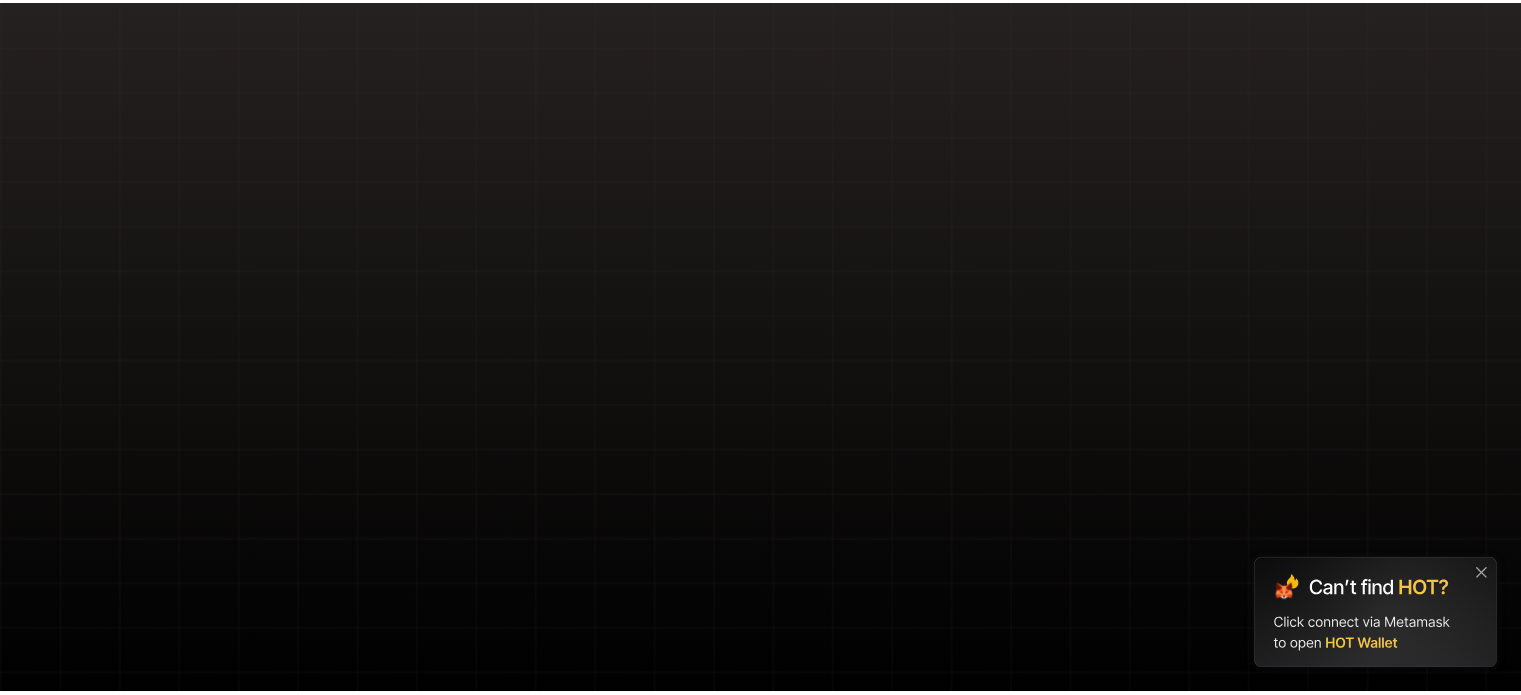 scroll, scrollTop: 0, scrollLeft: 0, axis: both 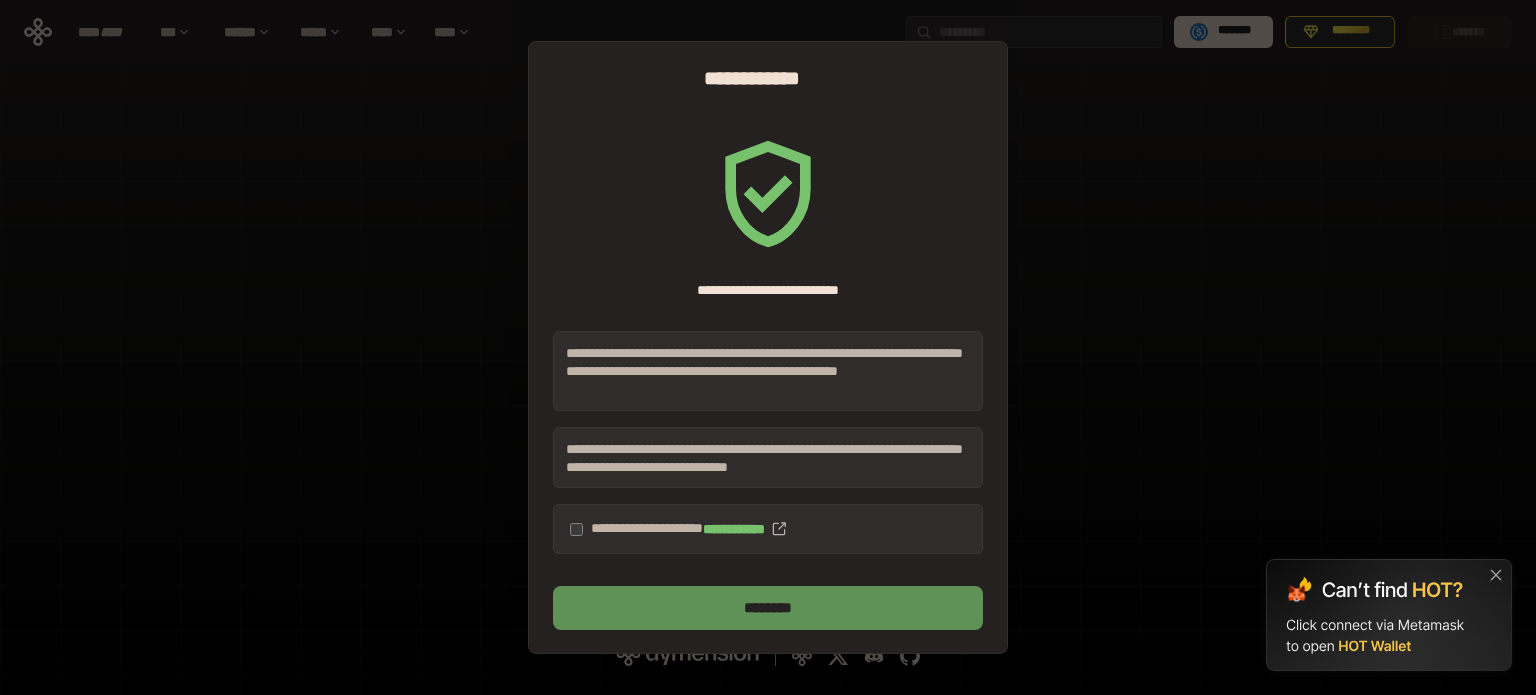 click on "********" at bounding box center (768, 608) 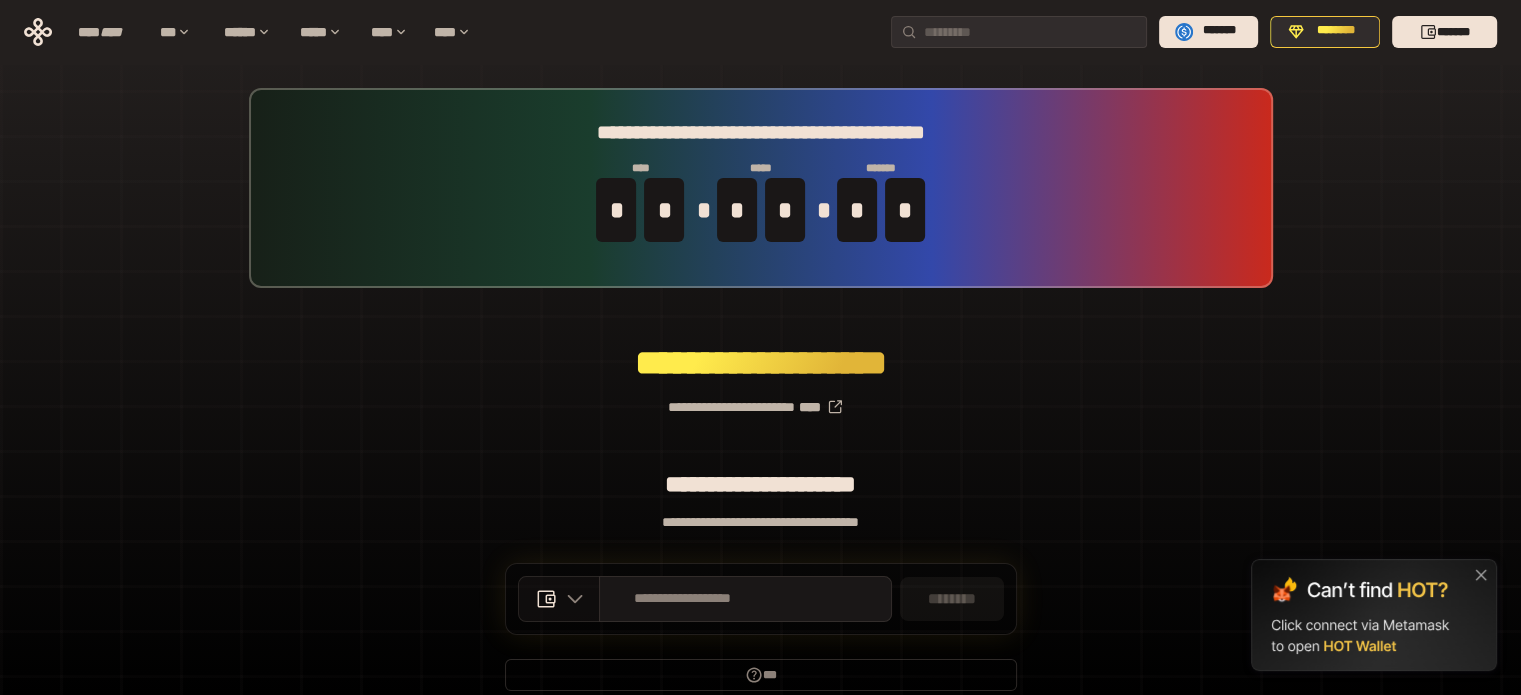 click at bounding box center [559, 599] 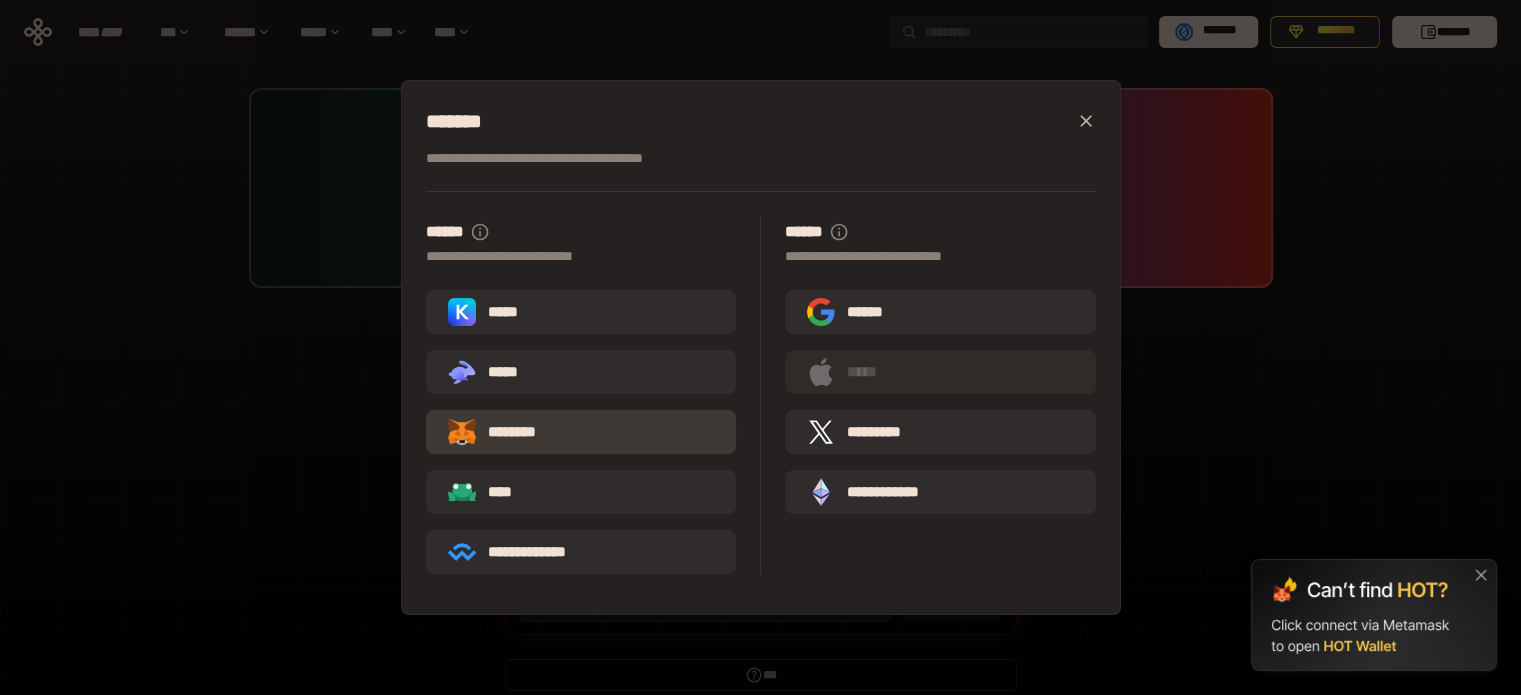 click on "********" at bounding box center [581, 432] 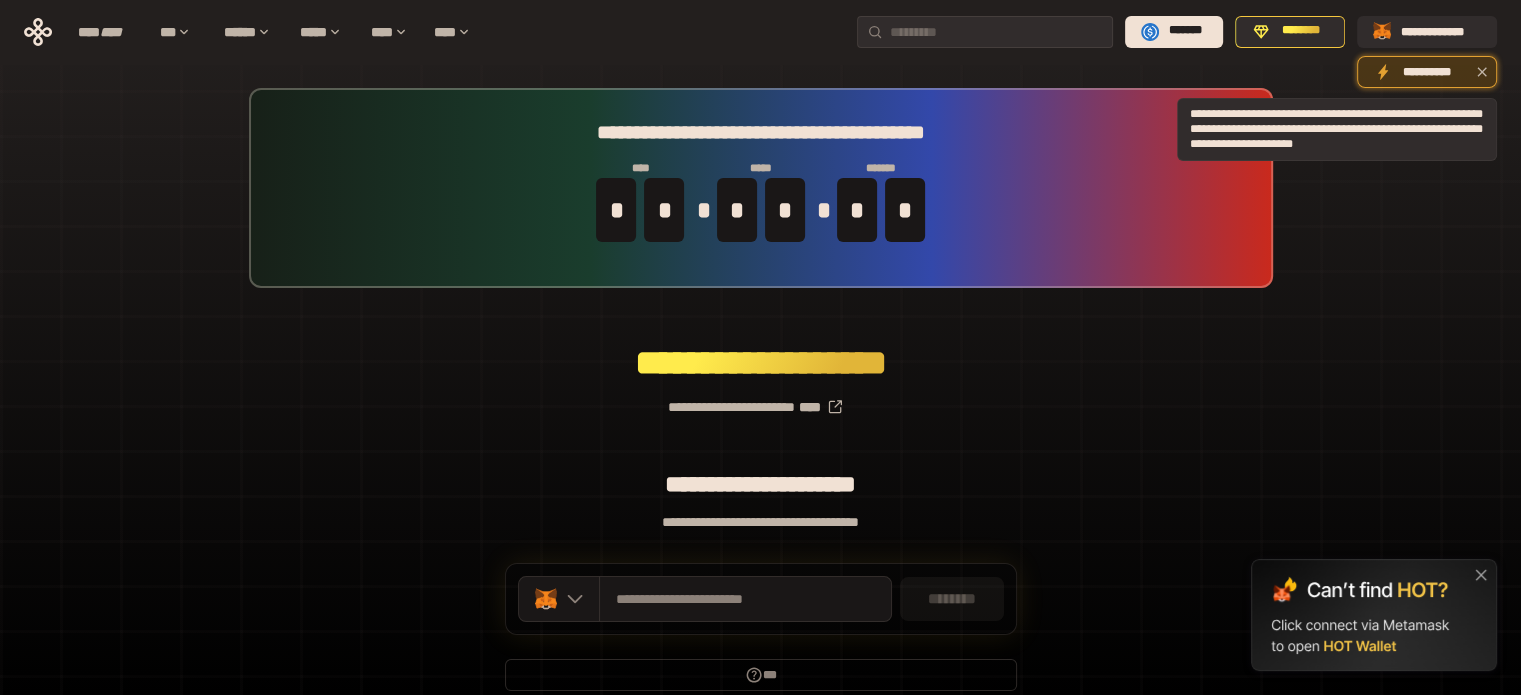 click on "**********" at bounding box center (1427, 72) 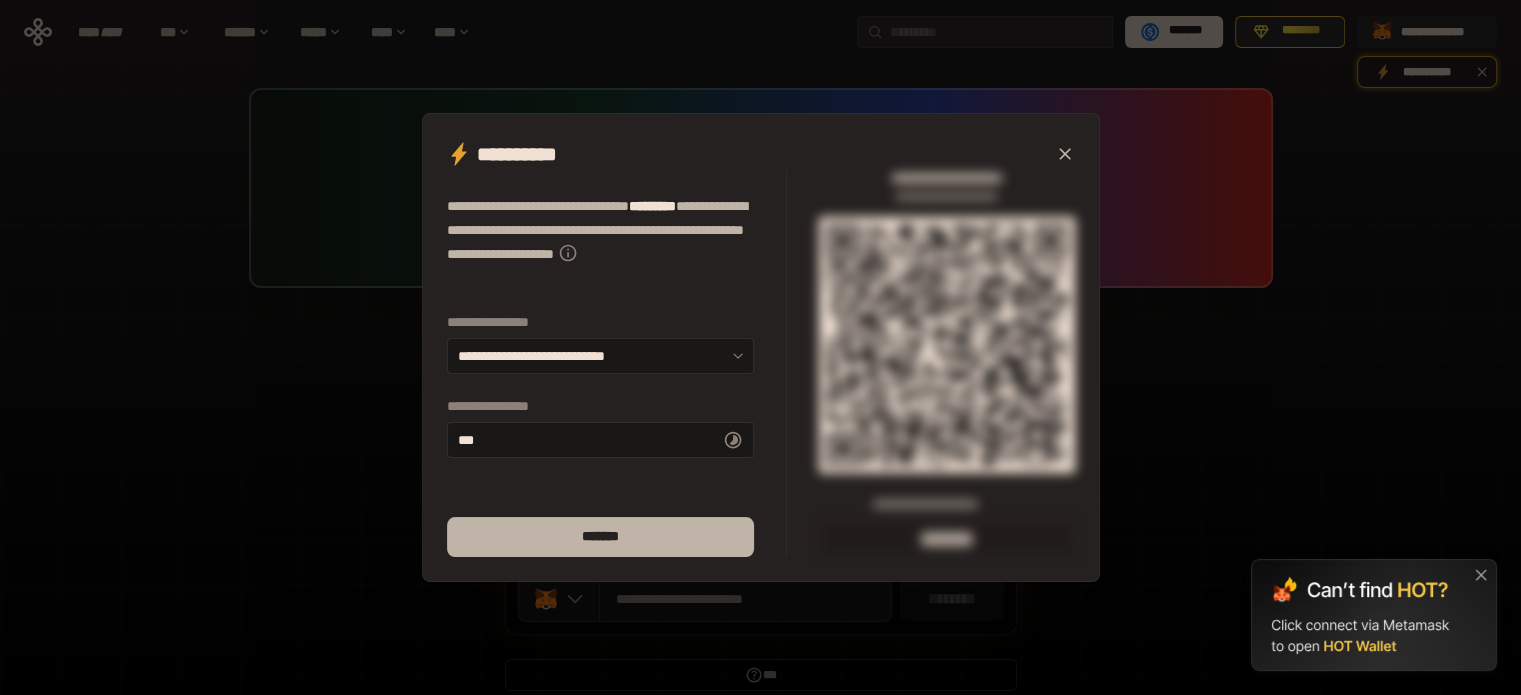 click on "*******" at bounding box center [600, 537] 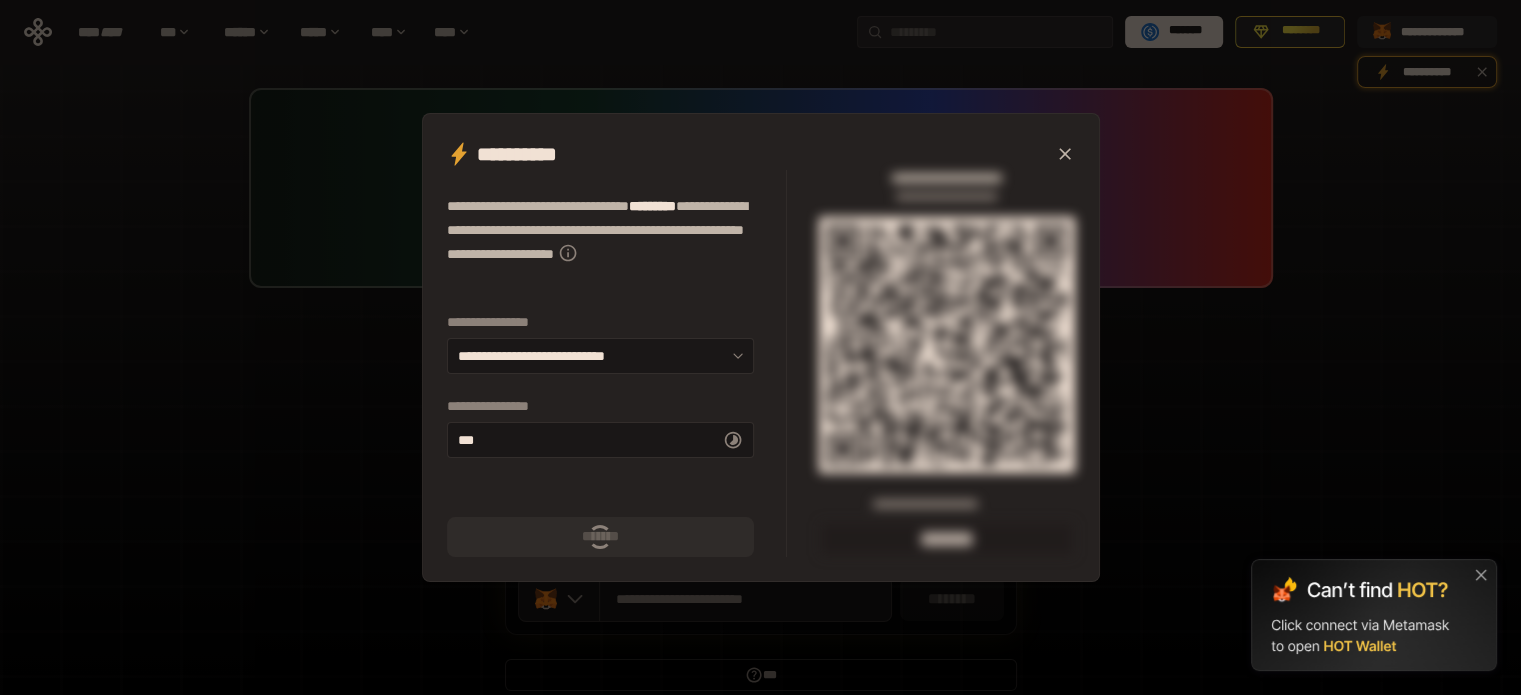 click on "*******" at bounding box center [600, 537] 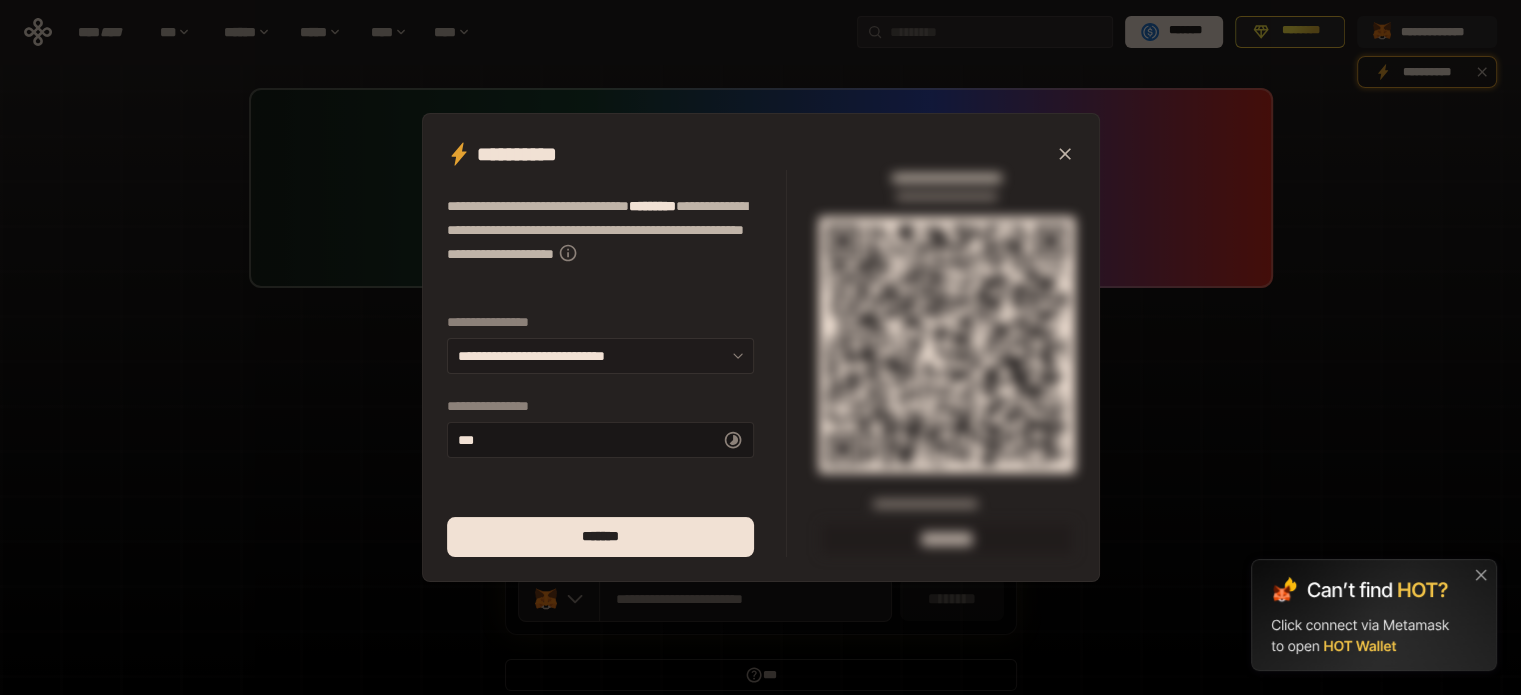 click 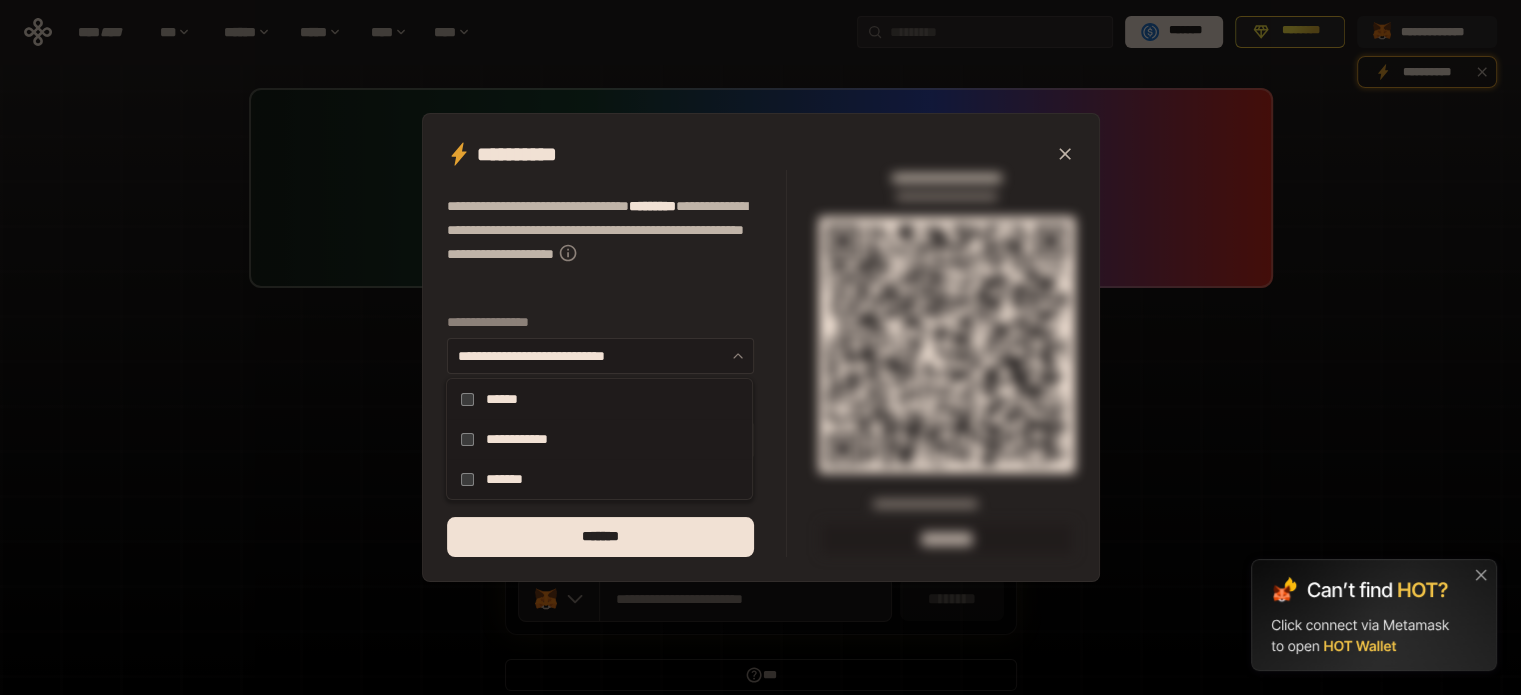 click 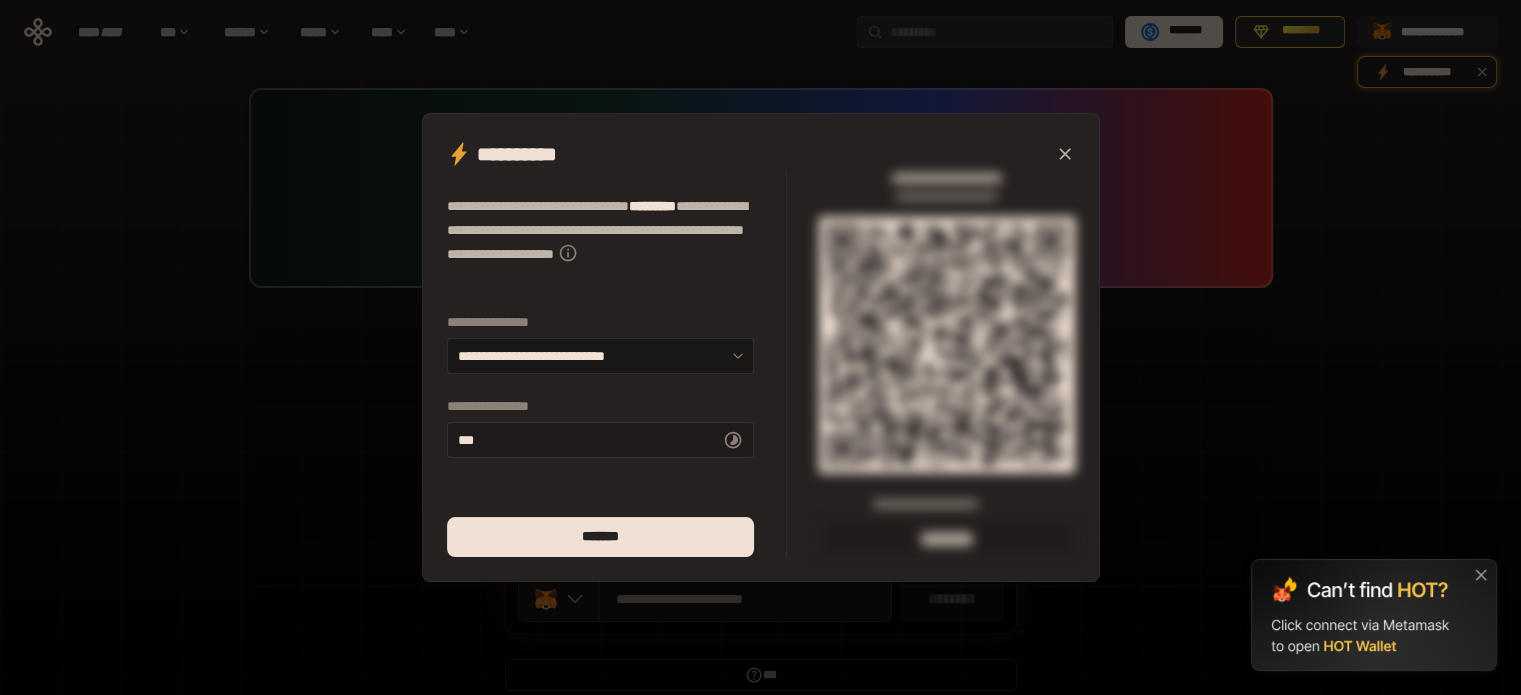 click on "** *" at bounding box center [600, 440] 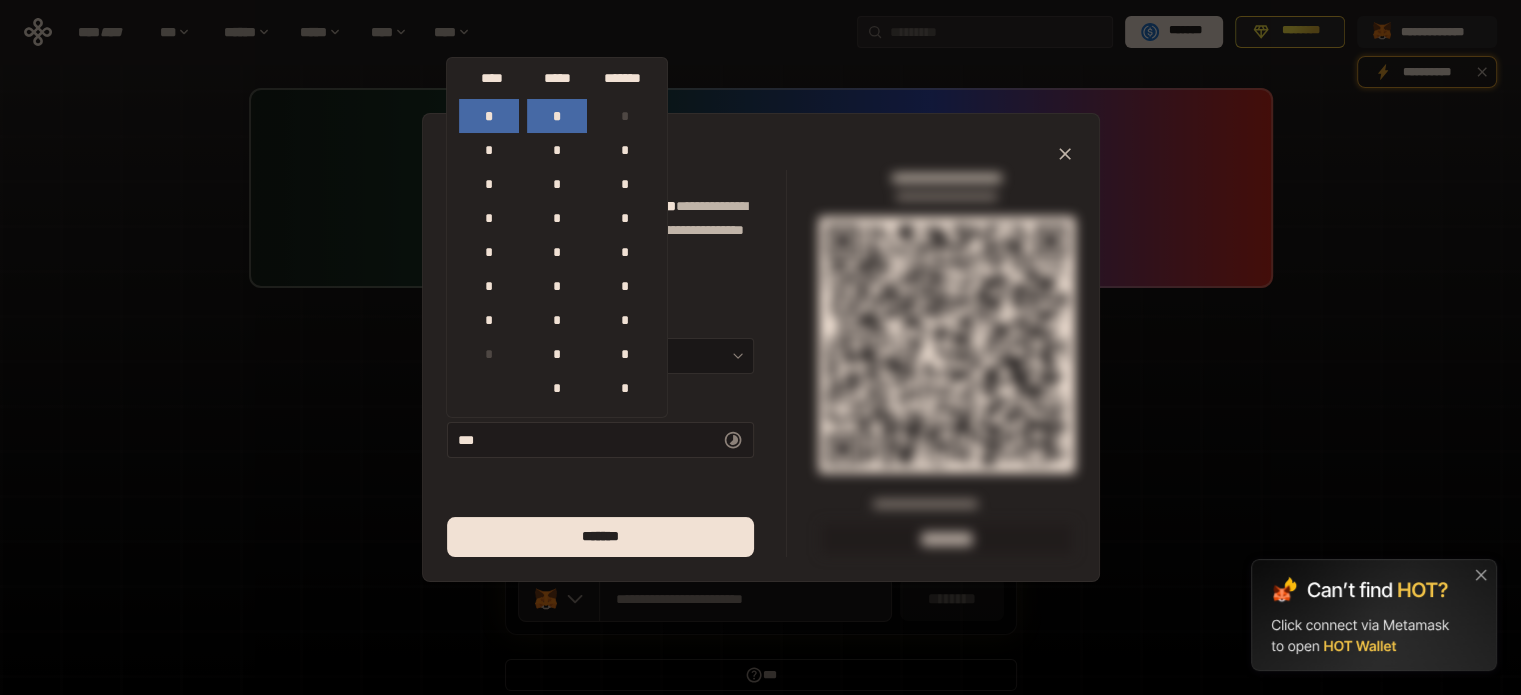 scroll, scrollTop: 884, scrollLeft: 0, axis: vertical 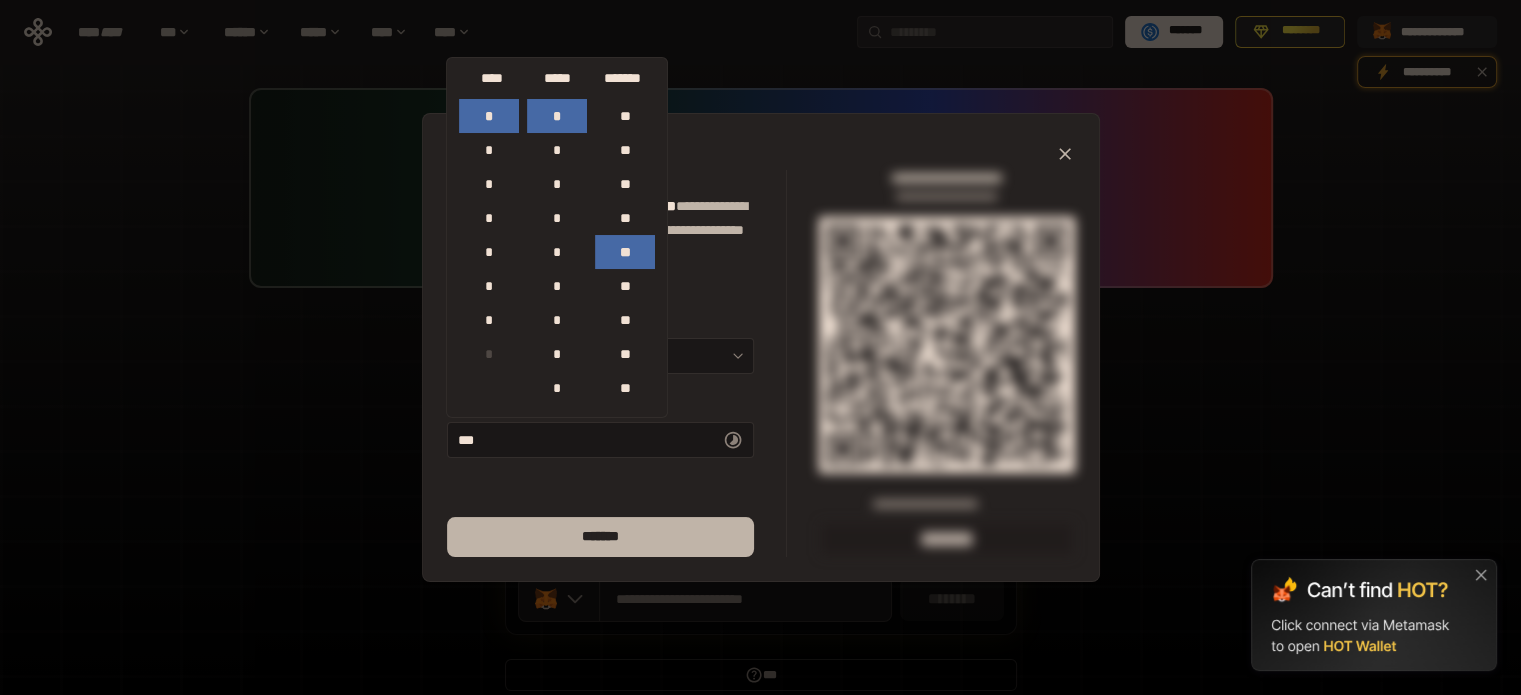 click on "*******" at bounding box center [600, 537] 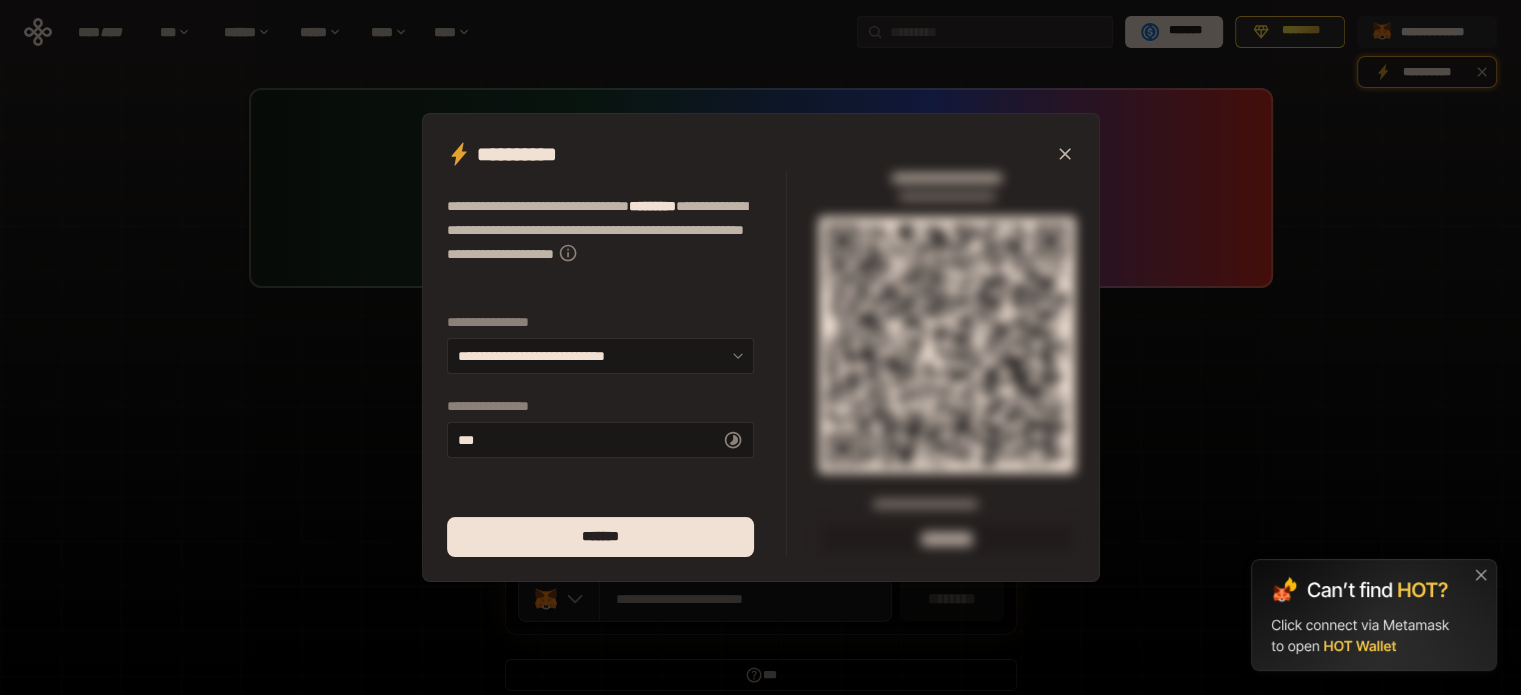 click on "**********" at bounding box center [617, 363] 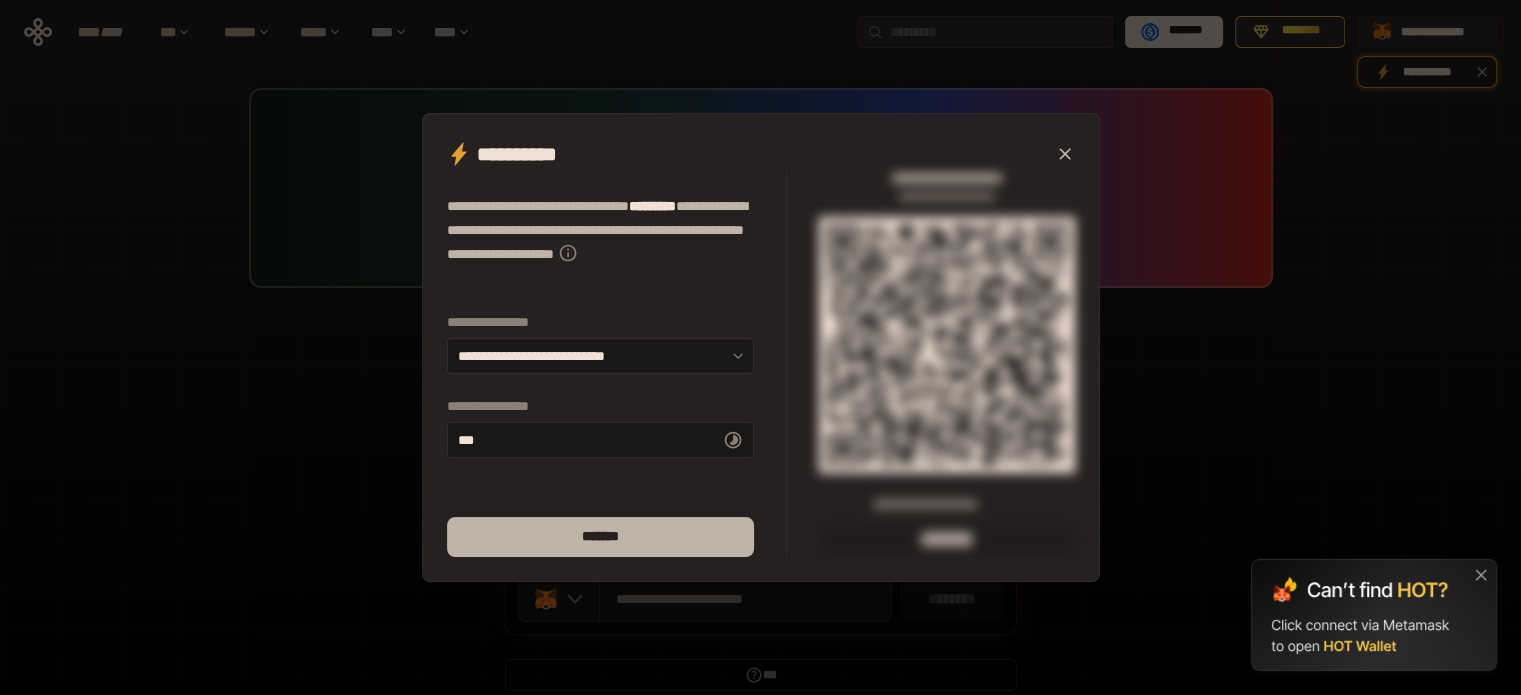 click on "*******" at bounding box center [600, 537] 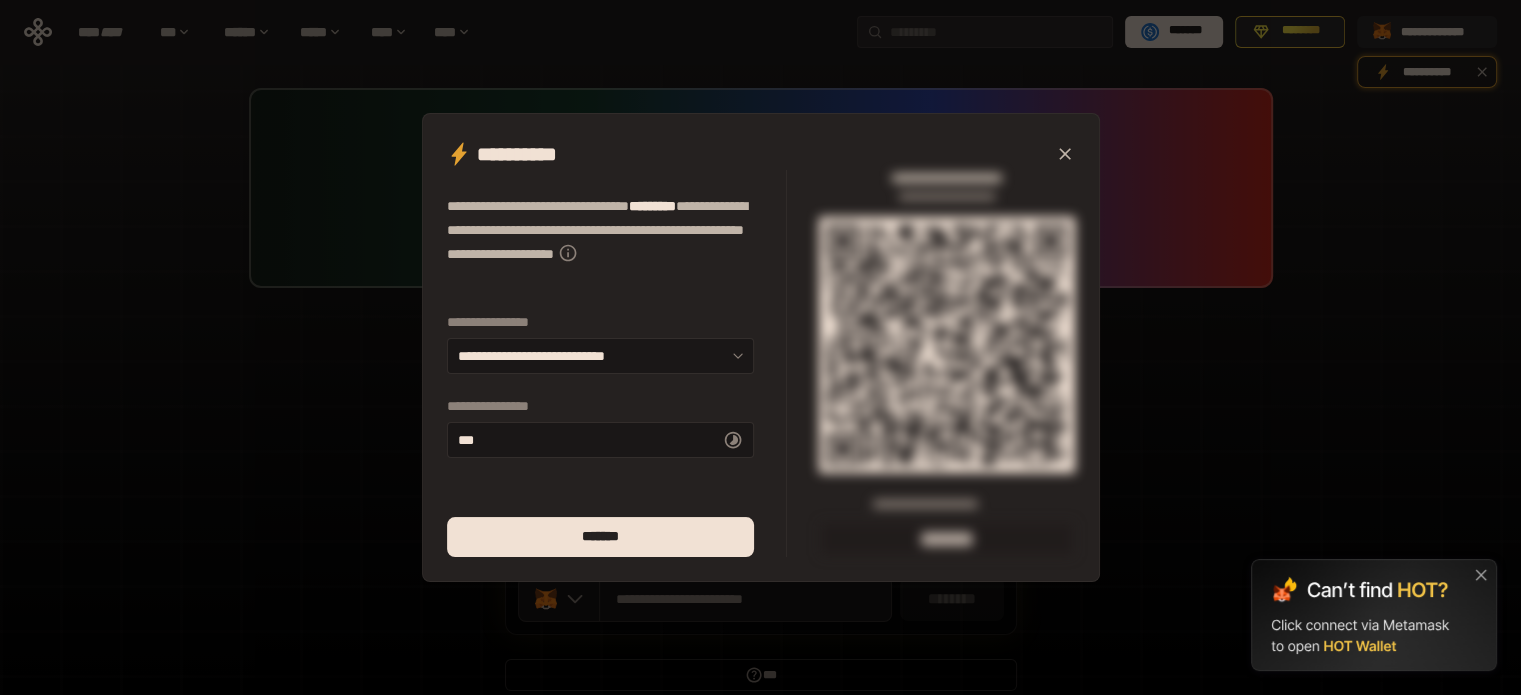 click 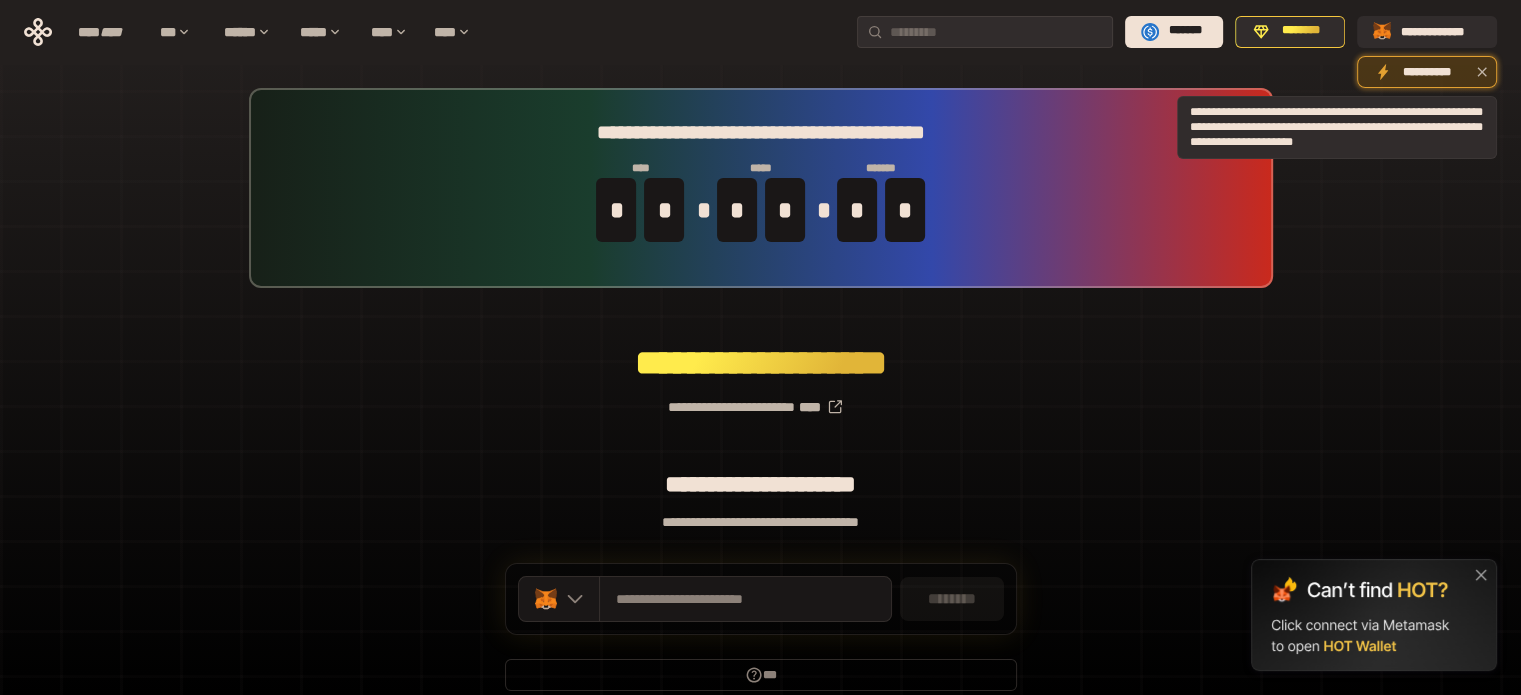 click on "**********" at bounding box center [1427, 72] 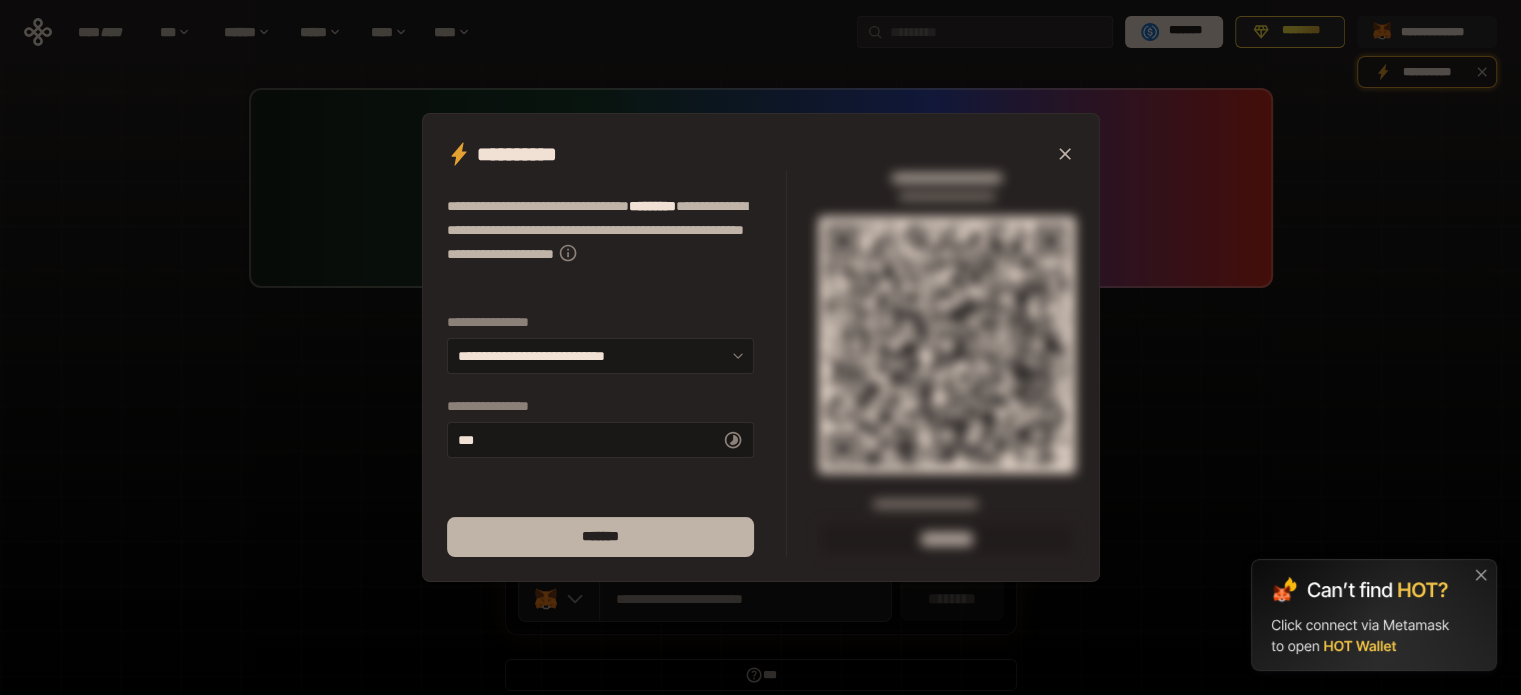 click on "*******" at bounding box center (600, 537) 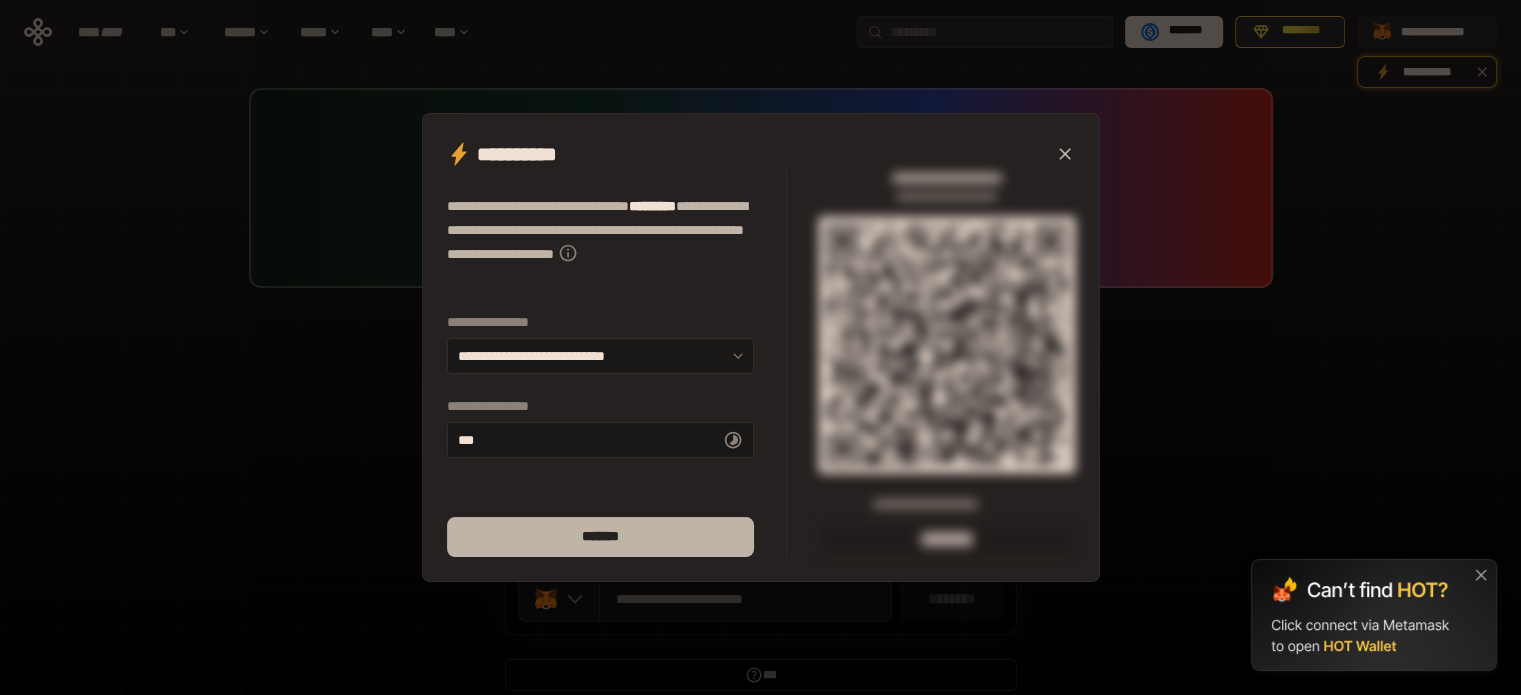 click on "*******" at bounding box center [600, 537] 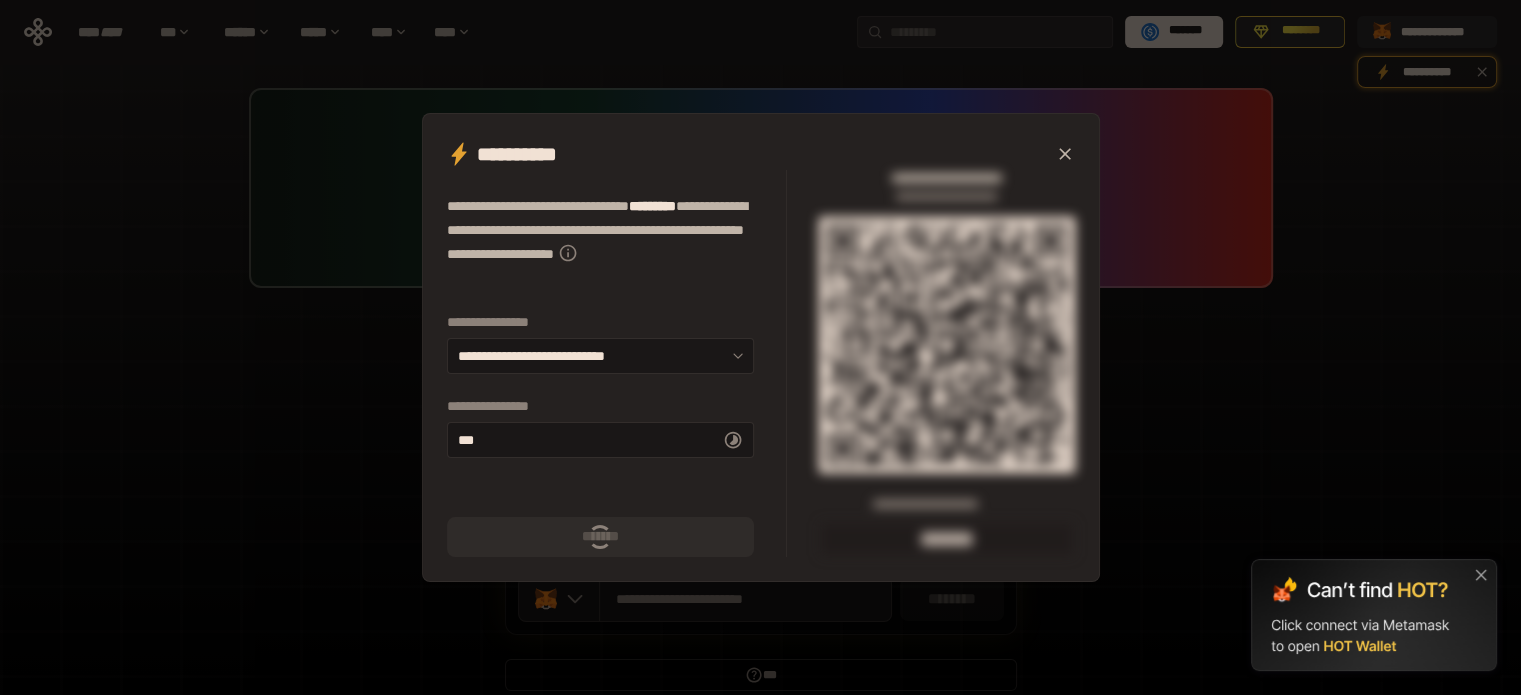 click on "*******" at bounding box center [600, 537] 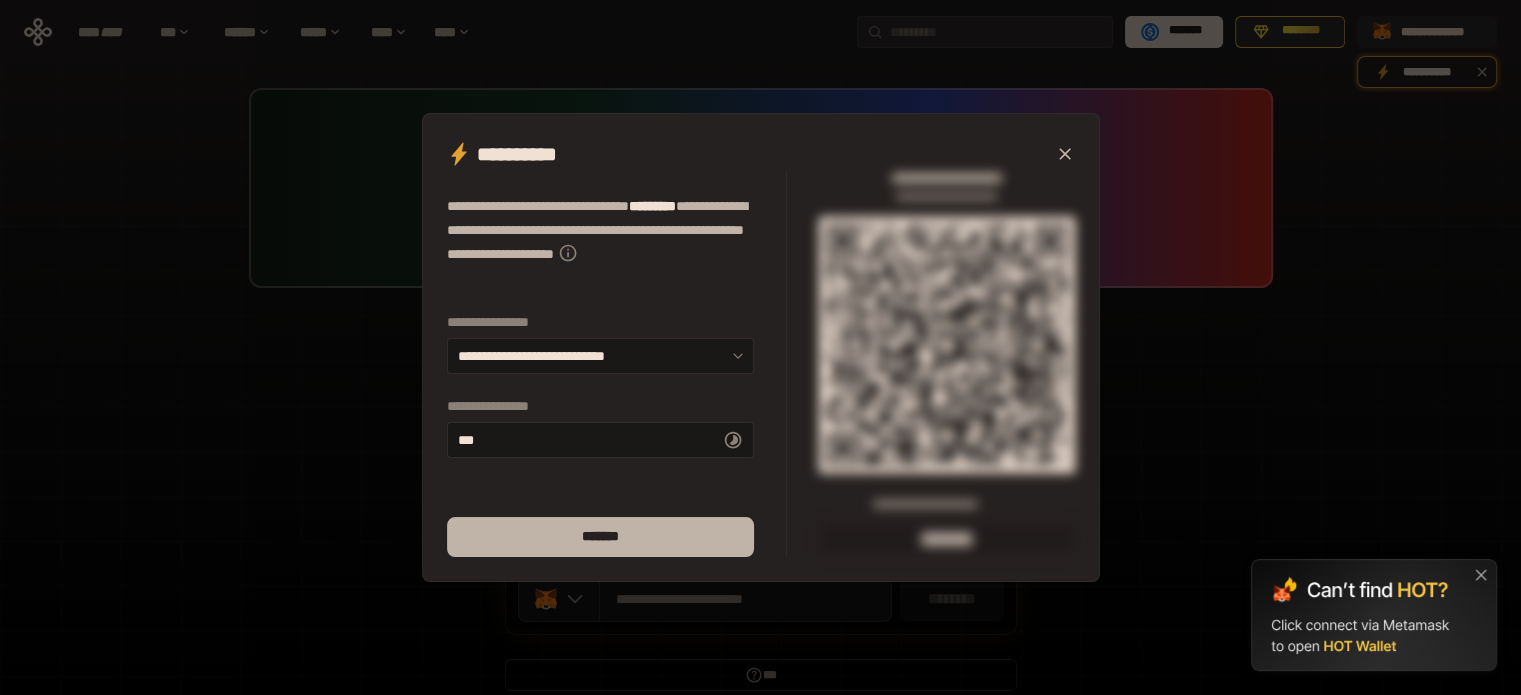 click on "*******" at bounding box center (600, 537) 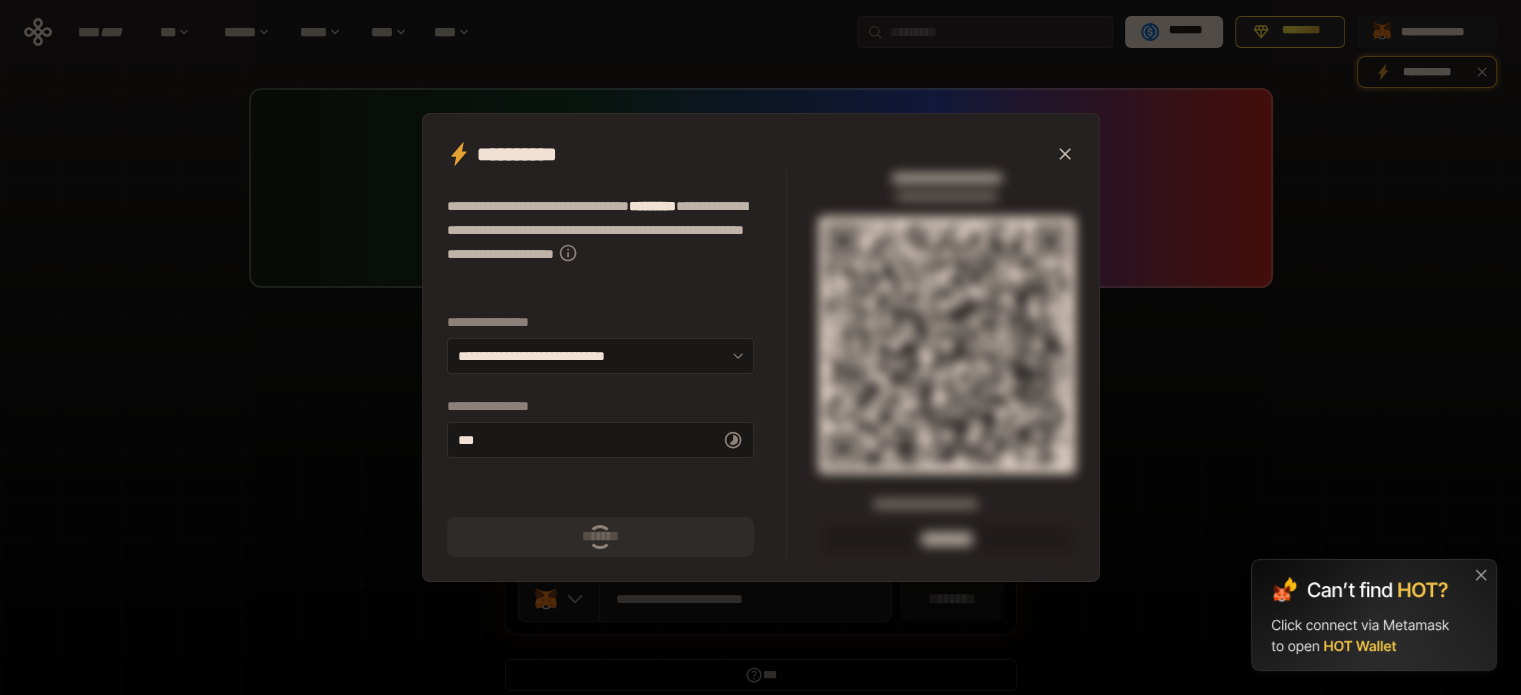 click on "*******" at bounding box center (600, 537) 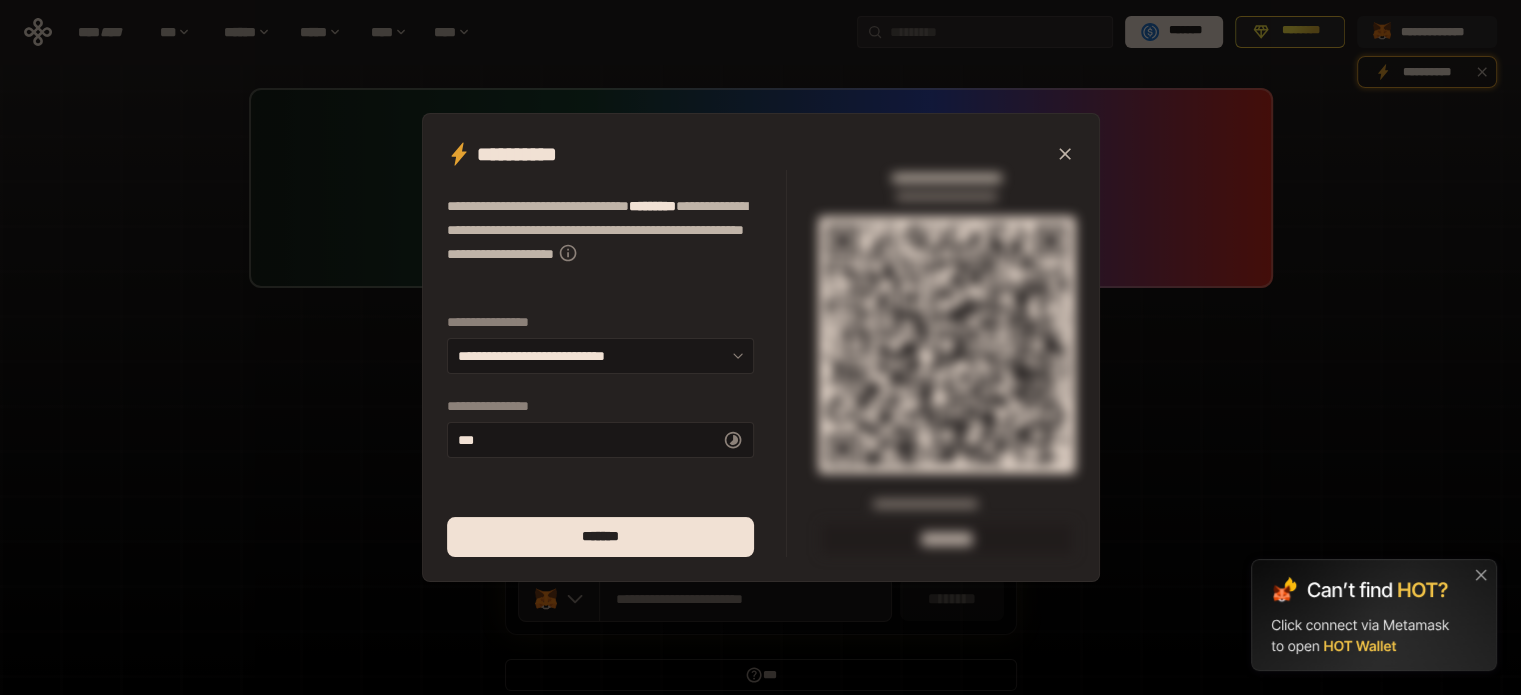 click 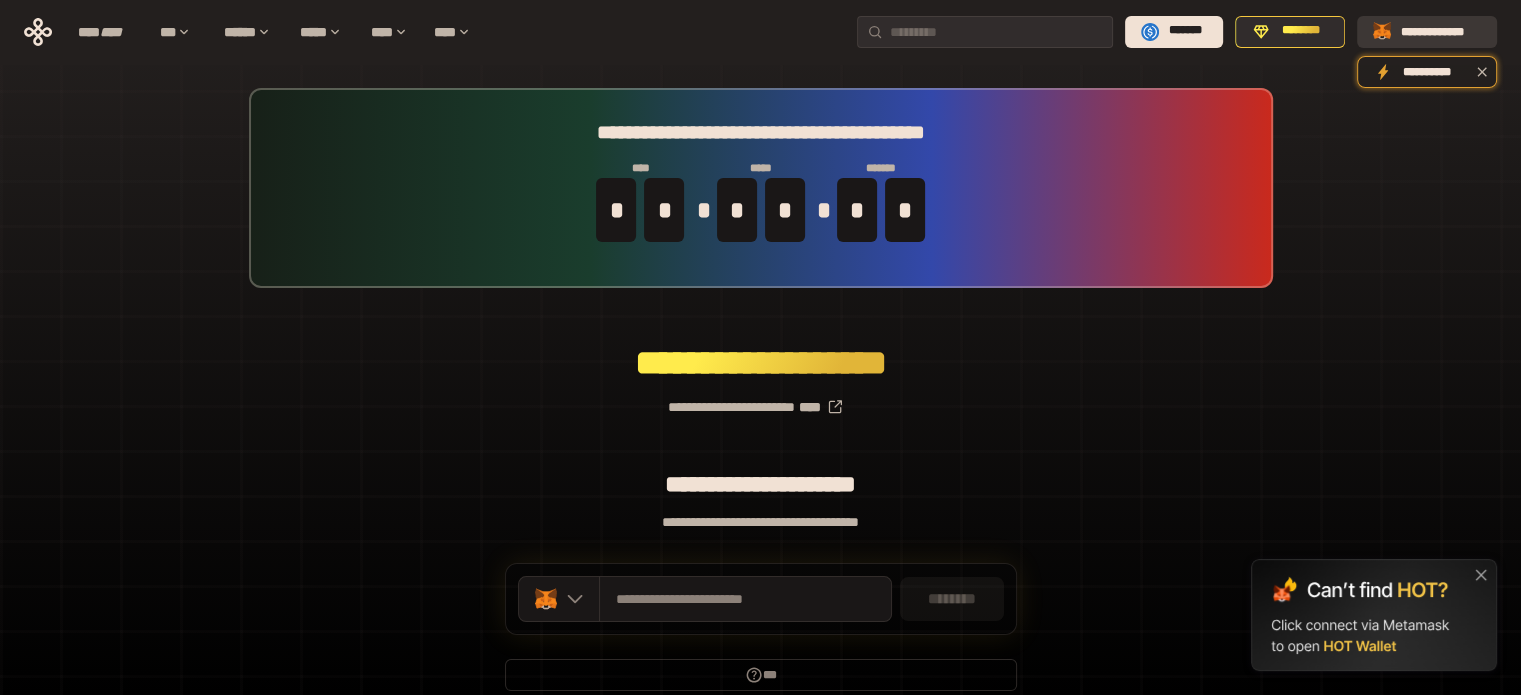 click on "**********" at bounding box center (1441, 31) 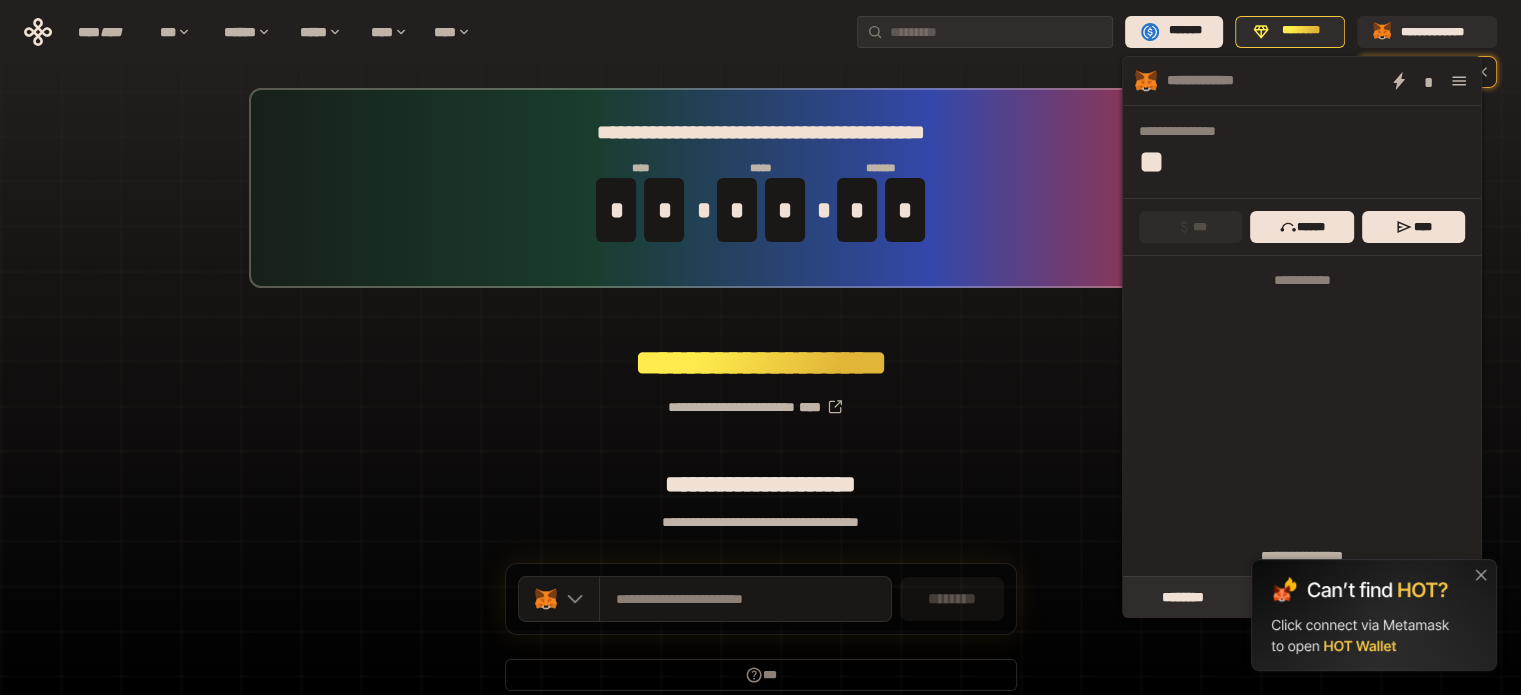 click at bounding box center [1374, 615] 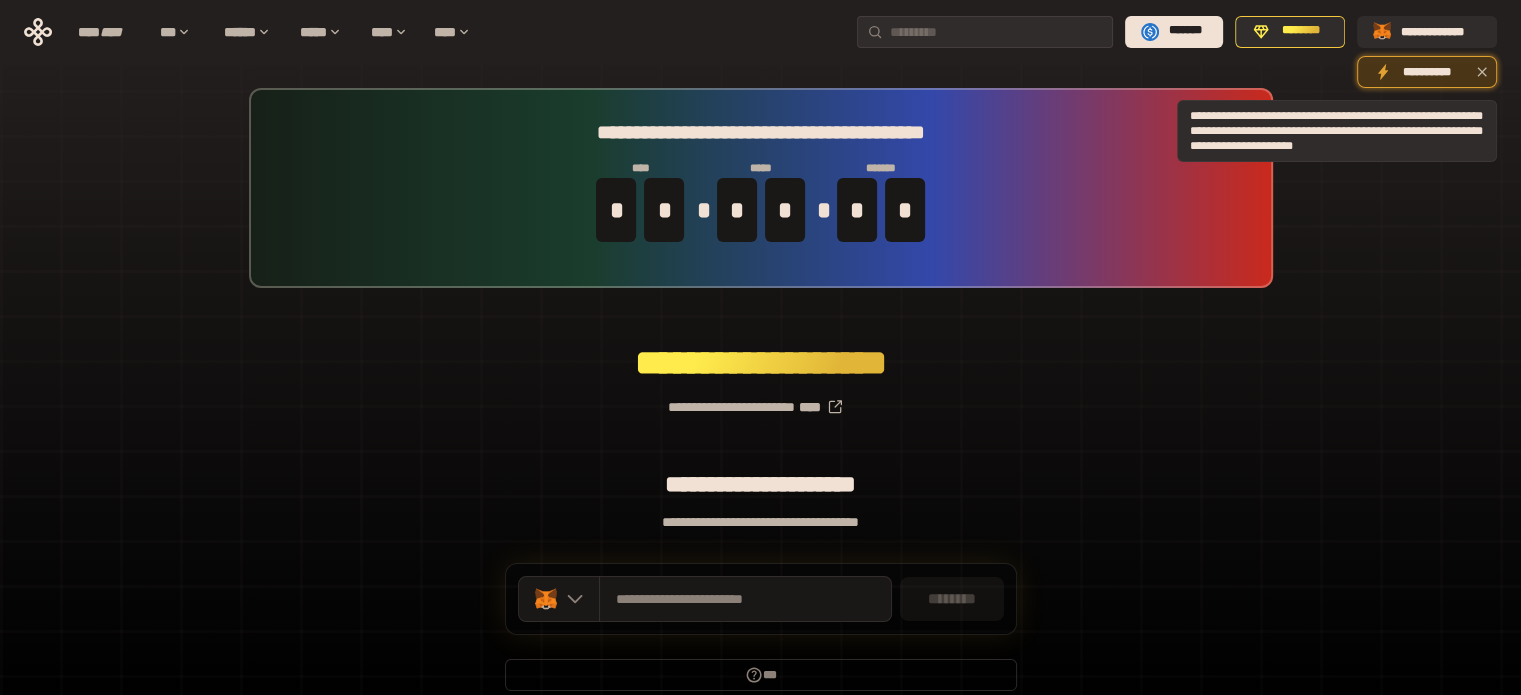 click on "**********" at bounding box center (1427, 72) 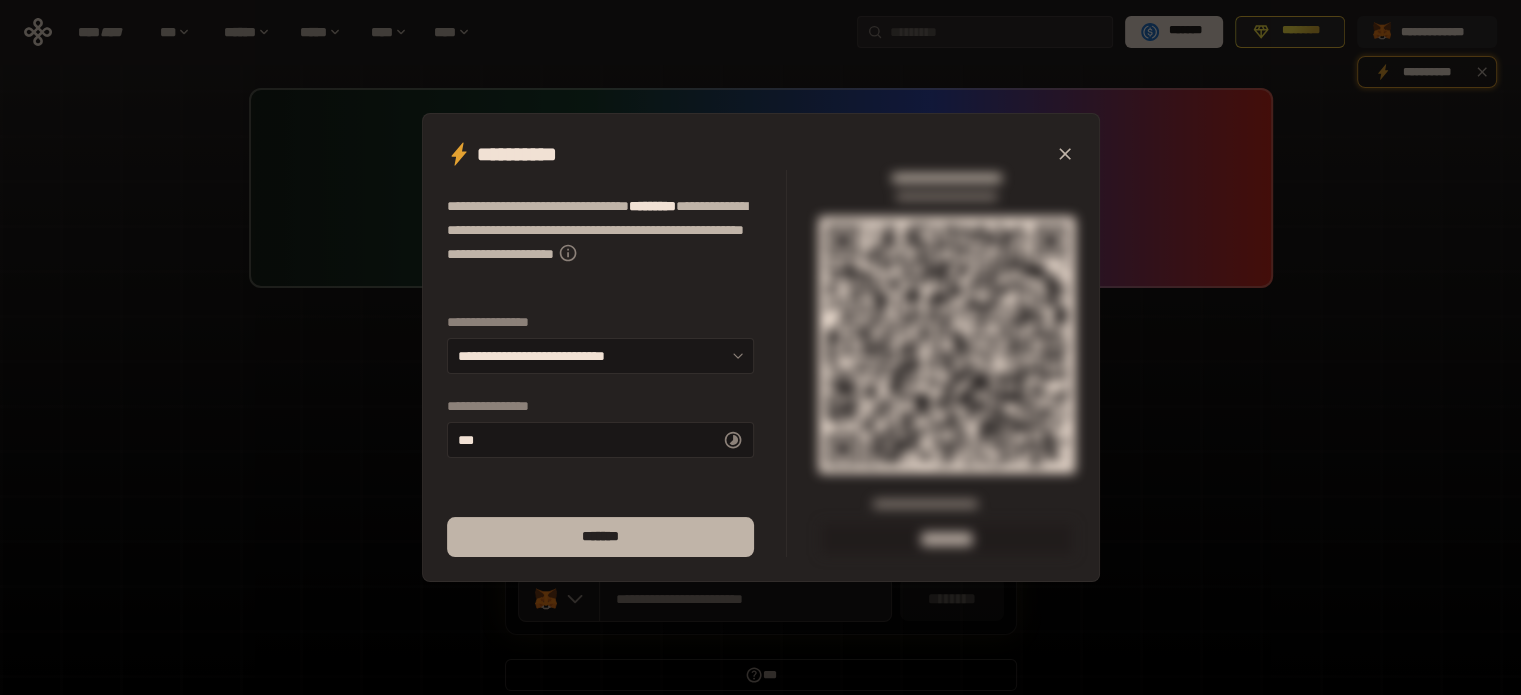click on "*******" at bounding box center [600, 537] 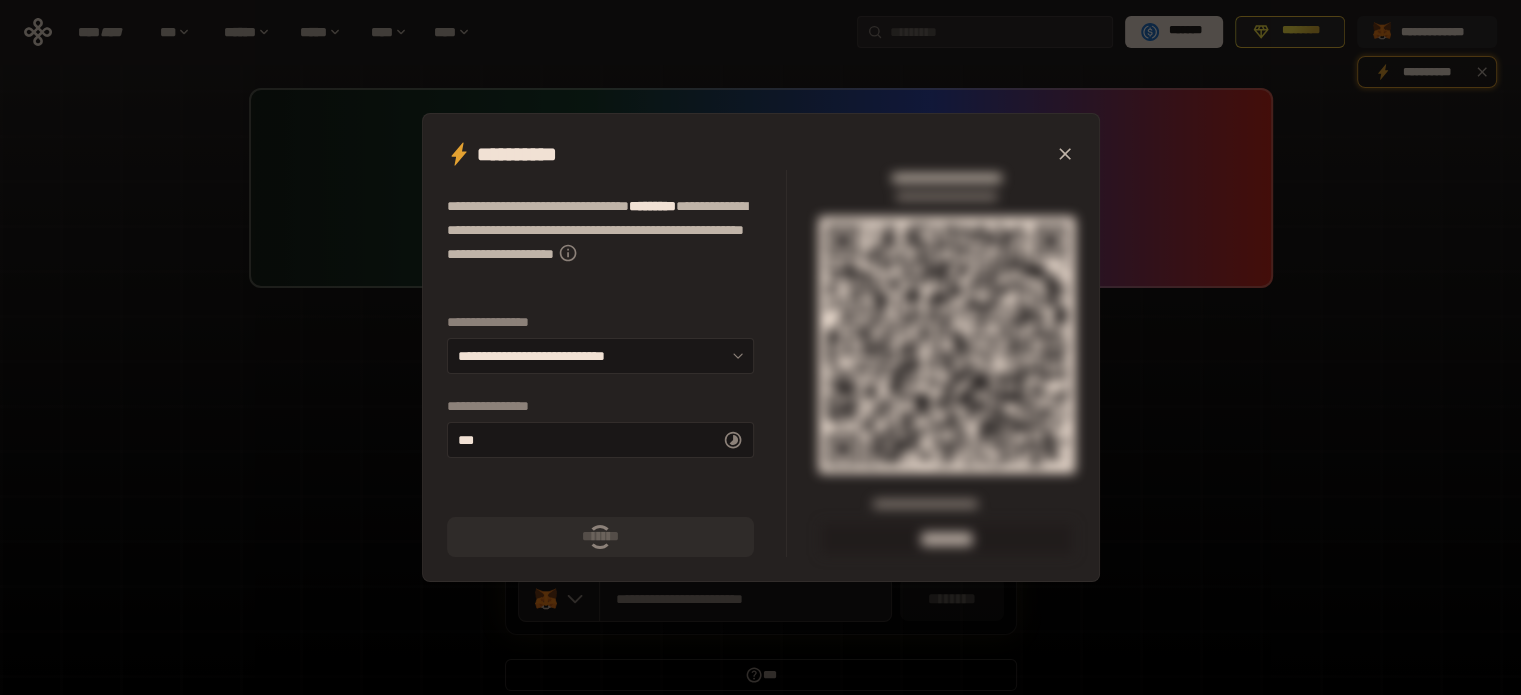 click 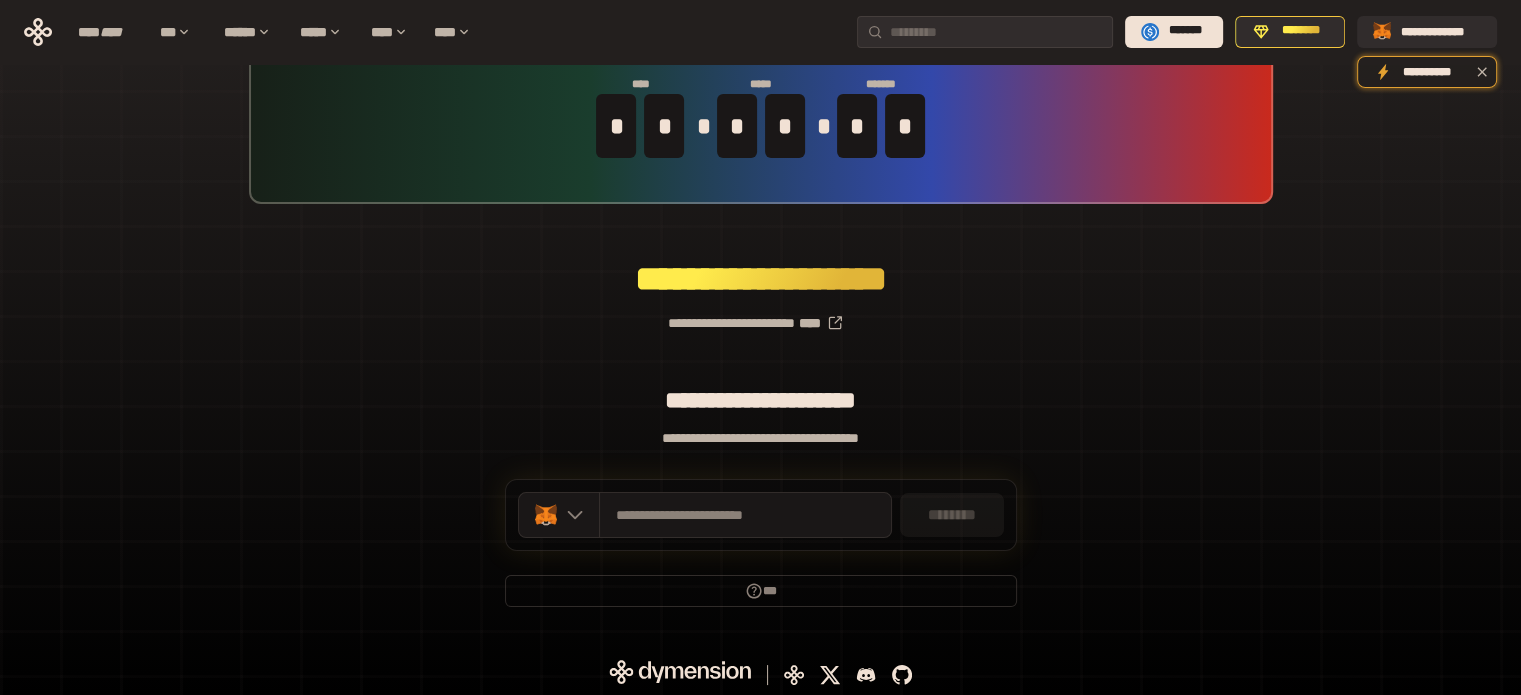 scroll, scrollTop: 87, scrollLeft: 0, axis: vertical 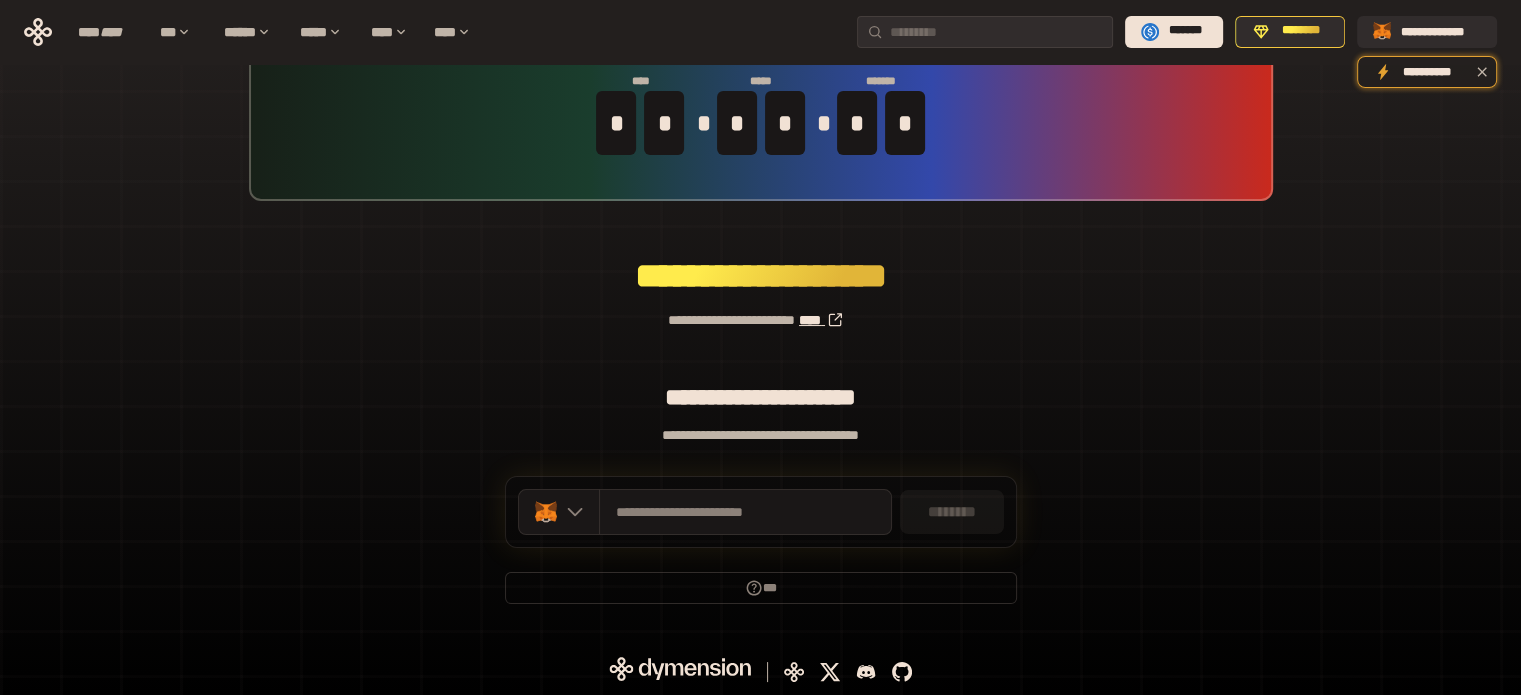 click on "****" at bounding box center [826, 320] 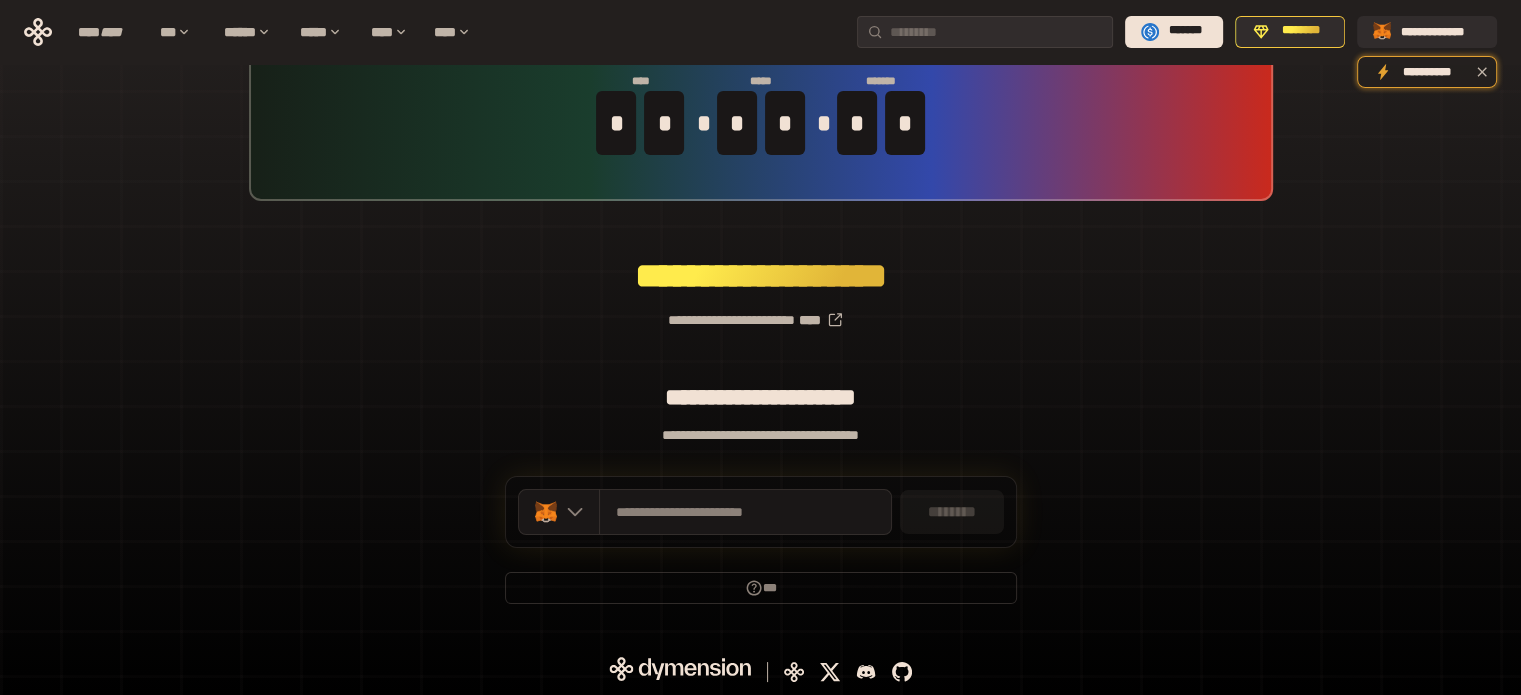 click on "**********" at bounding box center (761, 101) 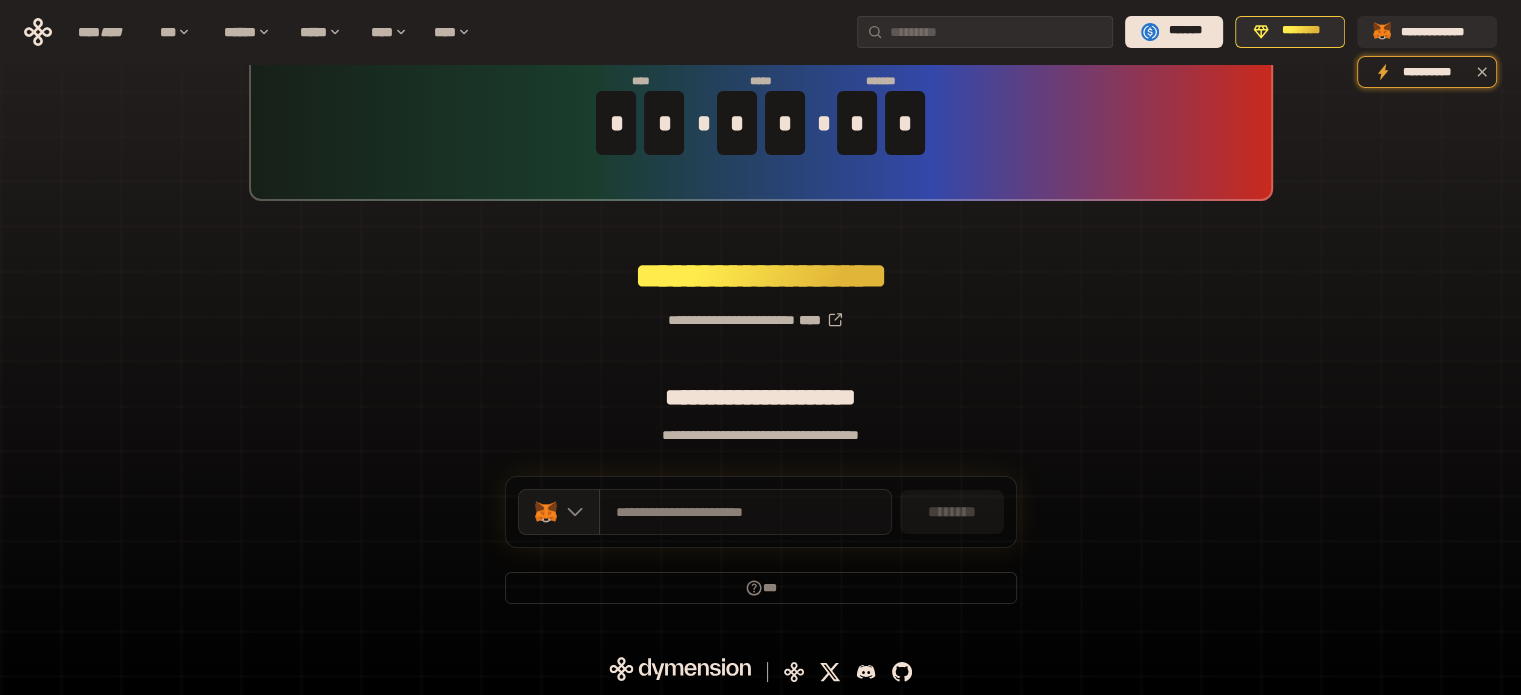 click on "**********" at bounding box center [745, 512] 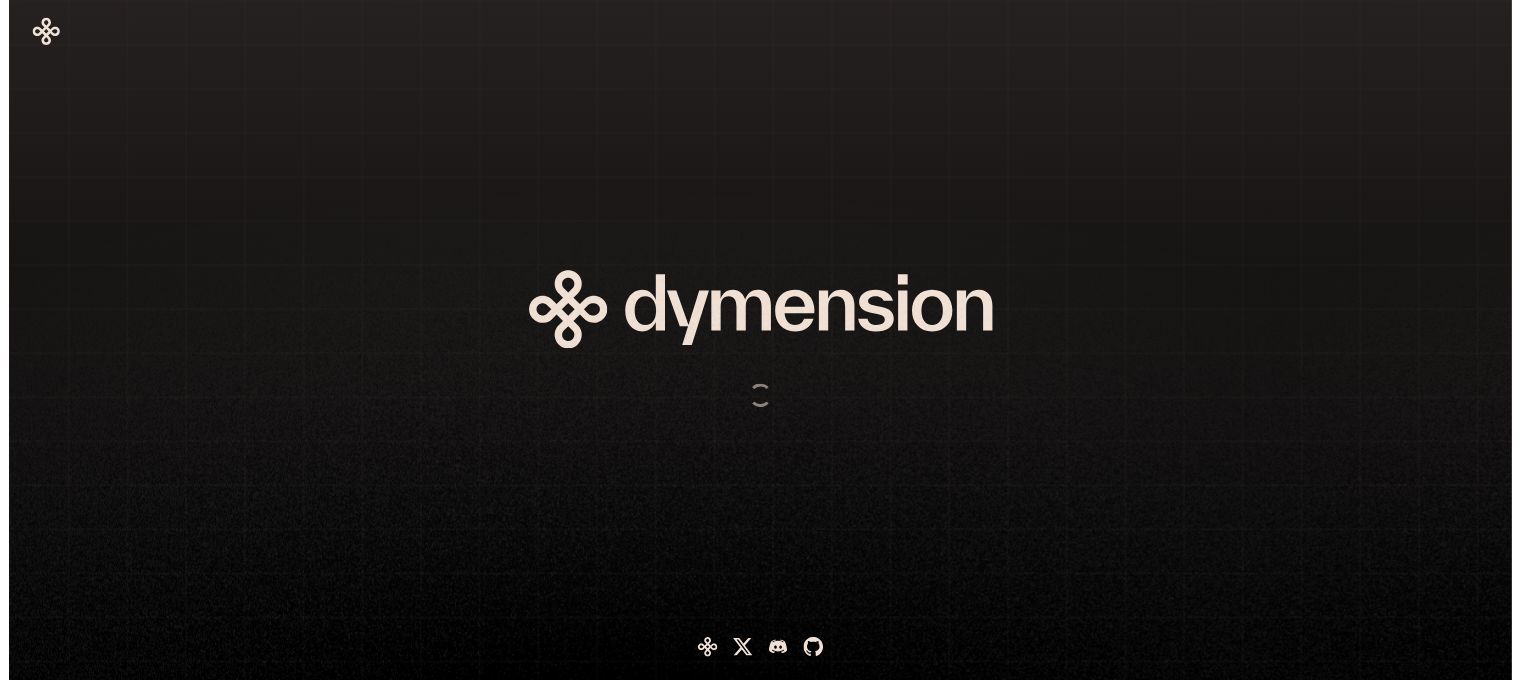 scroll, scrollTop: 0, scrollLeft: 0, axis: both 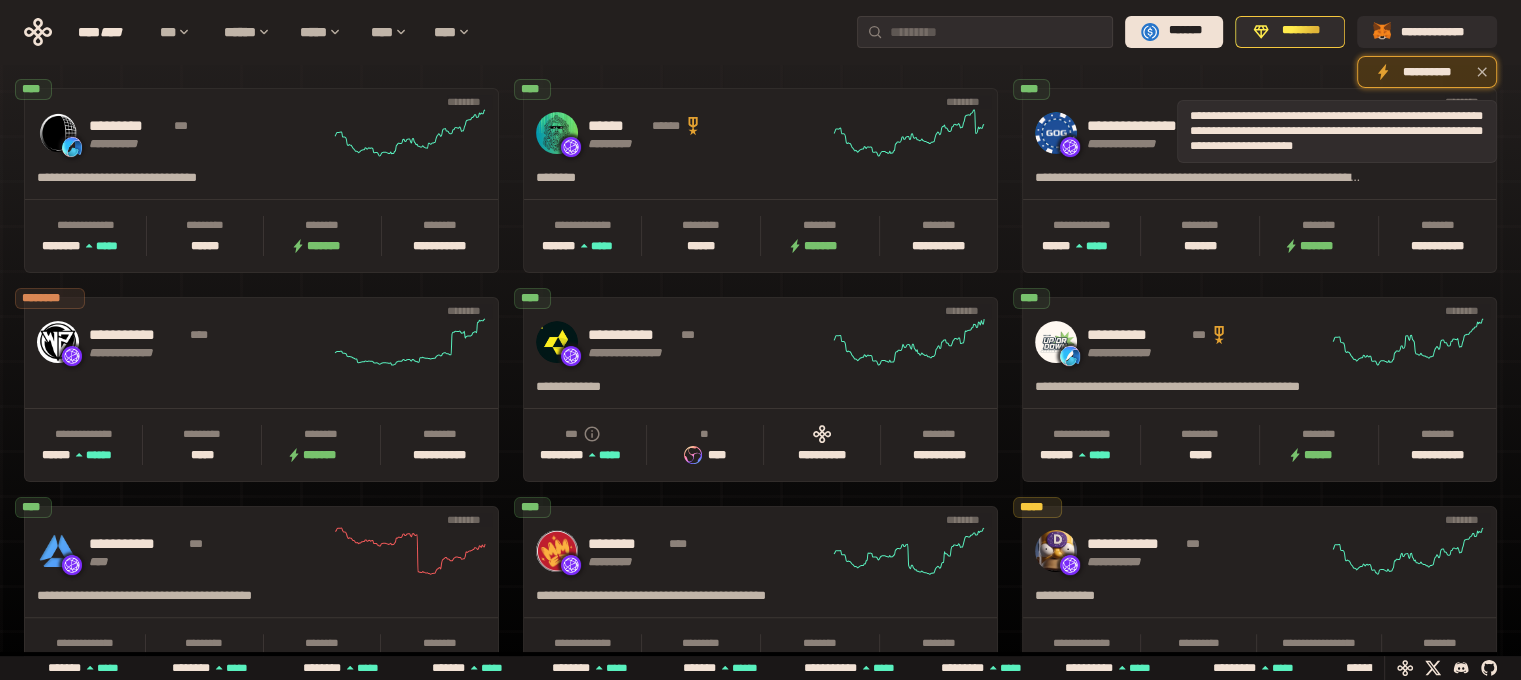 click on "**********" at bounding box center (1427, 72) 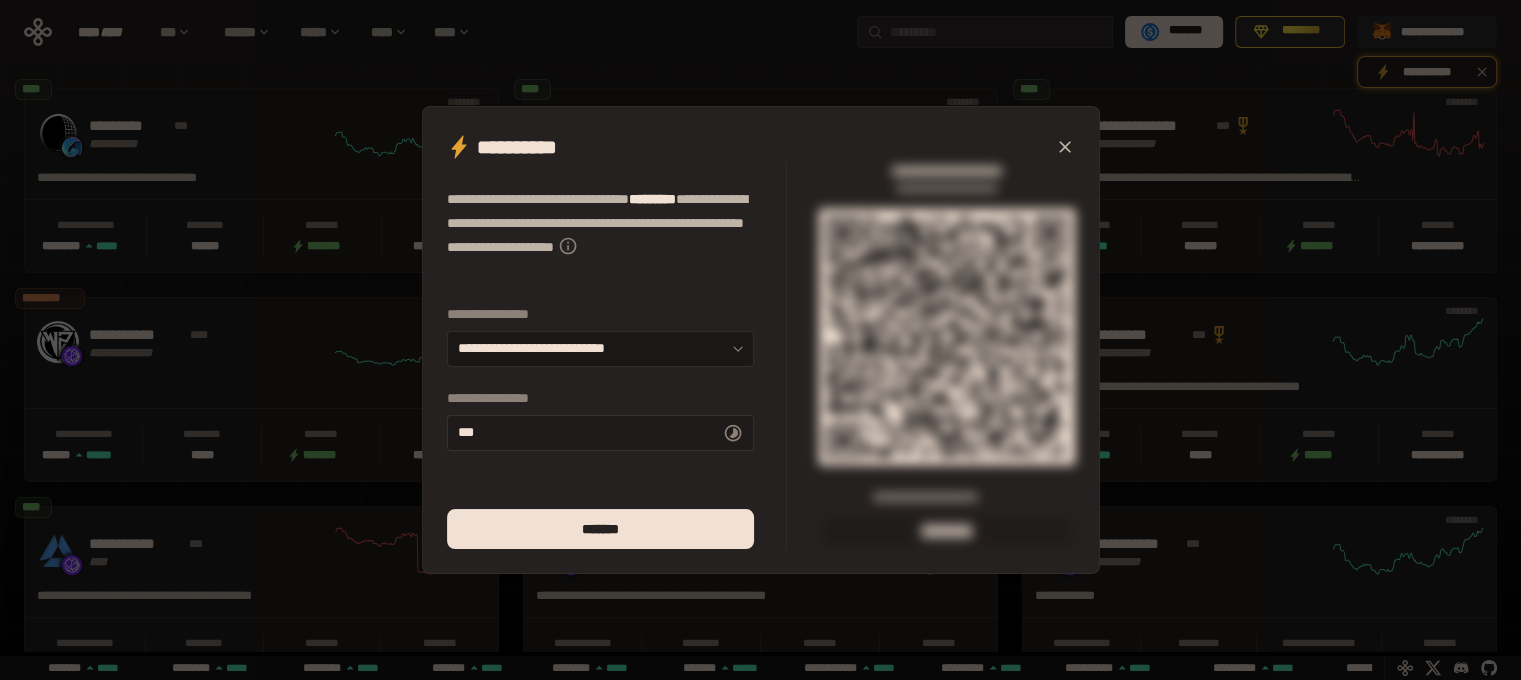 scroll, scrollTop: 0, scrollLeft: 856, axis: horizontal 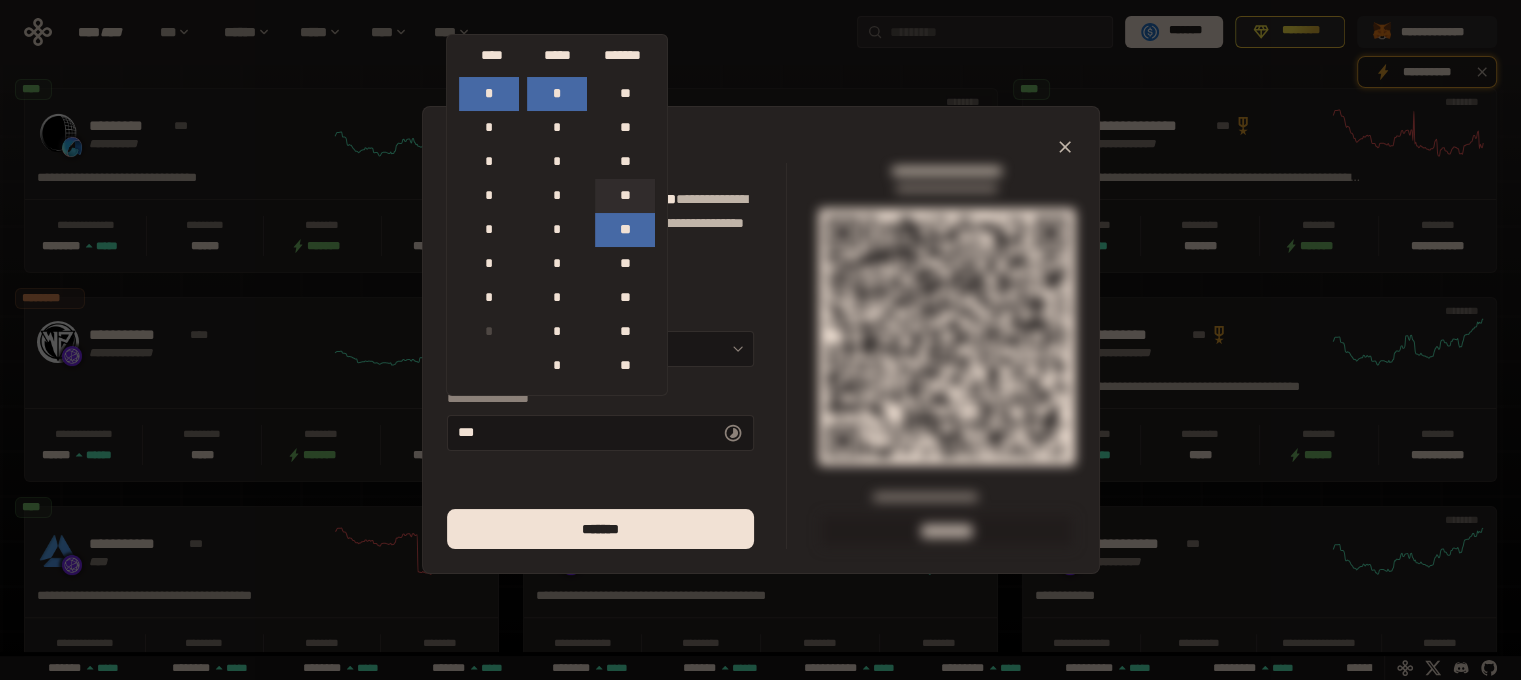click on "**" at bounding box center [625, 196] 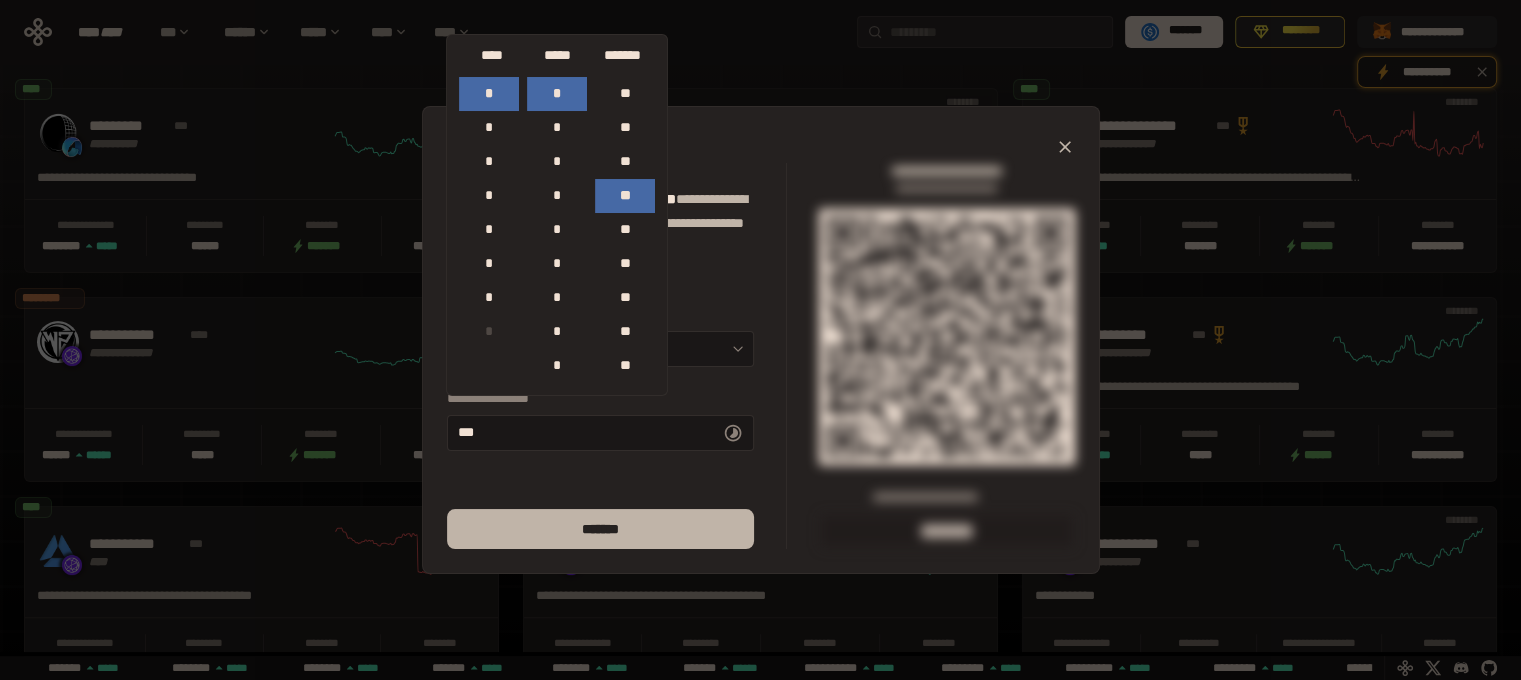 scroll, scrollTop: 0, scrollLeft: 1276, axis: horizontal 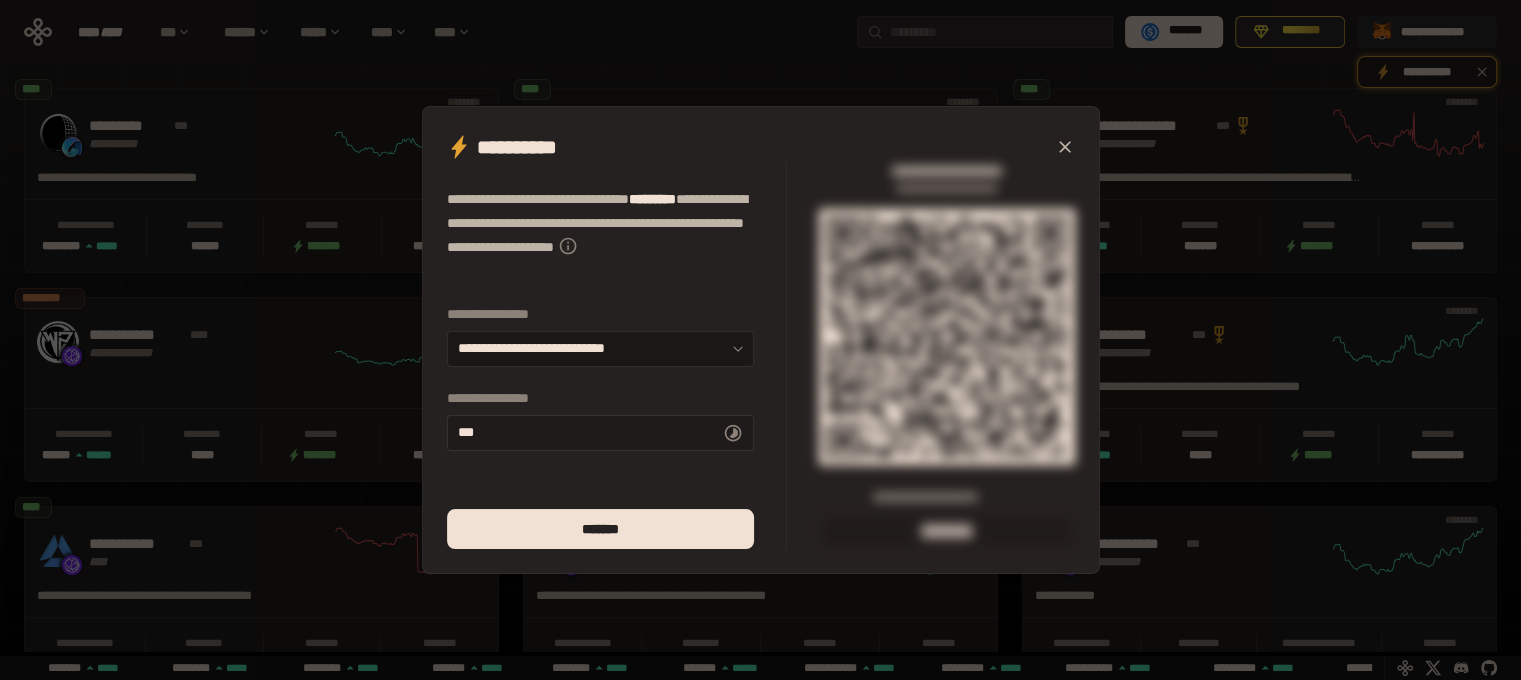 click on "** *" at bounding box center (600, 433) 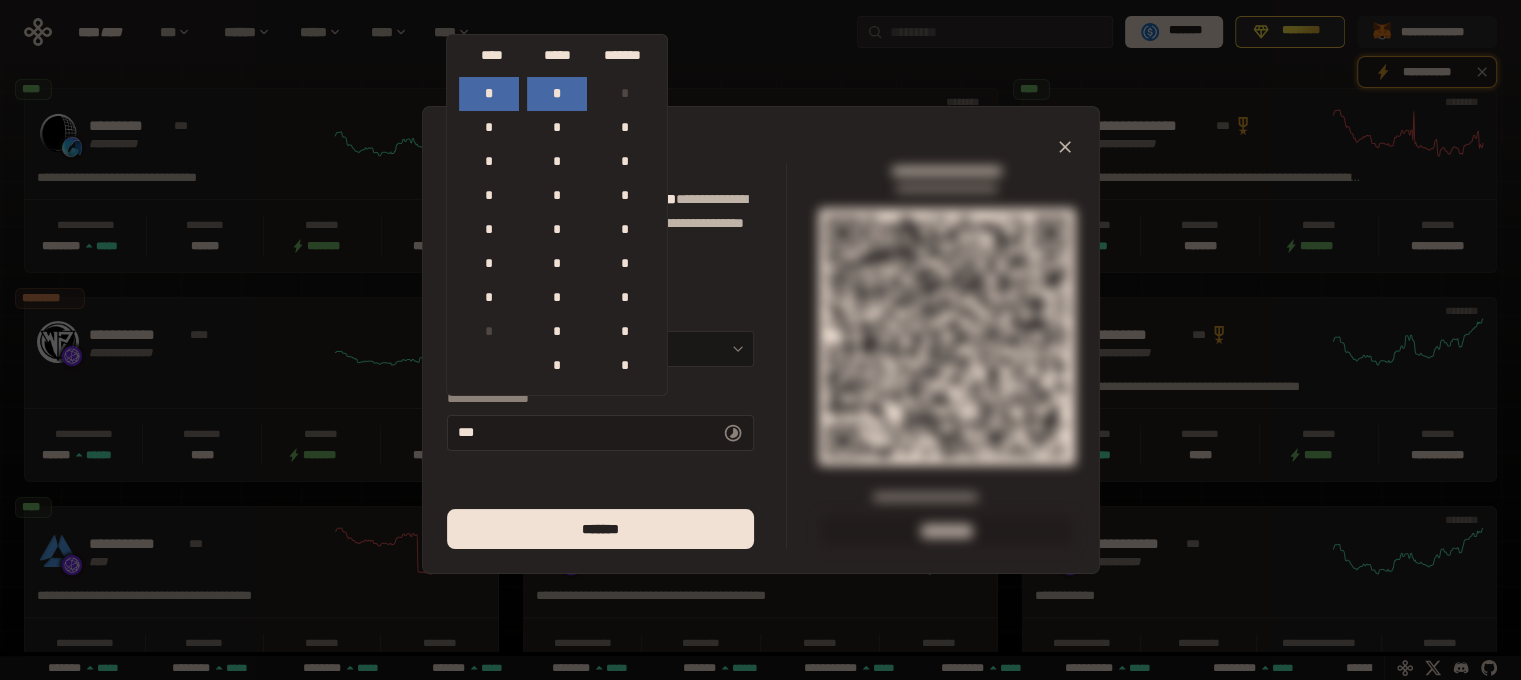 scroll, scrollTop: 850, scrollLeft: 0, axis: vertical 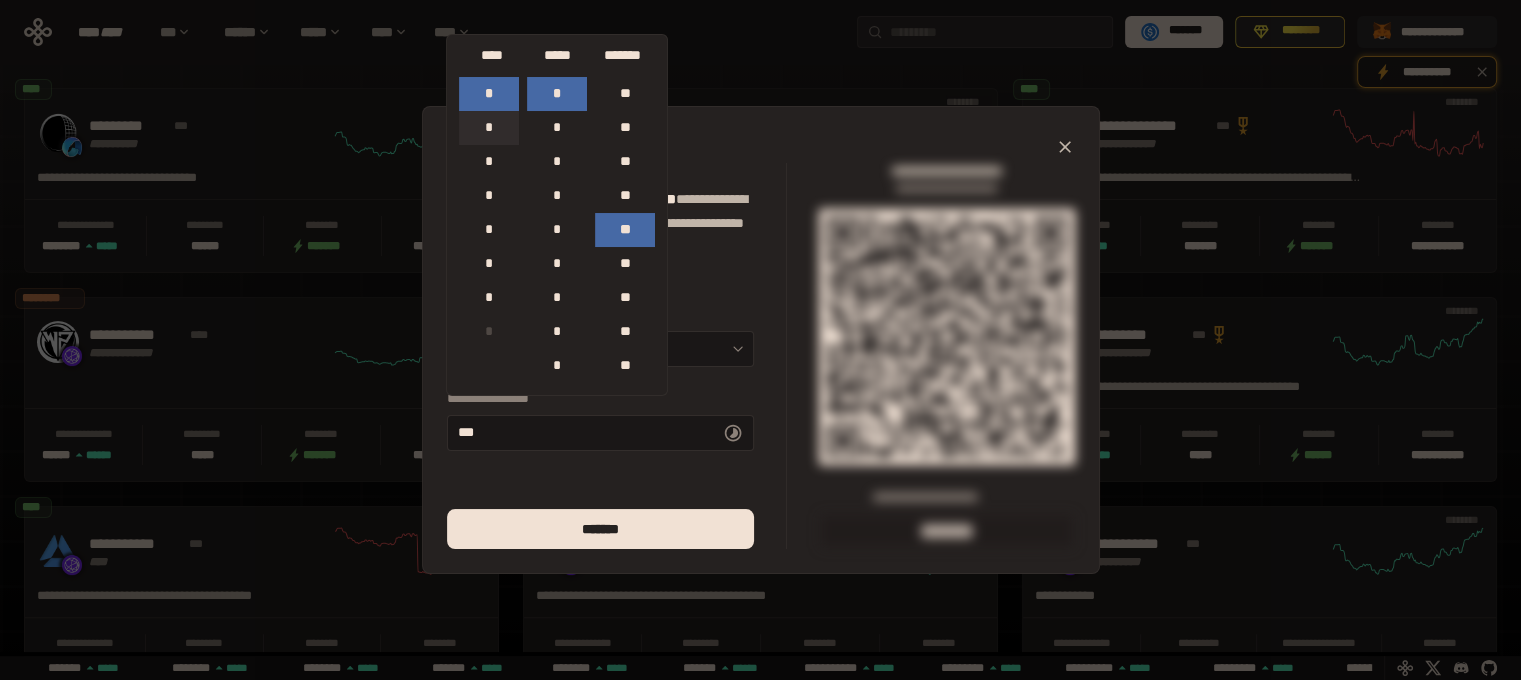 click on "*" at bounding box center (489, 128) 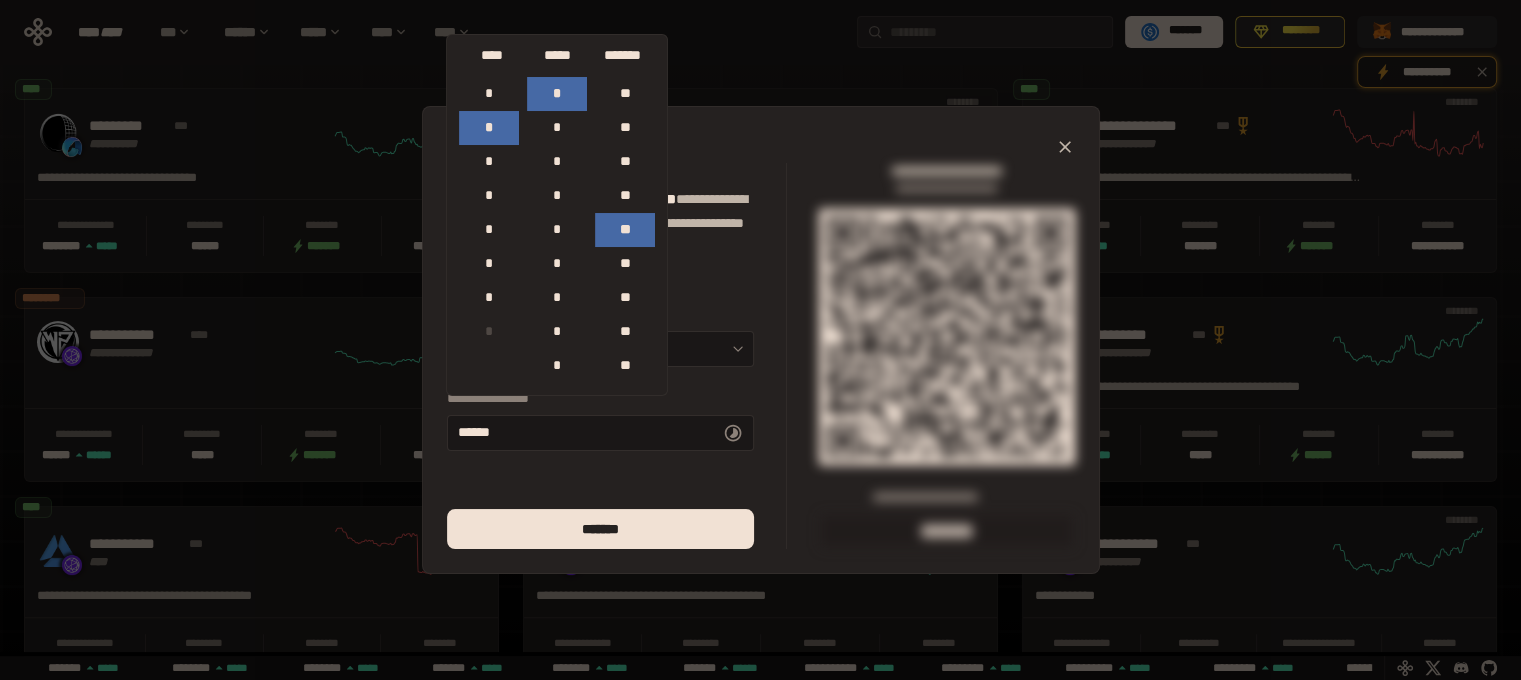 click on "*" at bounding box center (489, 128) 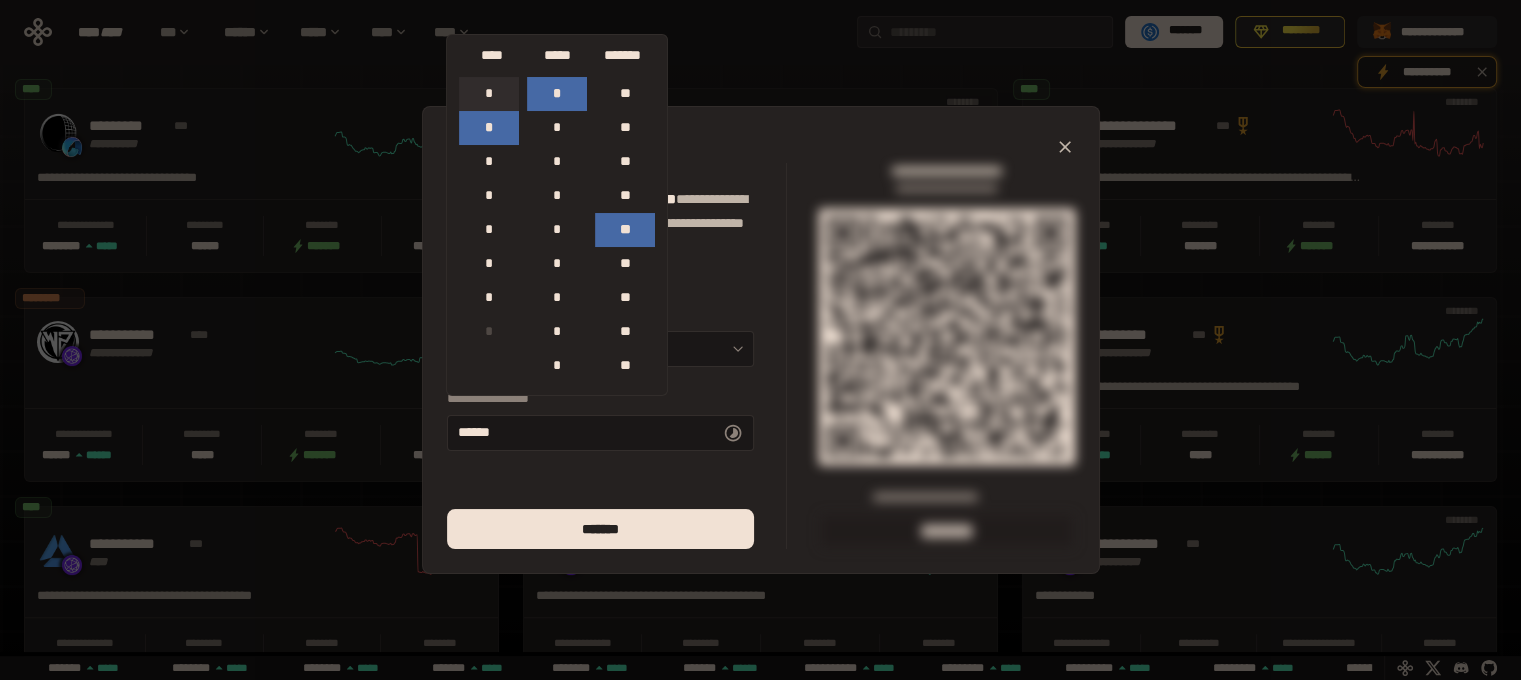 click on "*" at bounding box center (489, 94) 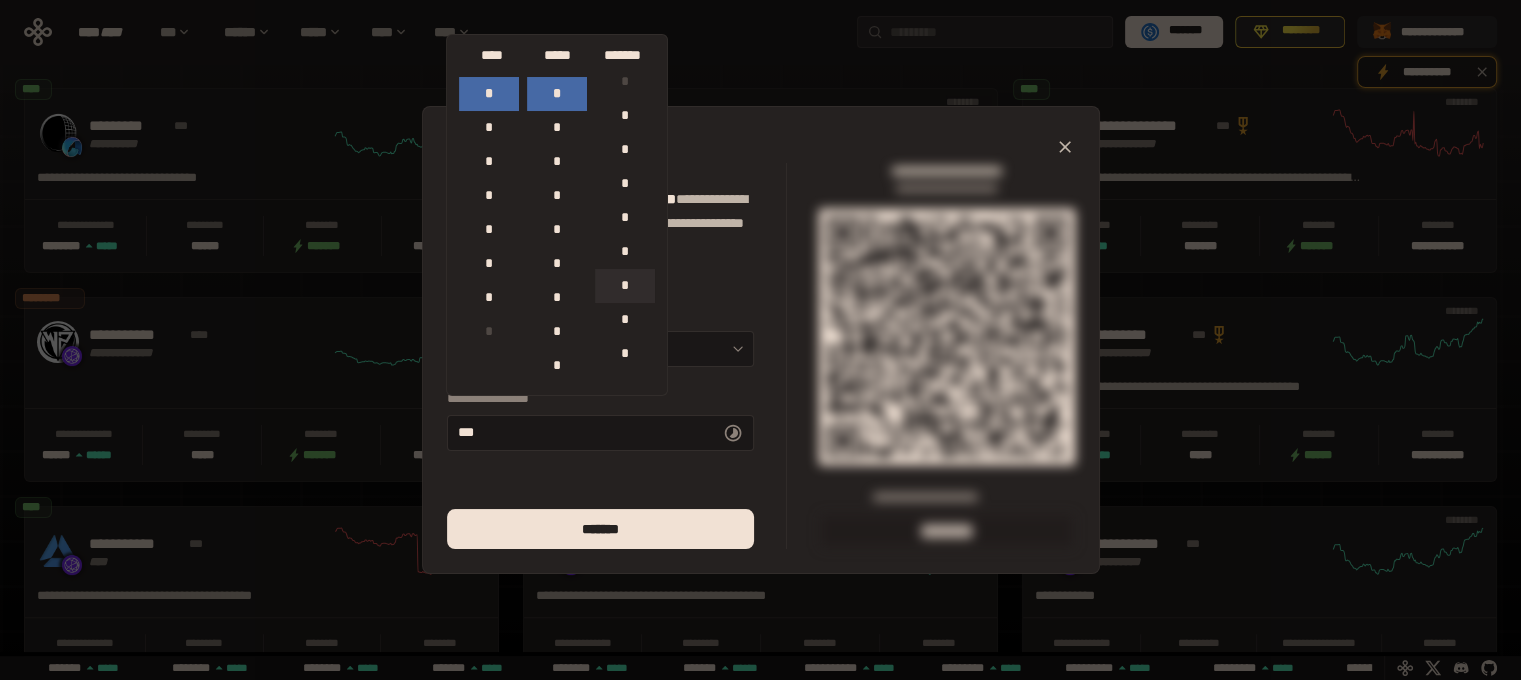 scroll, scrollTop: 0, scrollLeft: 0, axis: both 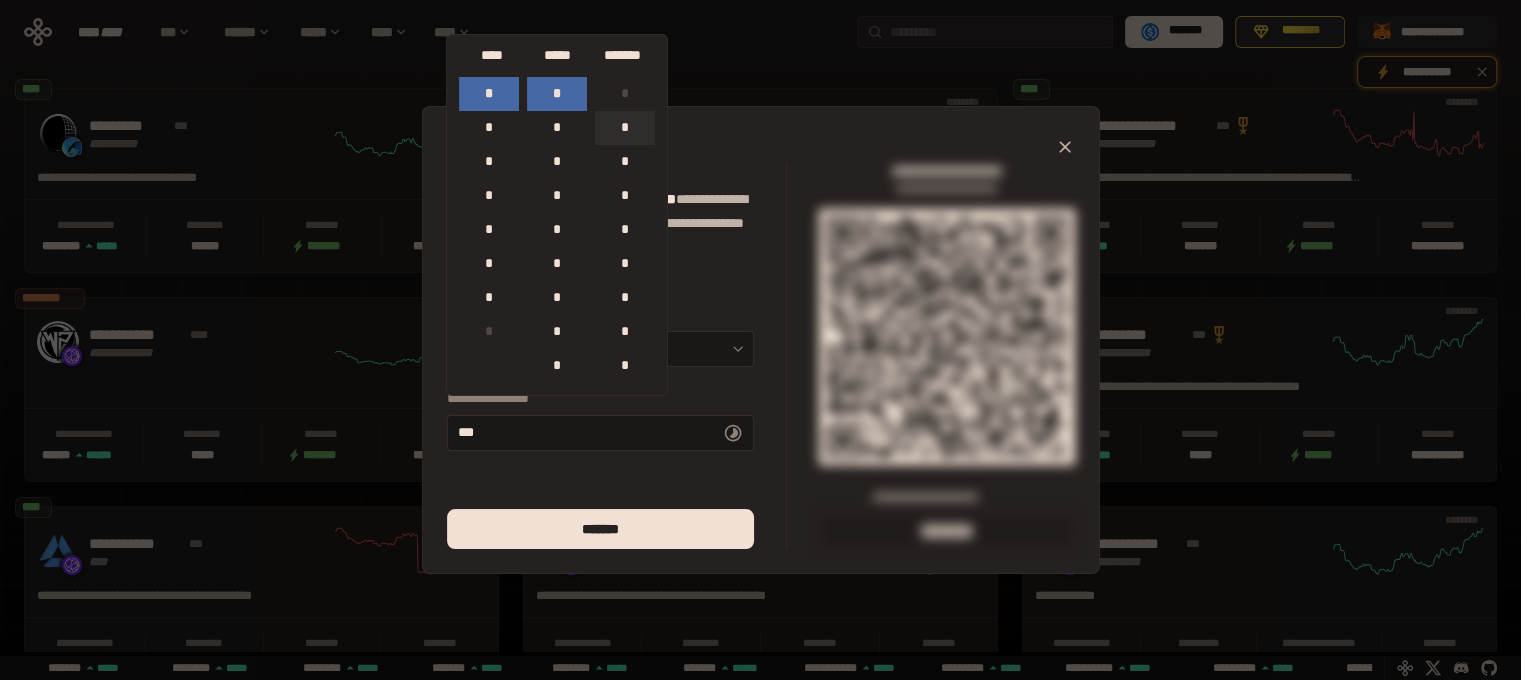 click on "*" at bounding box center [625, 128] 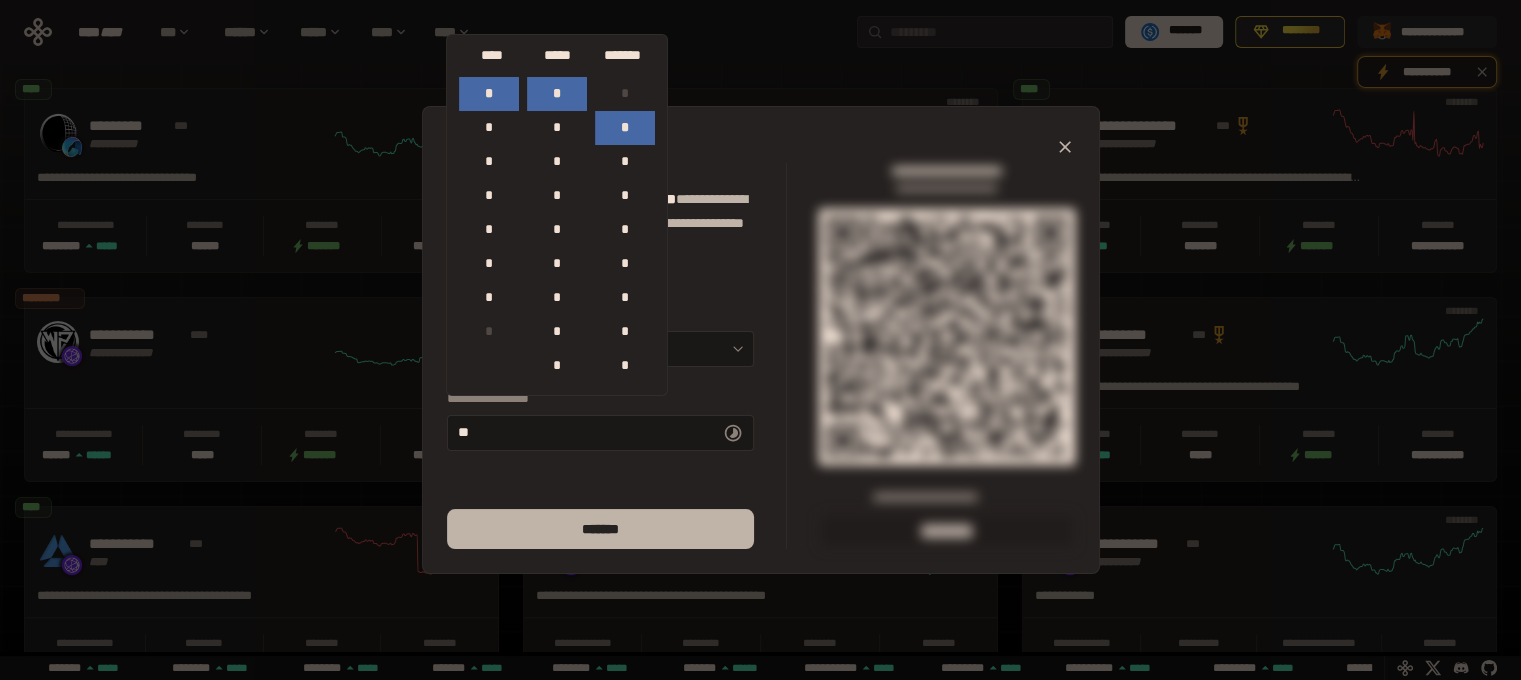 scroll, scrollTop: 0, scrollLeft: 436, axis: horizontal 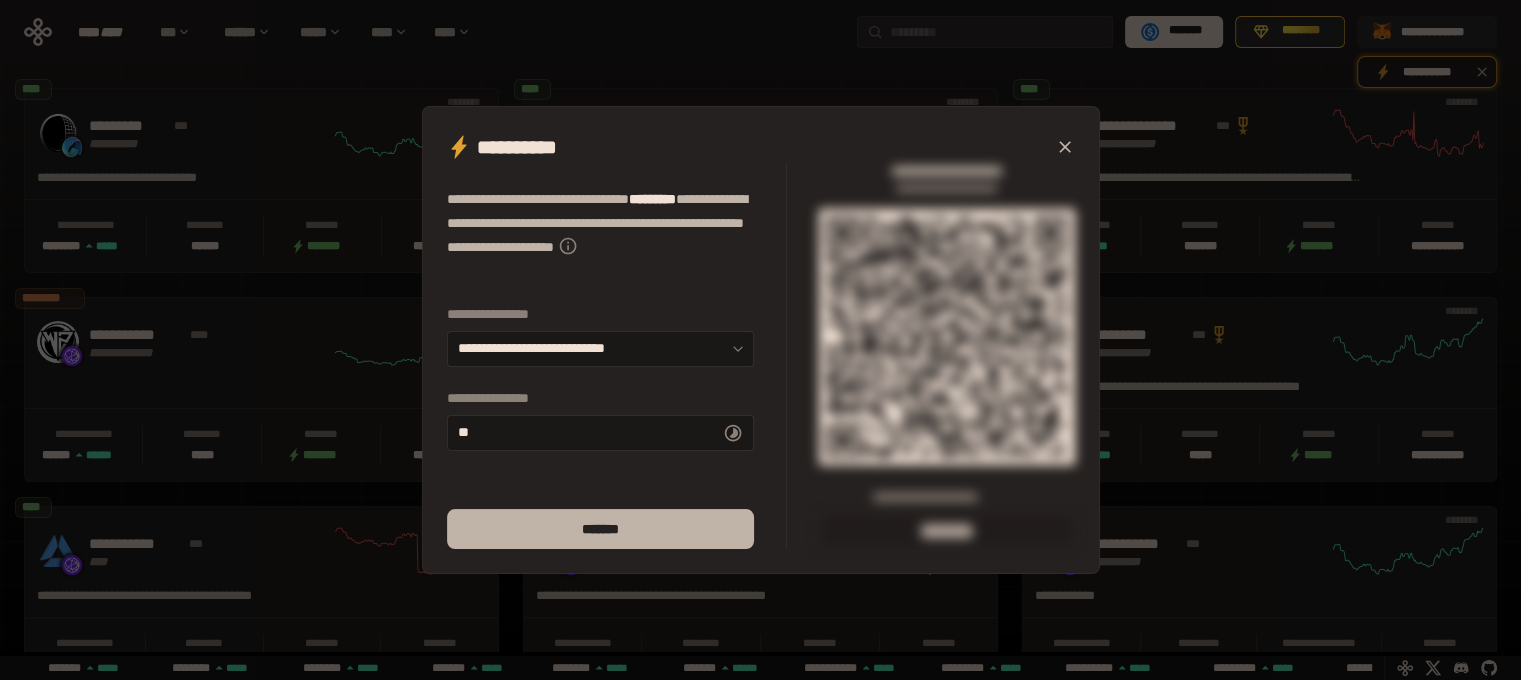 click on "*******" at bounding box center [600, 529] 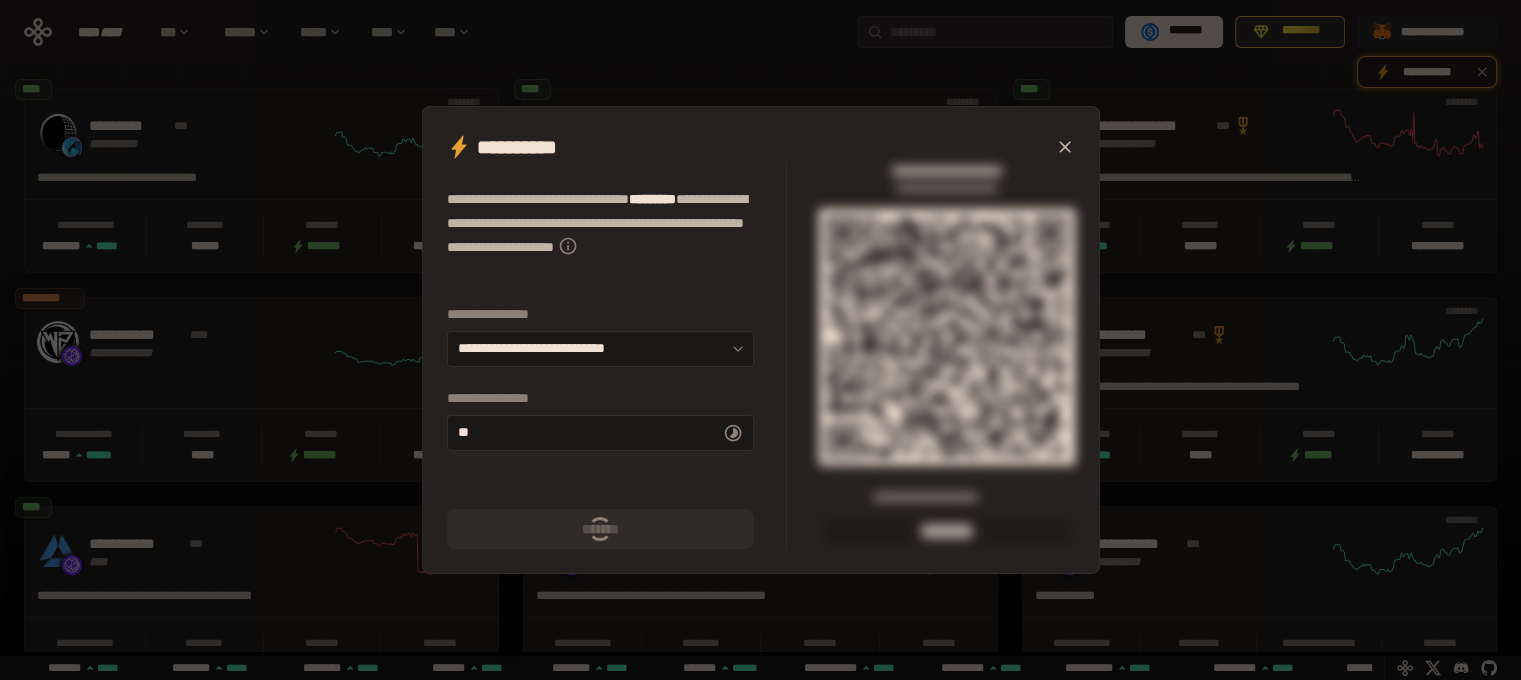click on "*******" at bounding box center (600, 529) 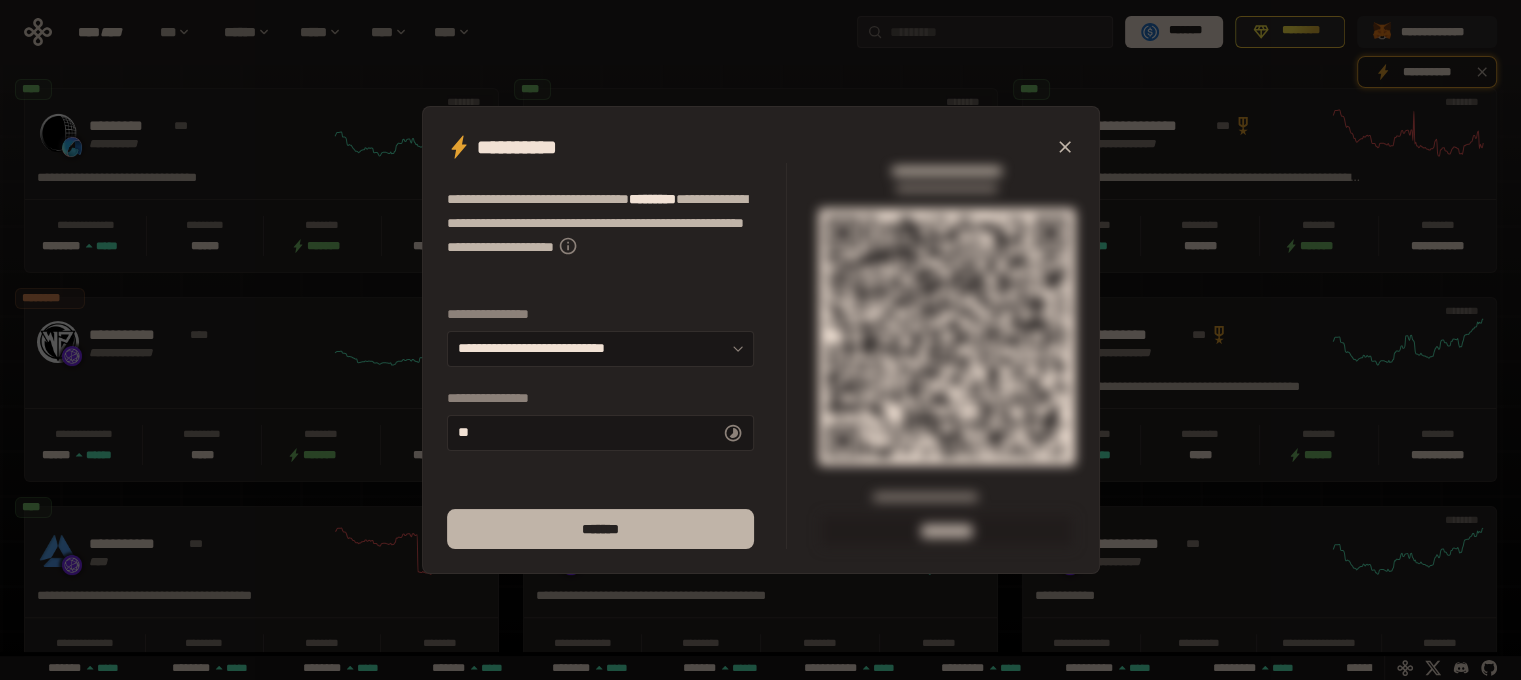 click on "*******" at bounding box center [600, 529] 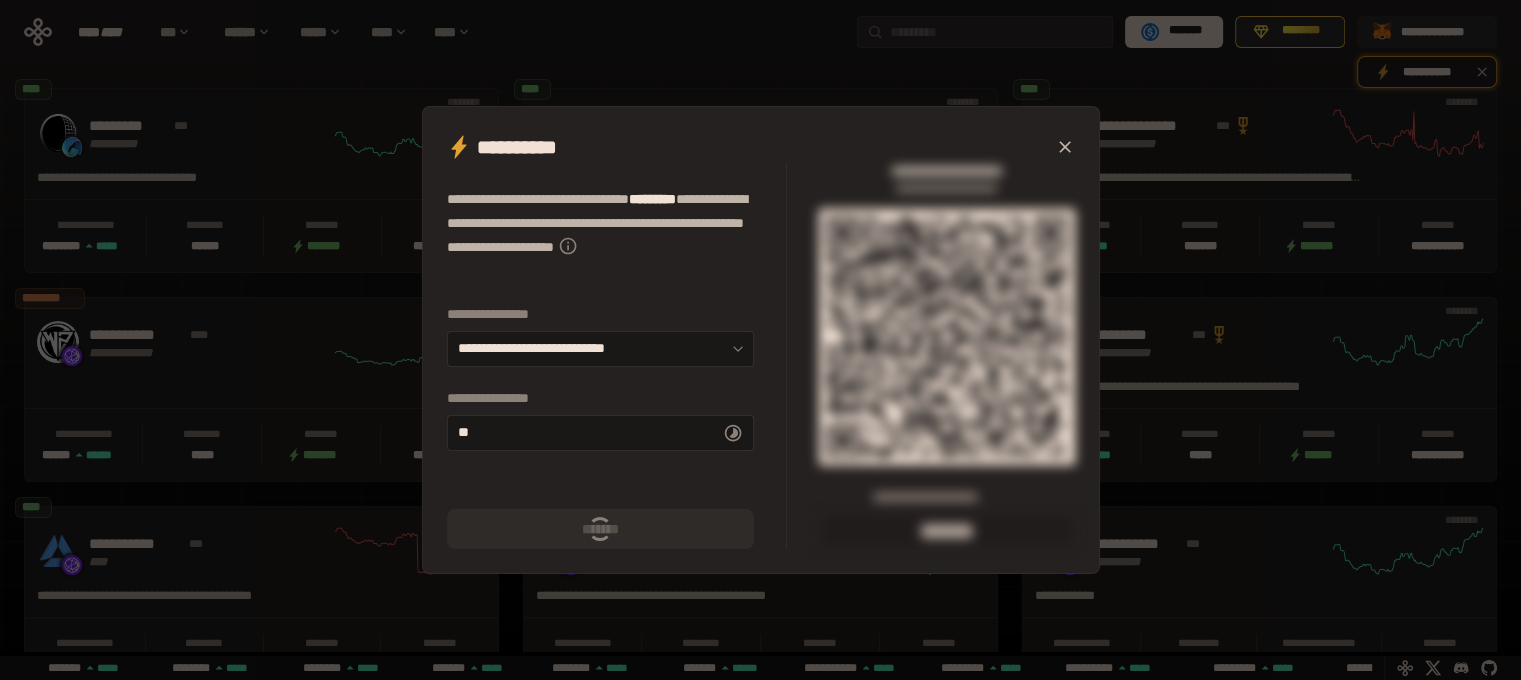 scroll, scrollTop: 0, scrollLeft: 16, axis: horizontal 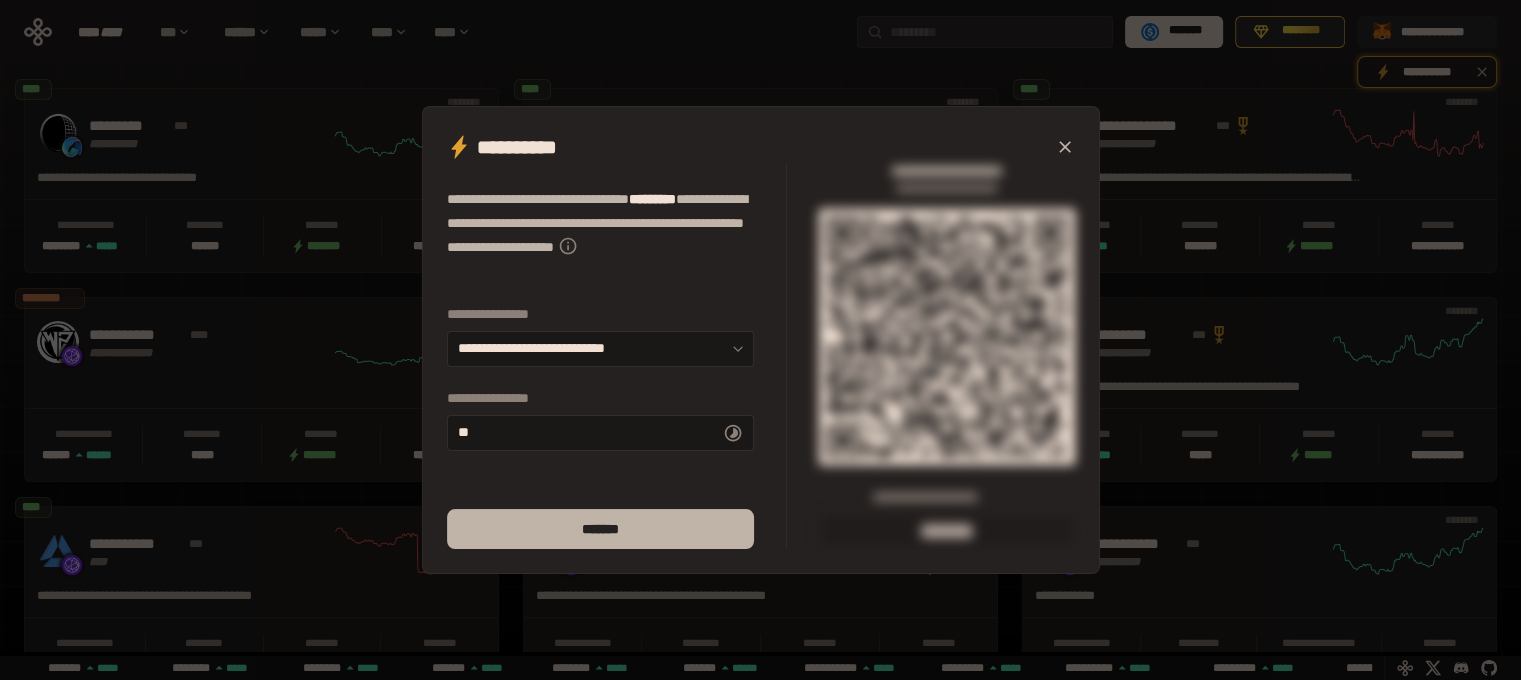 click on "*******" at bounding box center (600, 529) 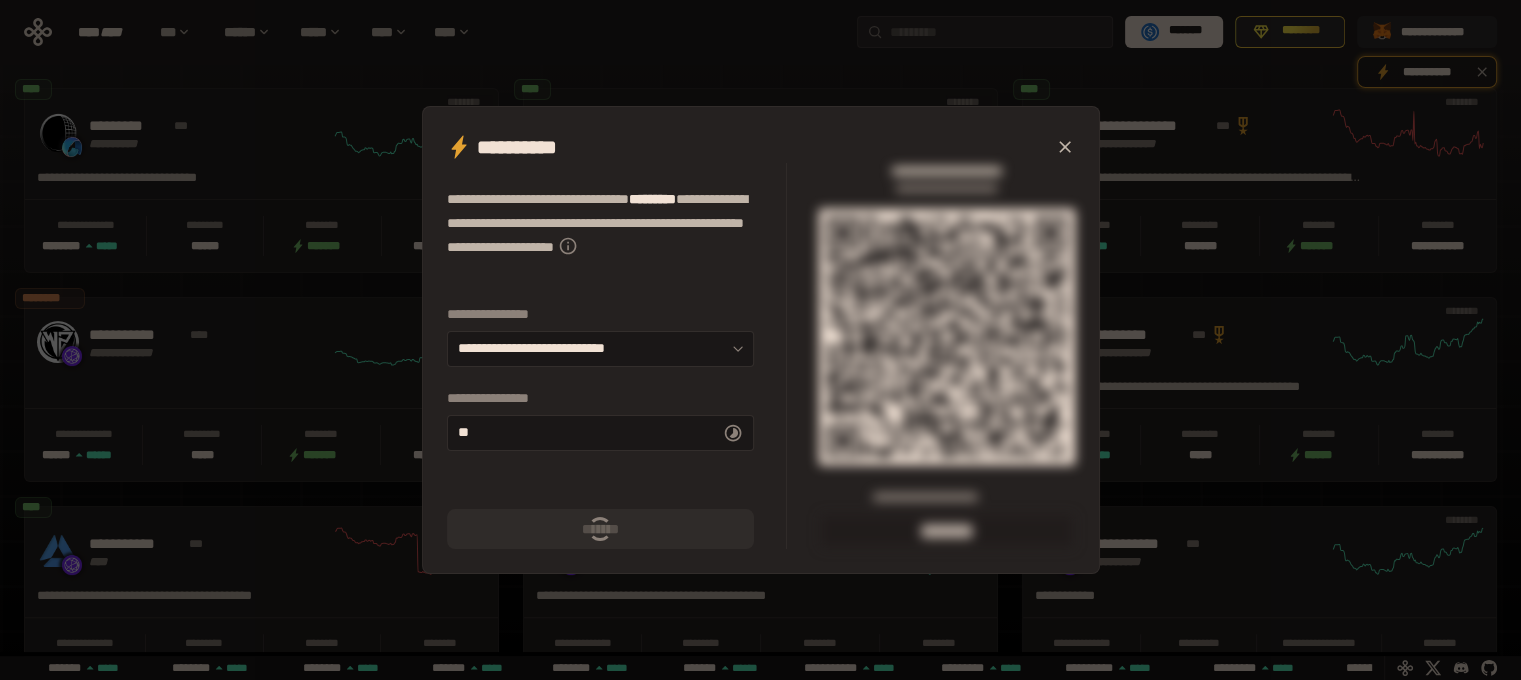 click at bounding box center (600, 529) 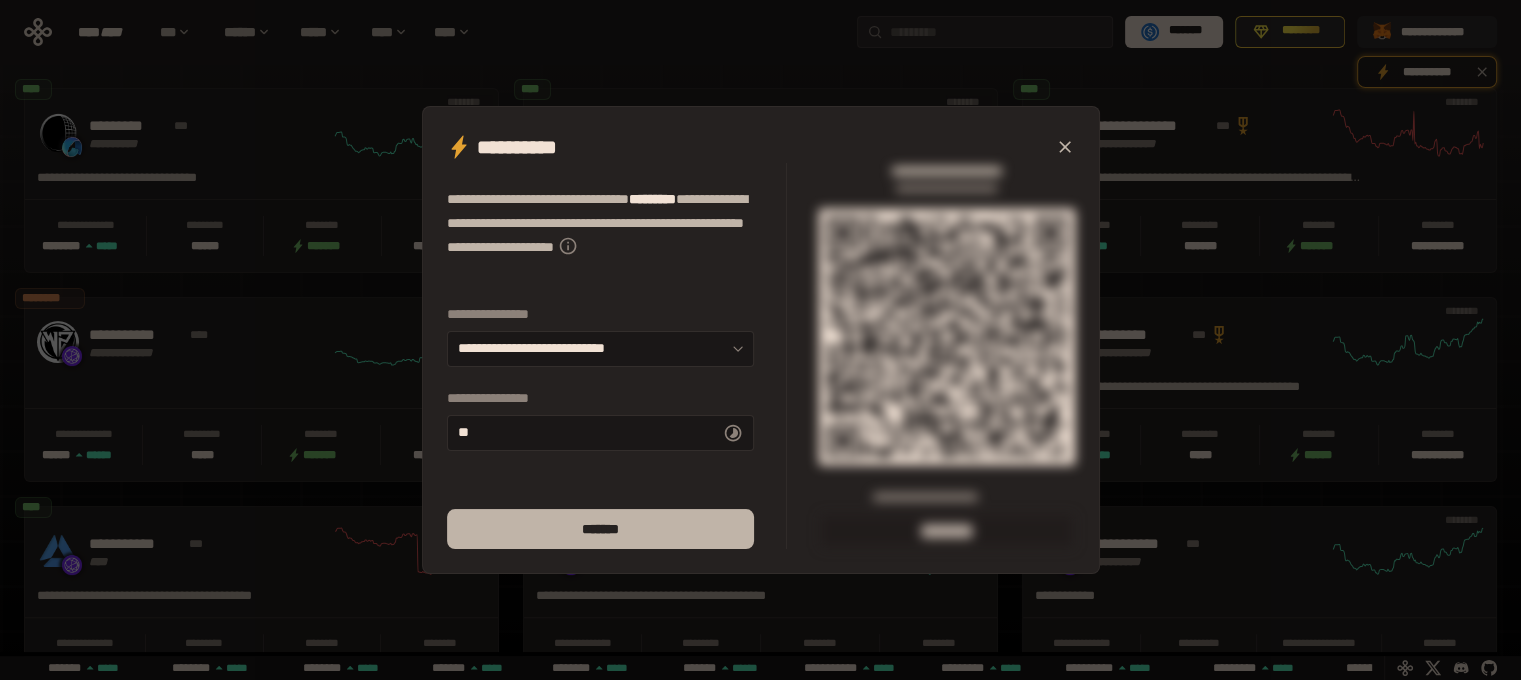 click on "*******" at bounding box center [600, 529] 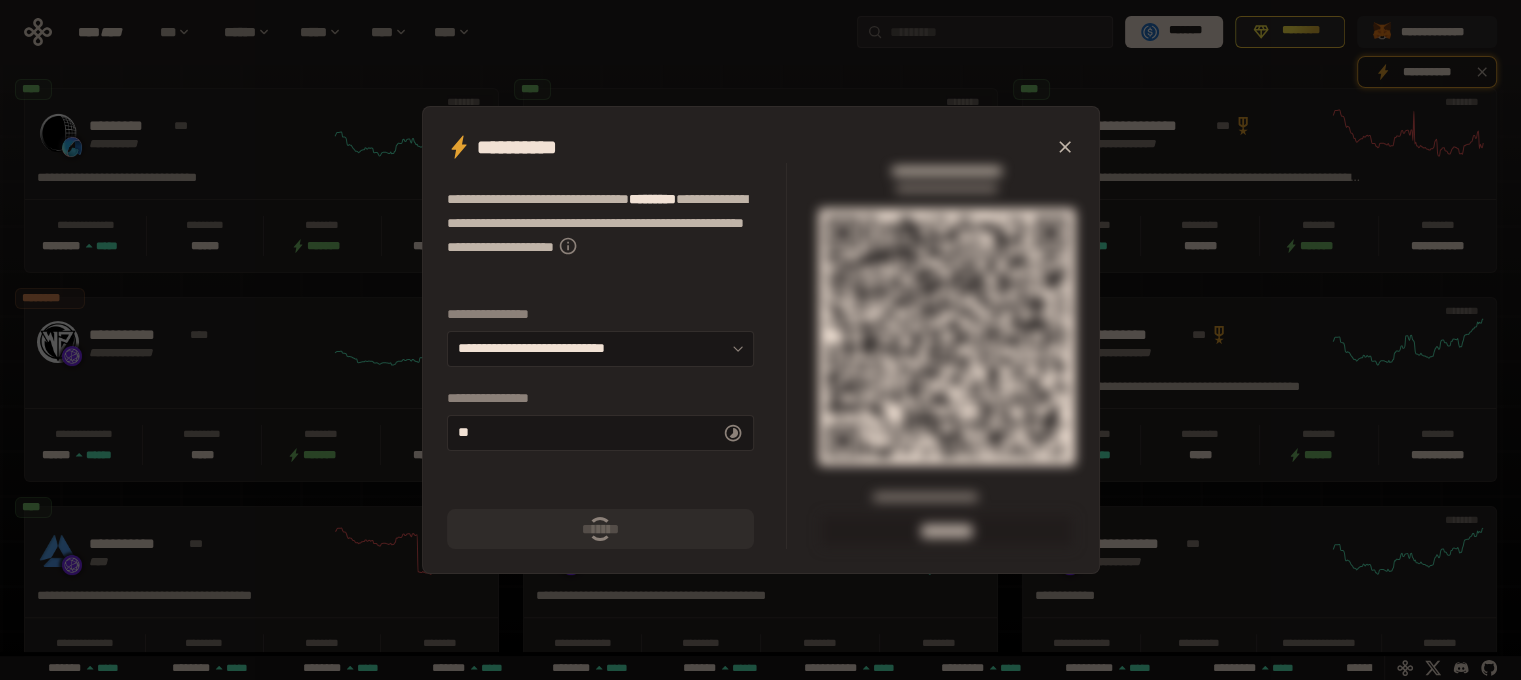 click on "*******" at bounding box center (600, 529) 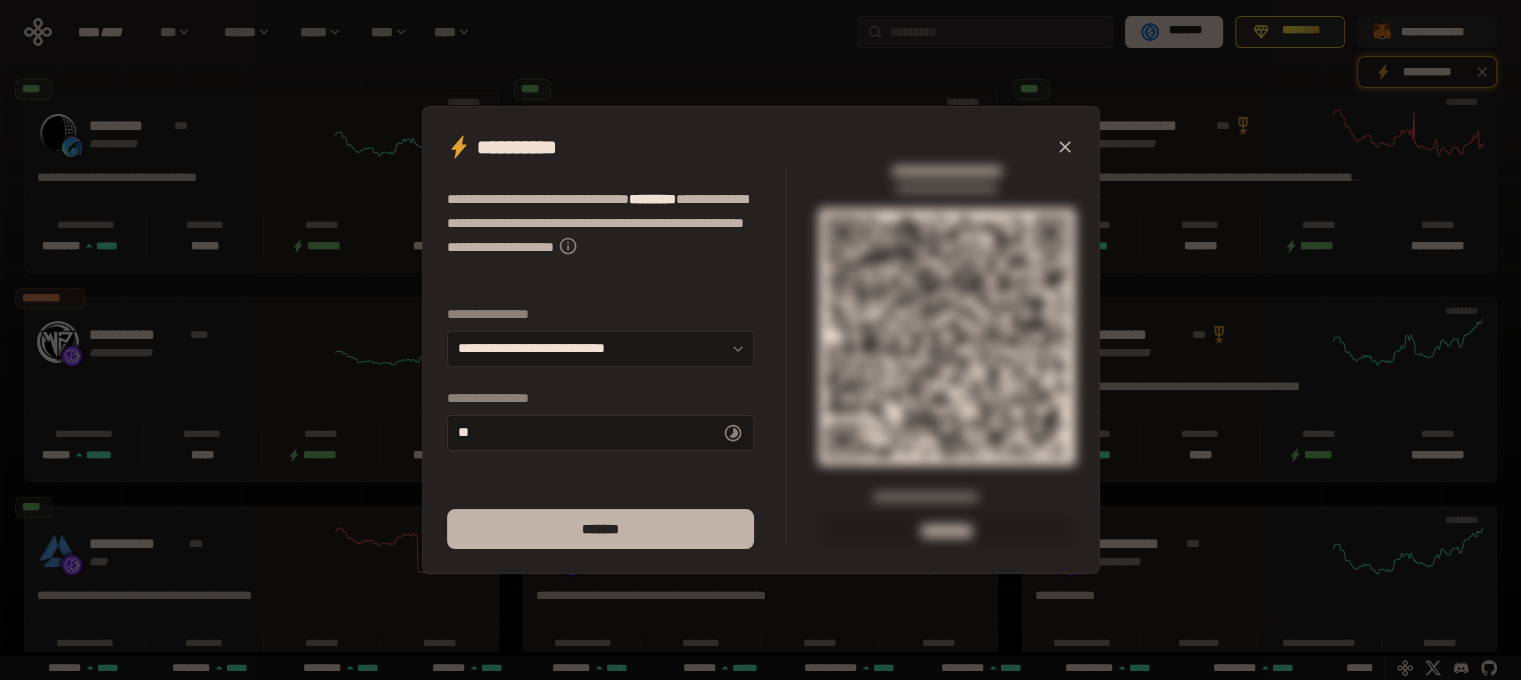 click on "*******" at bounding box center [600, 529] 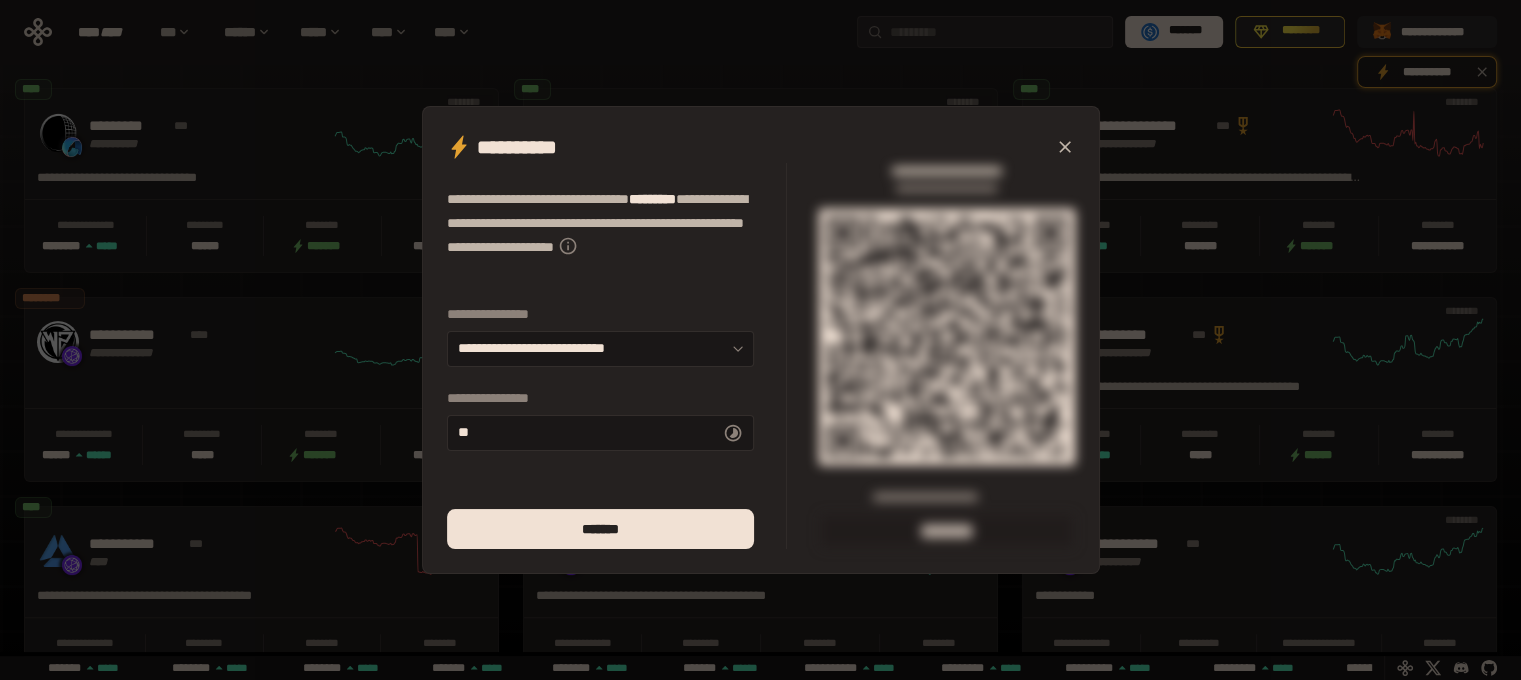 scroll, scrollTop: 0, scrollLeft: 1276, axis: horizontal 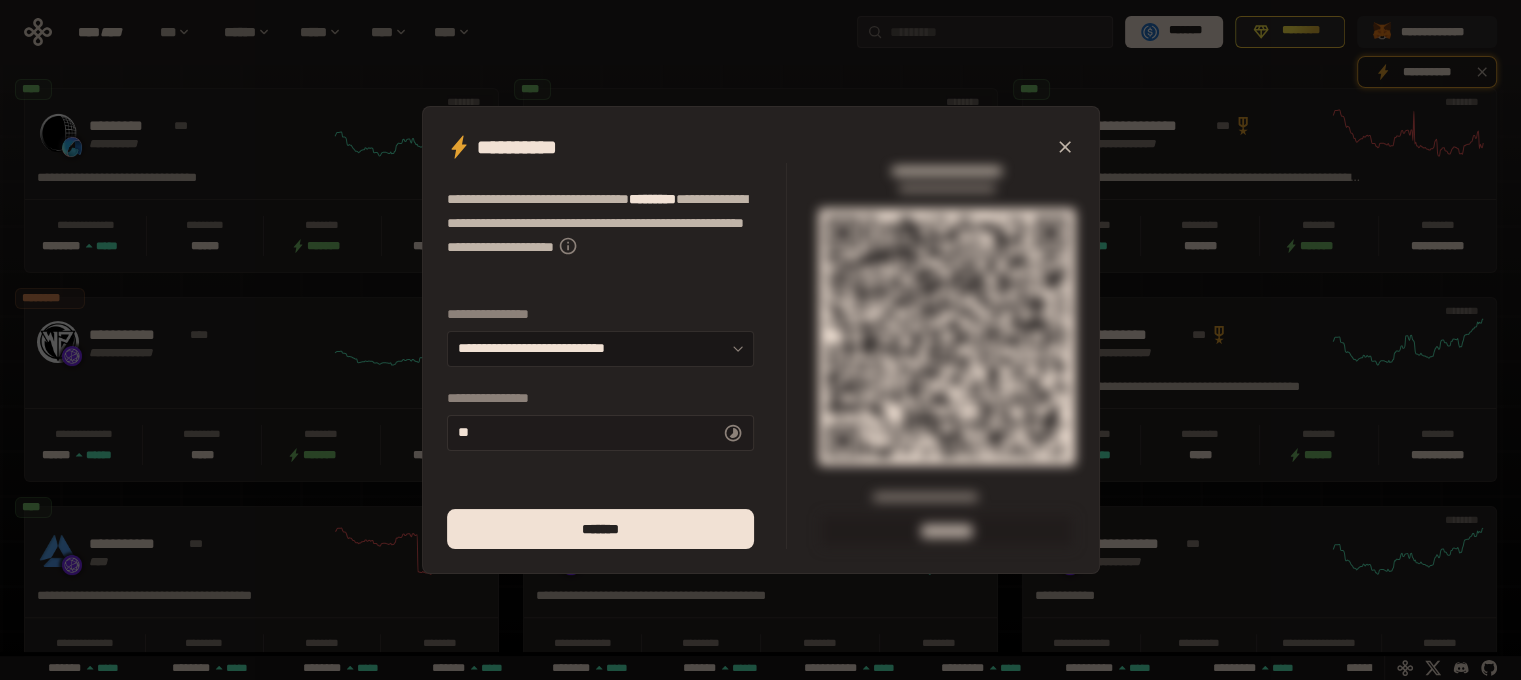 click on "* *" at bounding box center (600, 433) 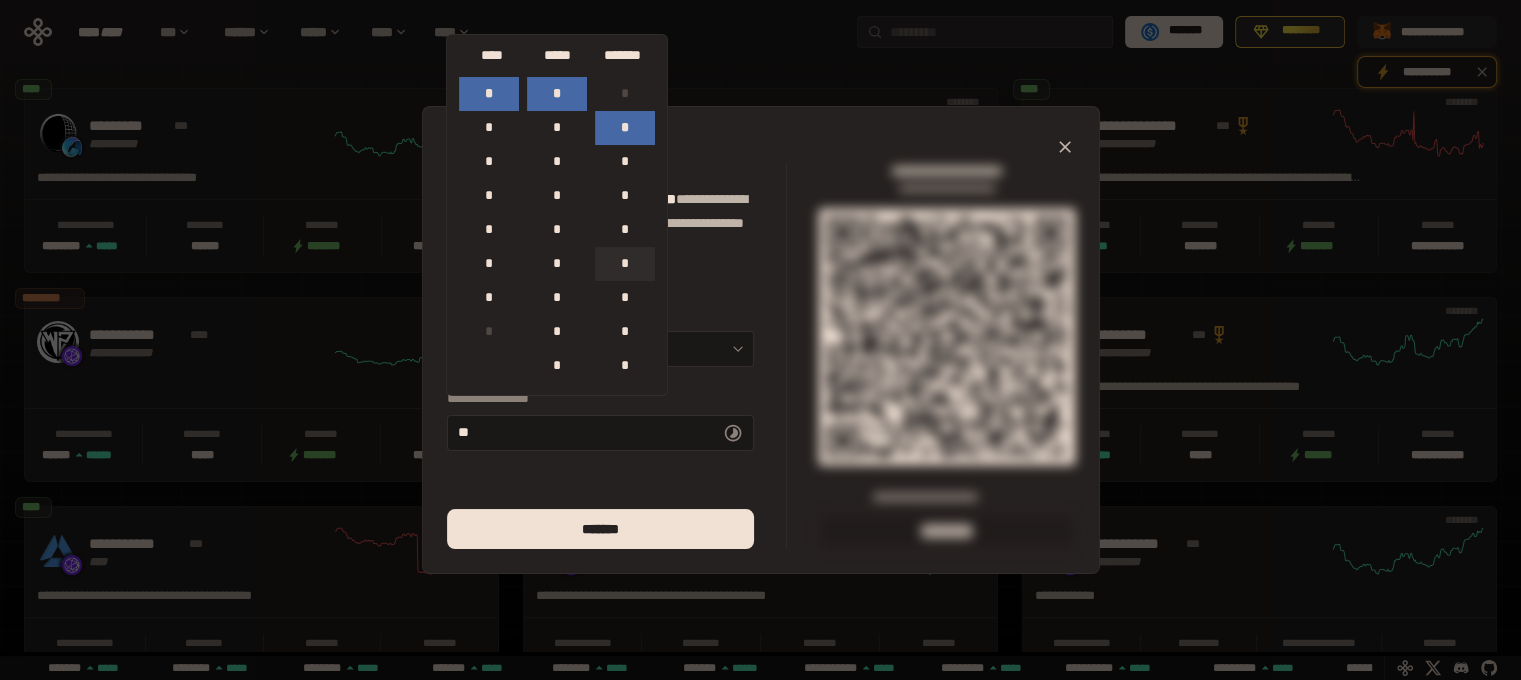 click on "*" at bounding box center (625, 264) 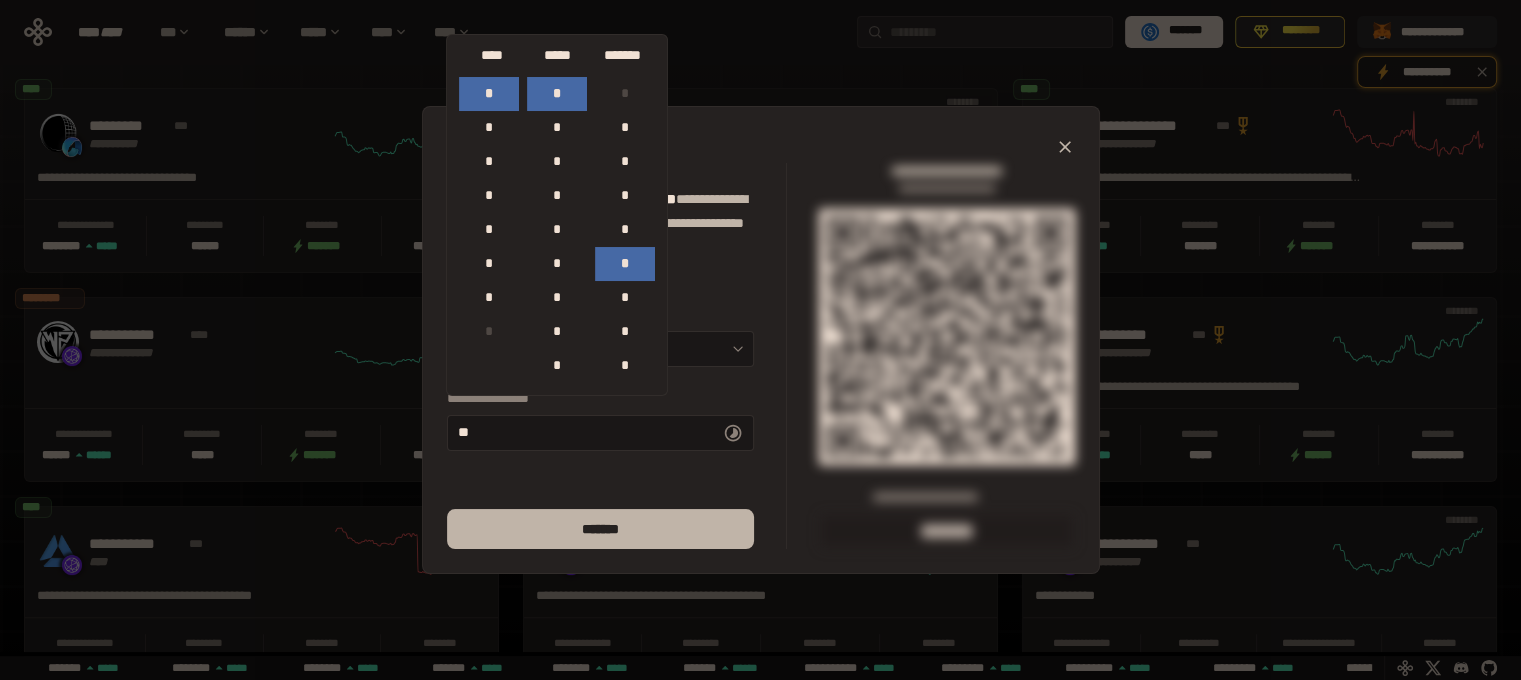 click on "*******" at bounding box center (600, 529) 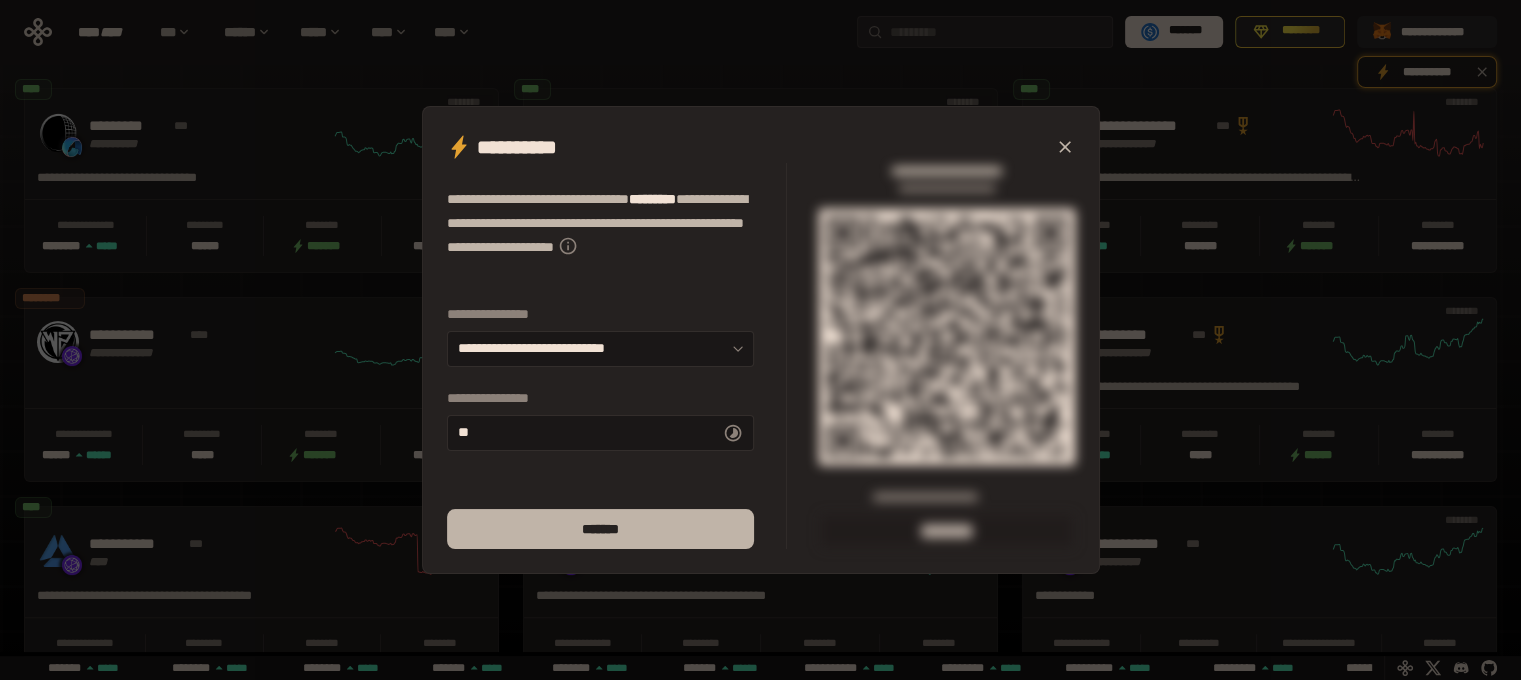 scroll, scrollTop: 0, scrollLeft: 856, axis: horizontal 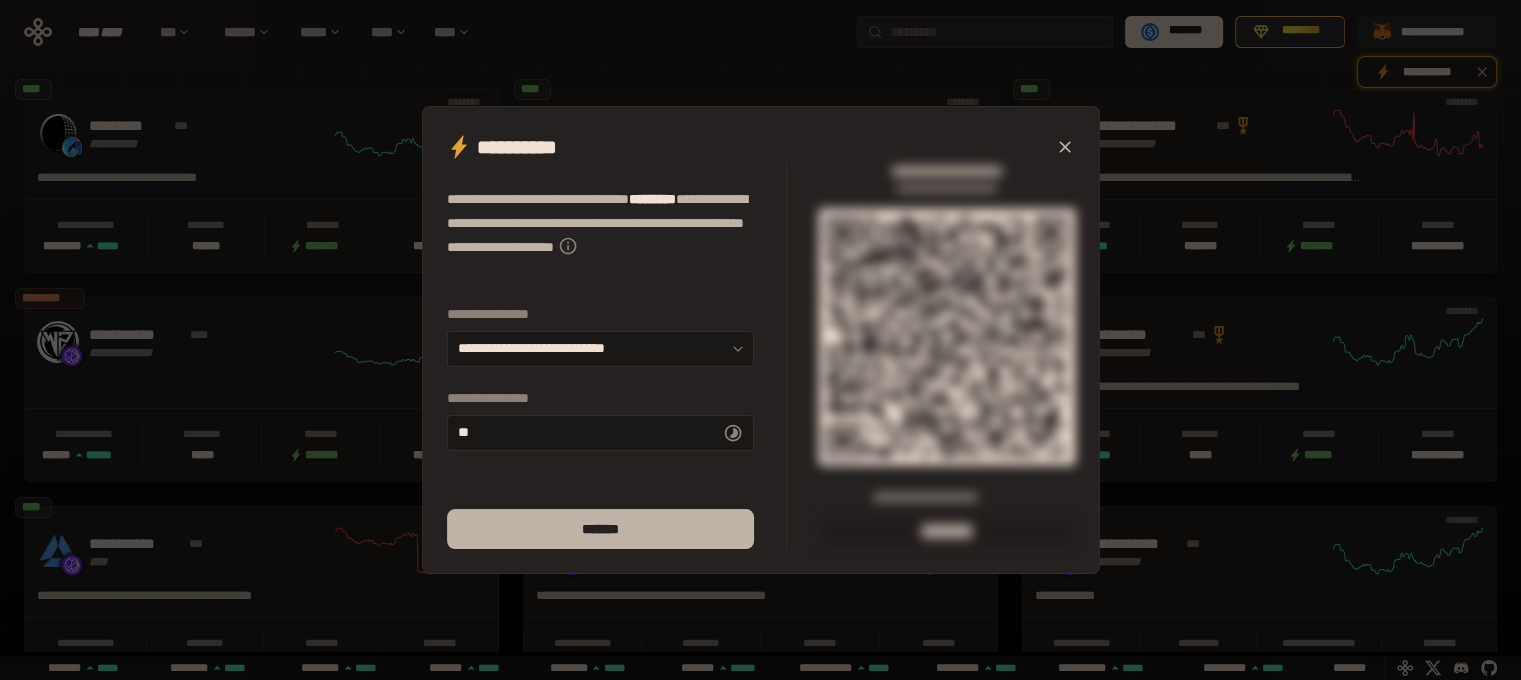 click on "*******" at bounding box center [600, 529] 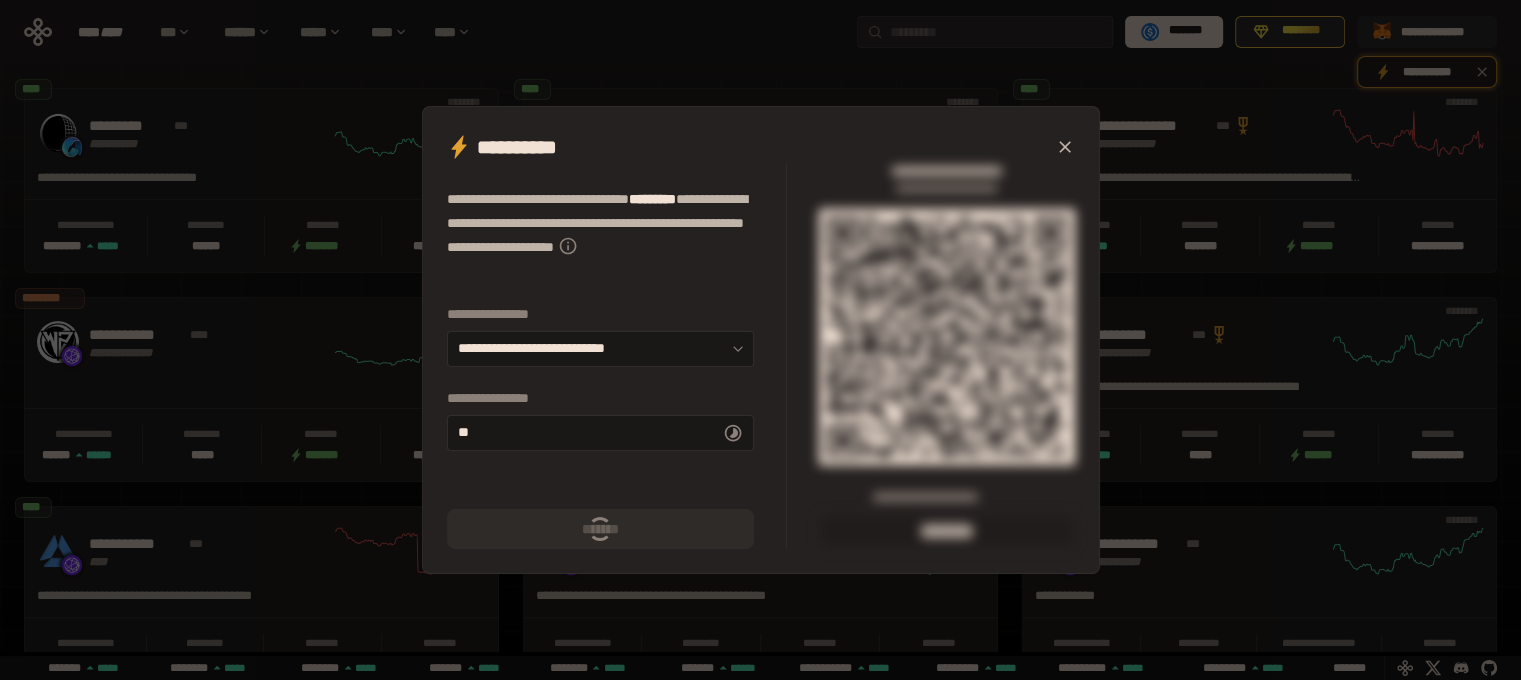 scroll, scrollTop: 0, scrollLeft: 856, axis: horizontal 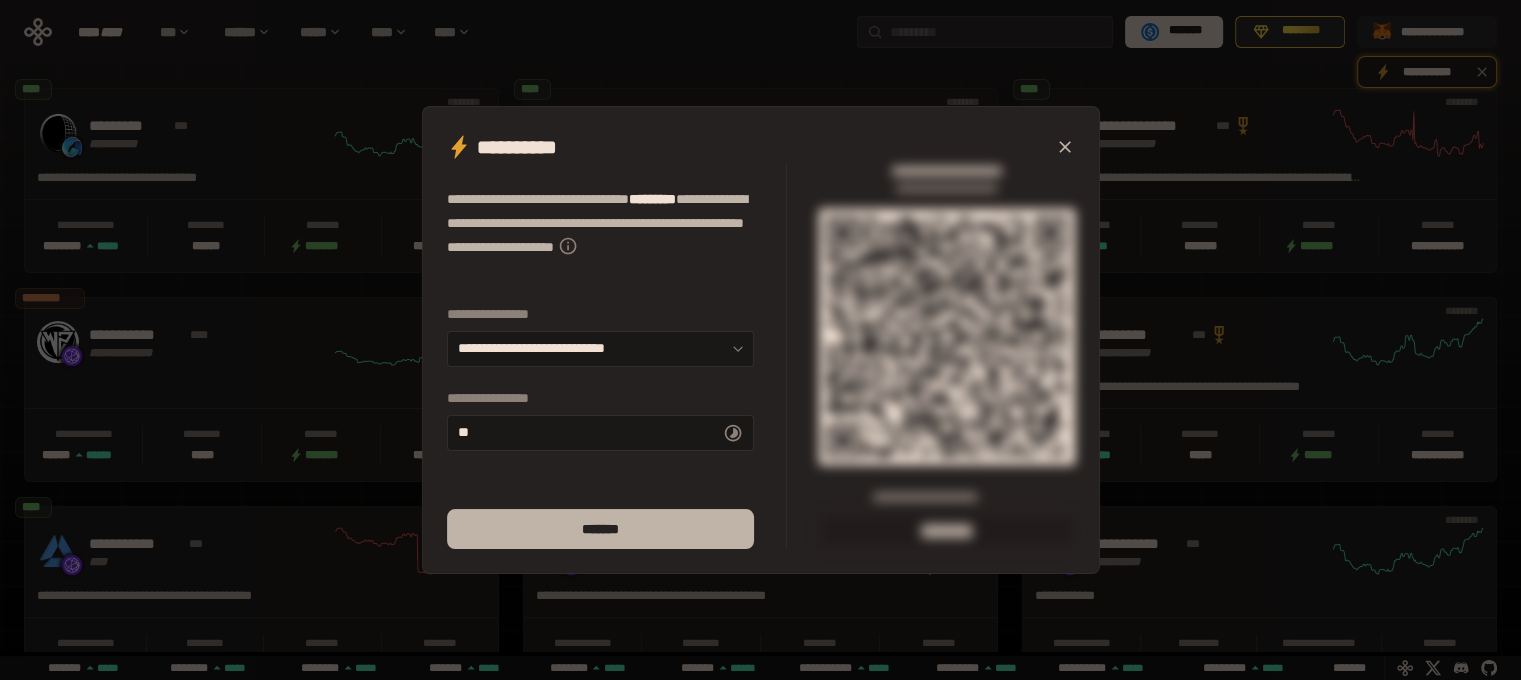 click on "*******" at bounding box center (600, 529) 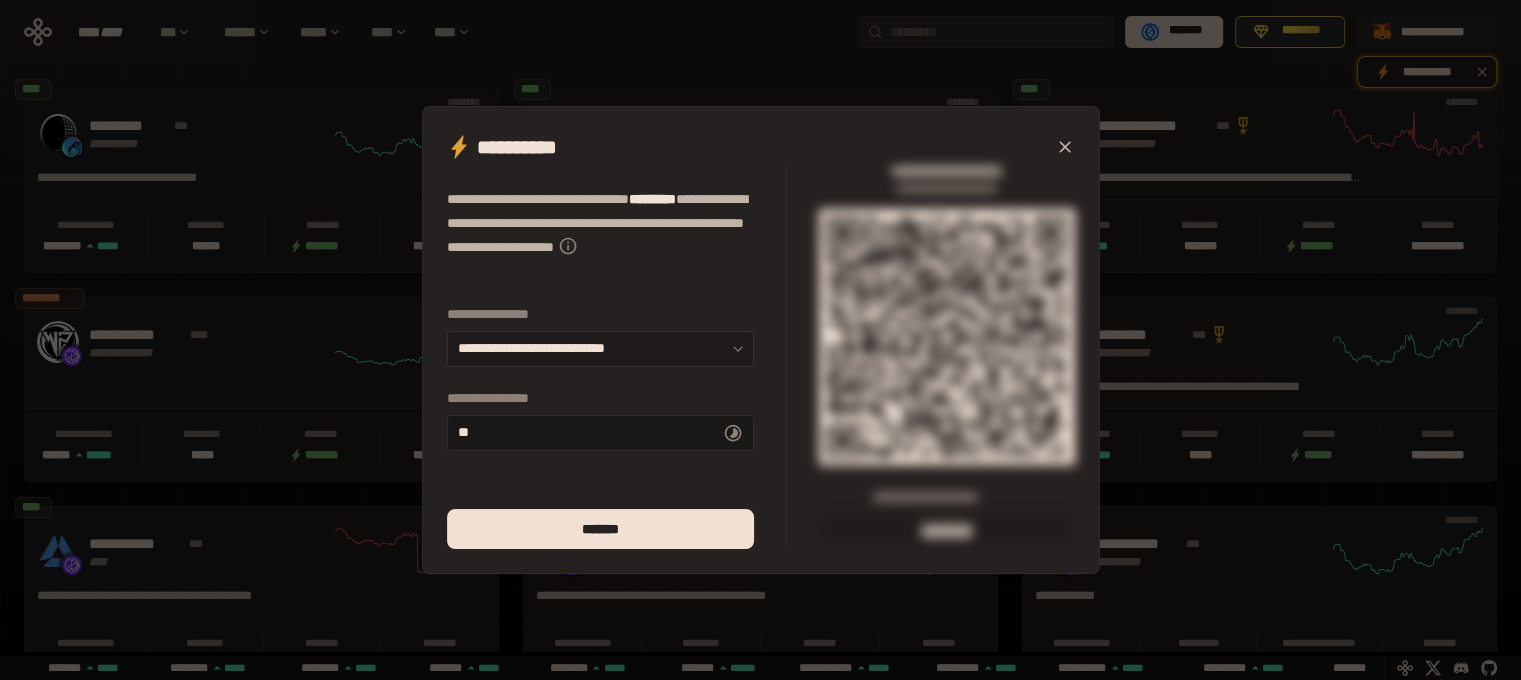click 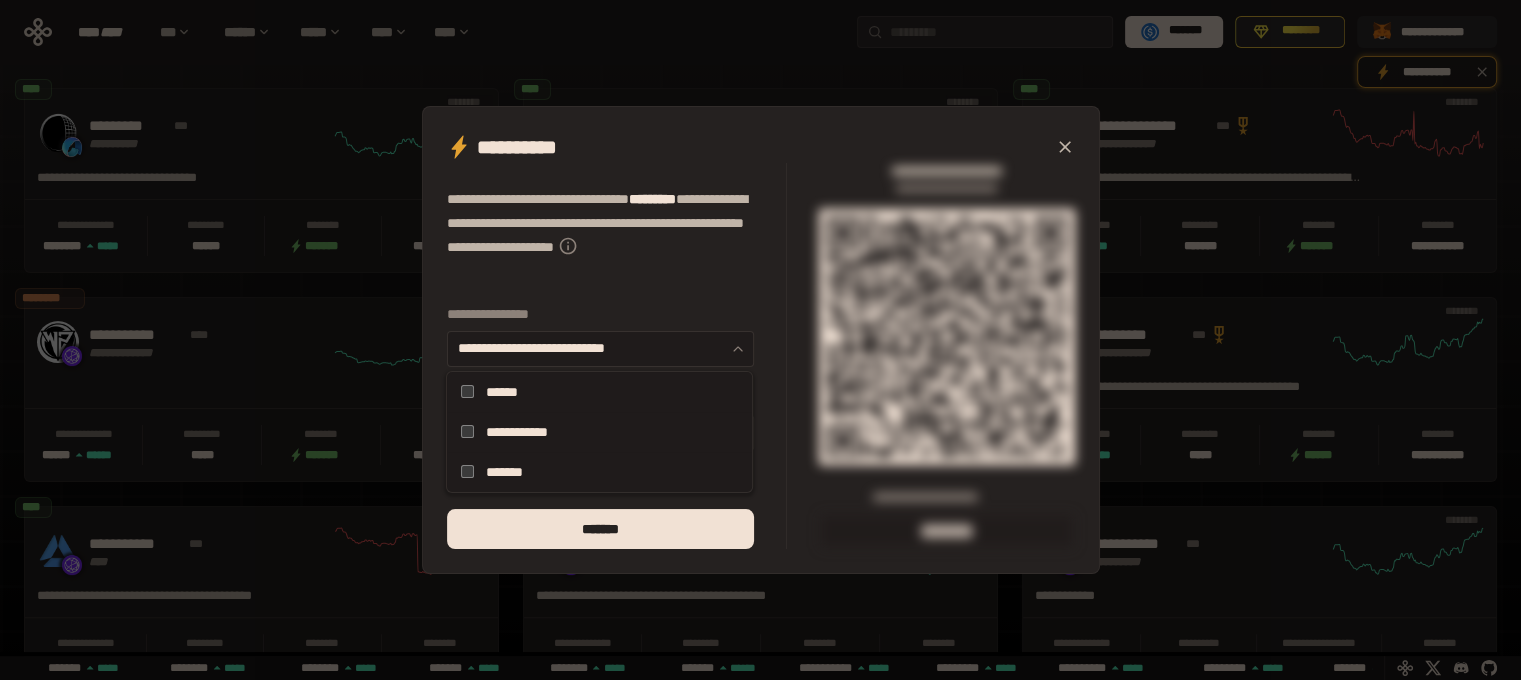scroll, scrollTop: 0, scrollLeft: 856, axis: horizontal 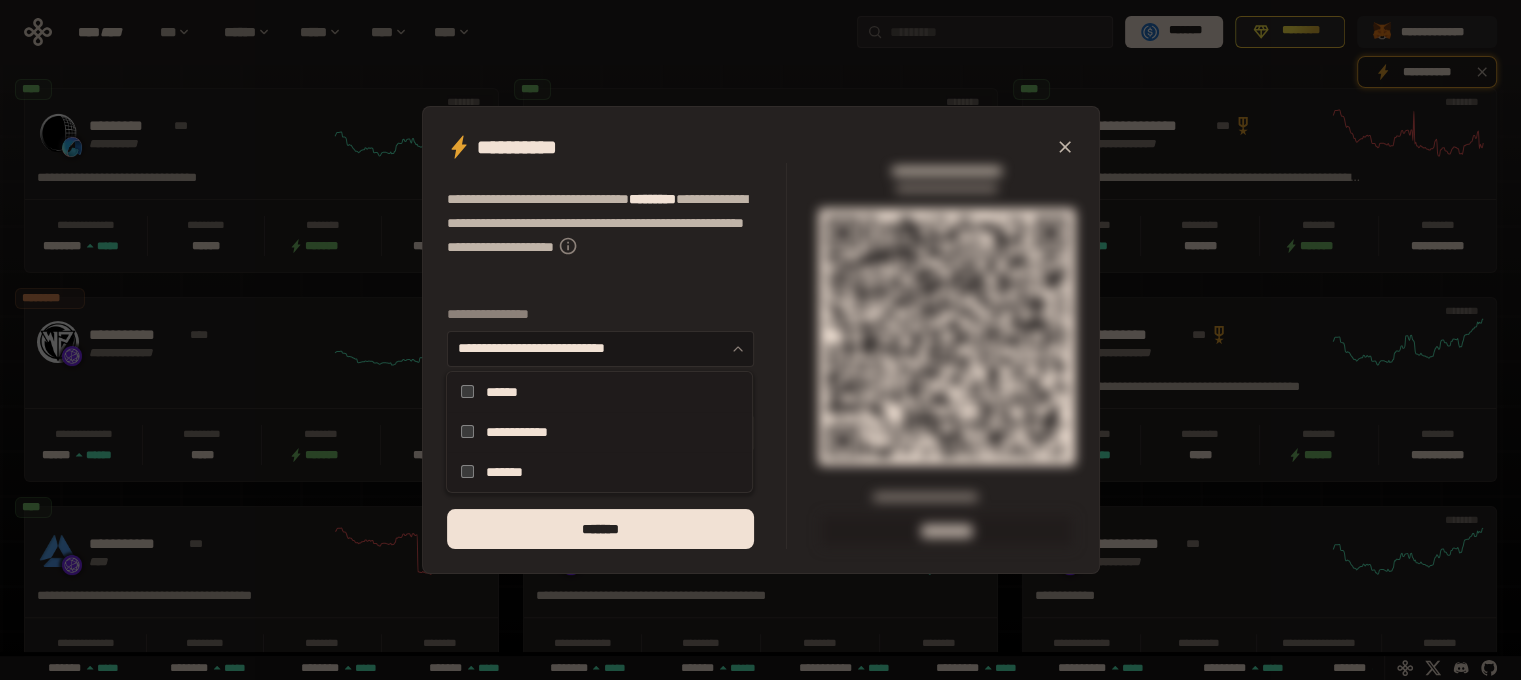 click on "**********" at bounding box center (599, 432) 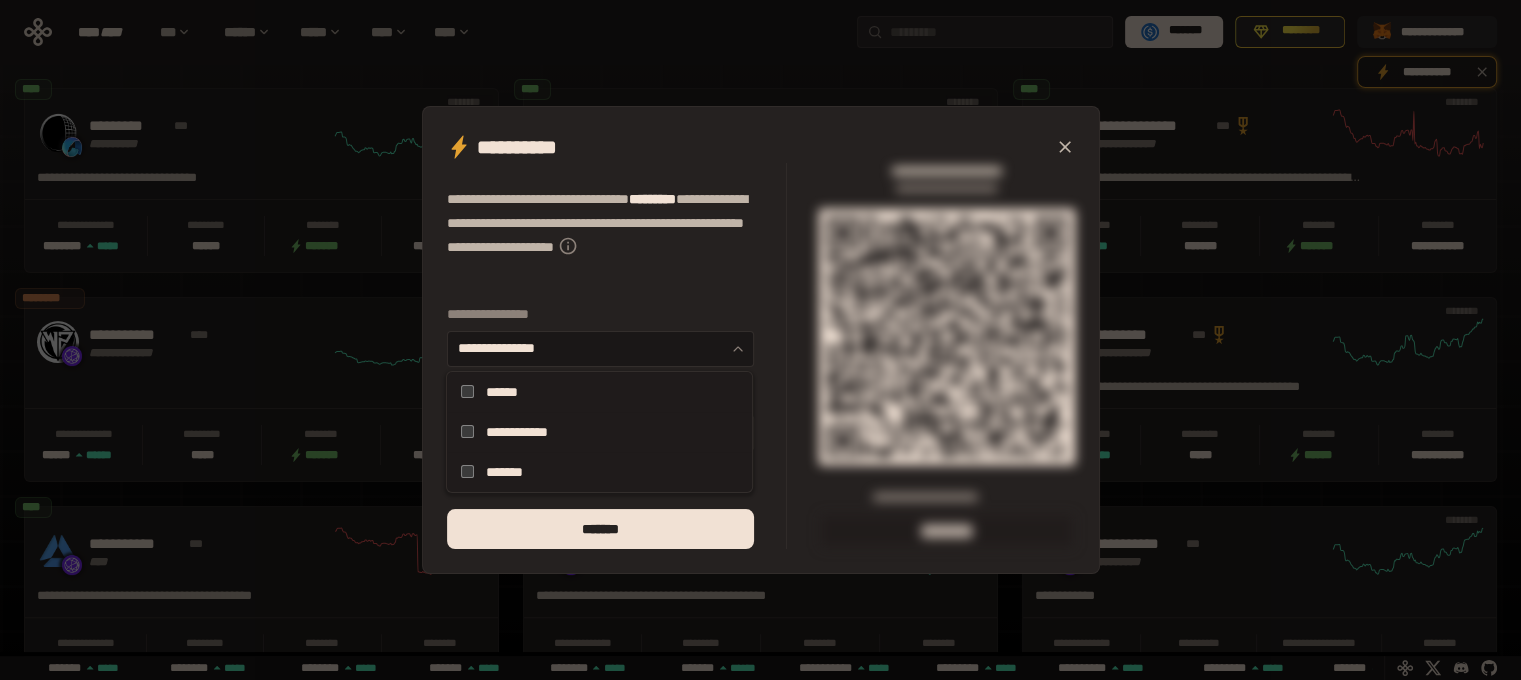 click on "**********" at bounding box center (599, 432) 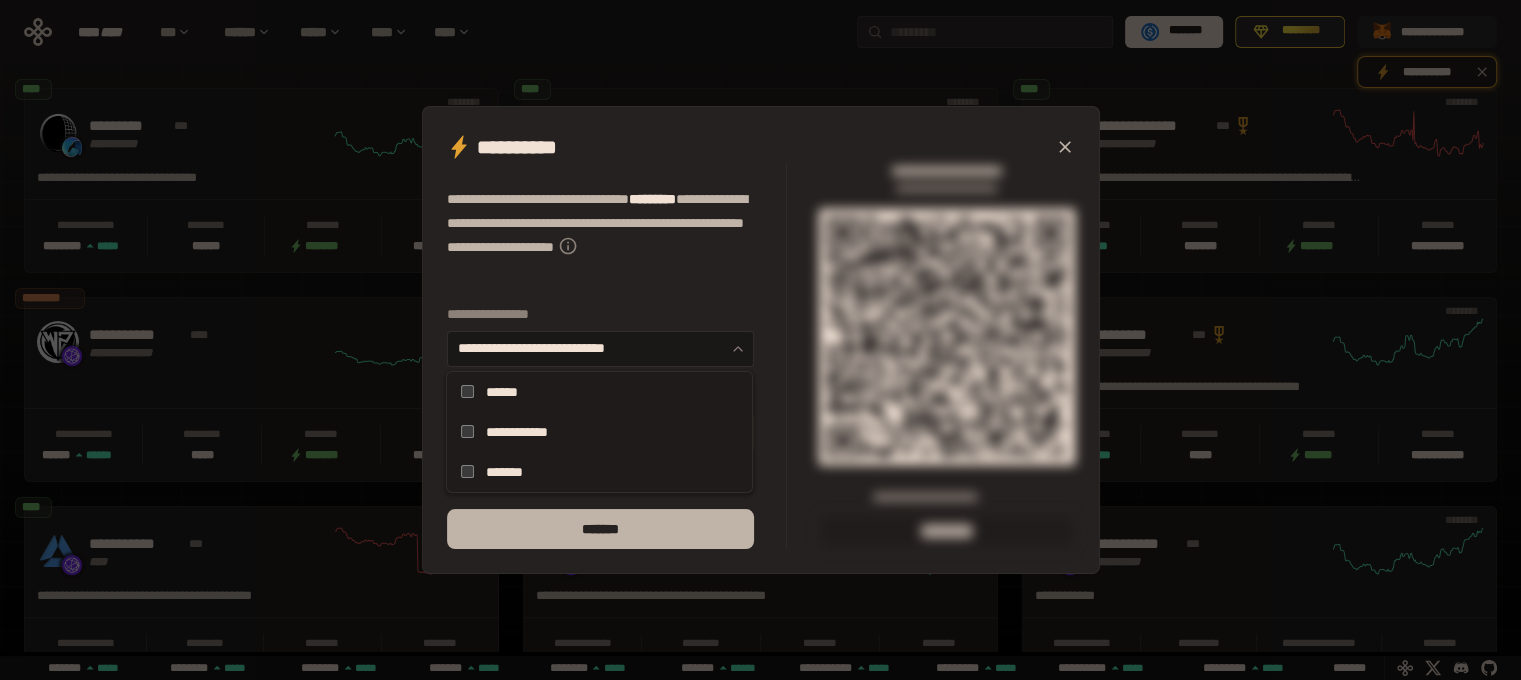 scroll, scrollTop: 0, scrollLeft: 436, axis: horizontal 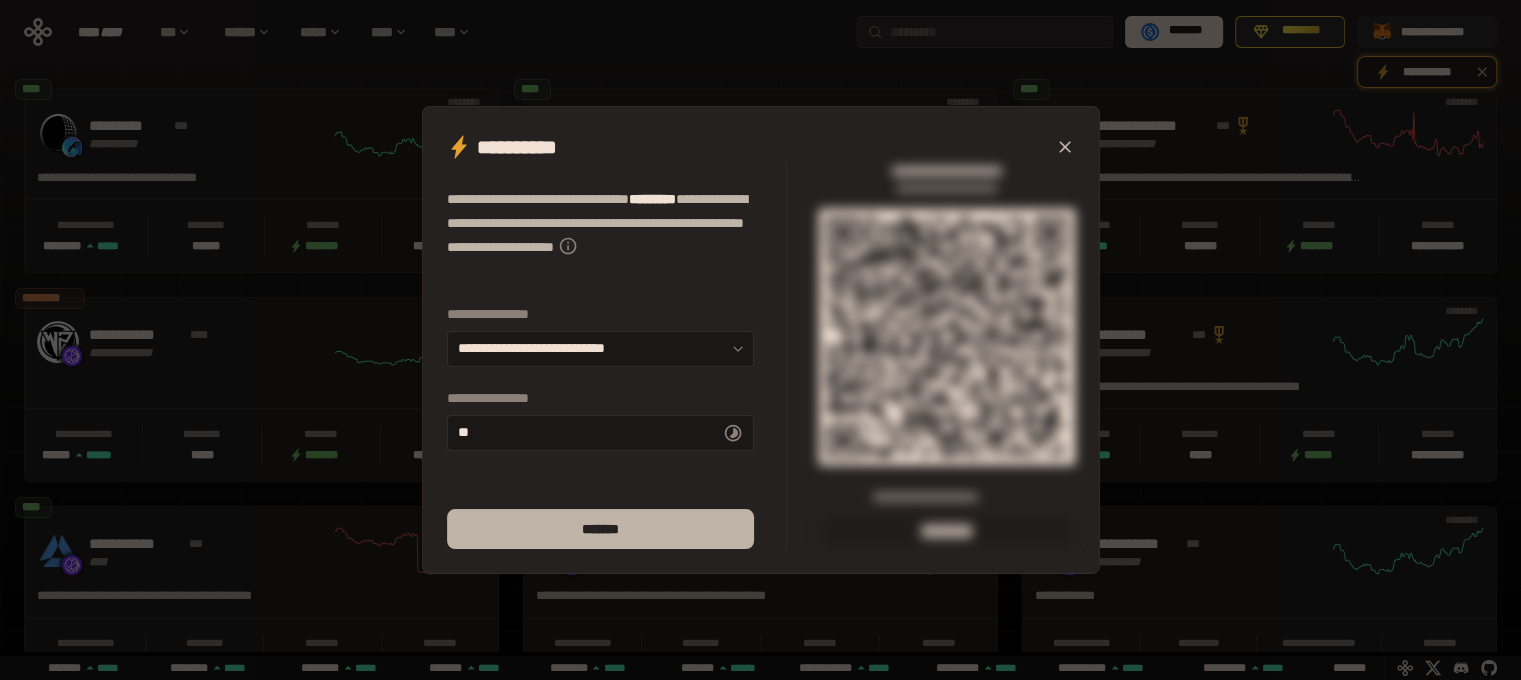click on "*******" at bounding box center (600, 529) 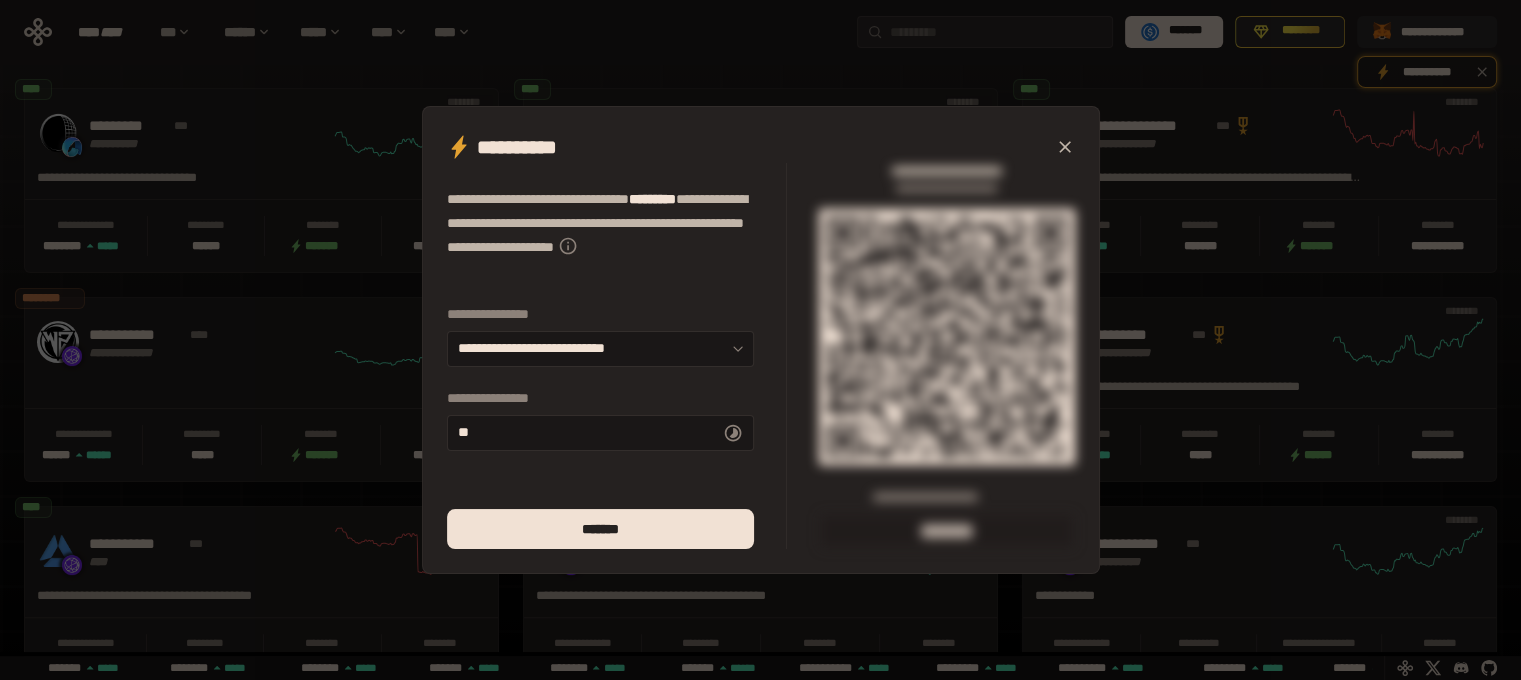 click 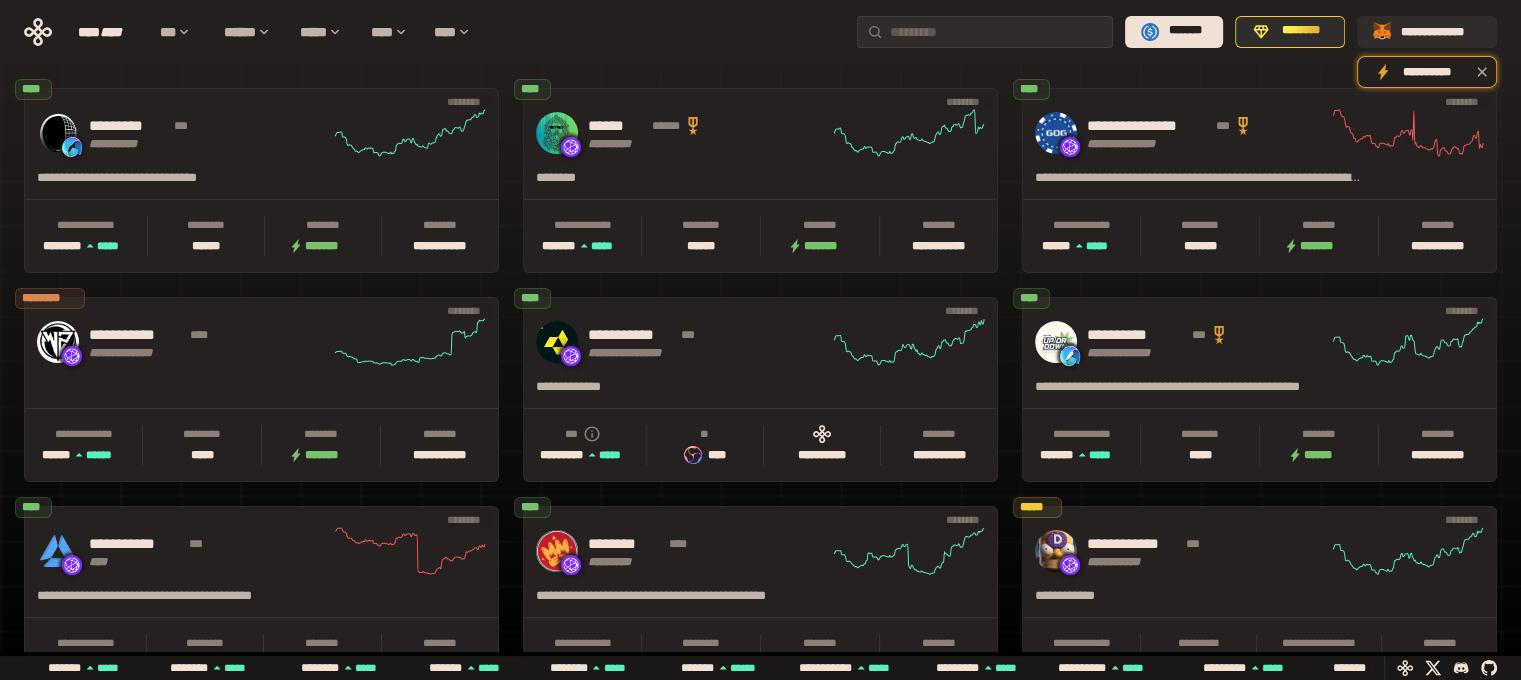 scroll, scrollTop: 0, scrollLeft: 856, axis: horizontal 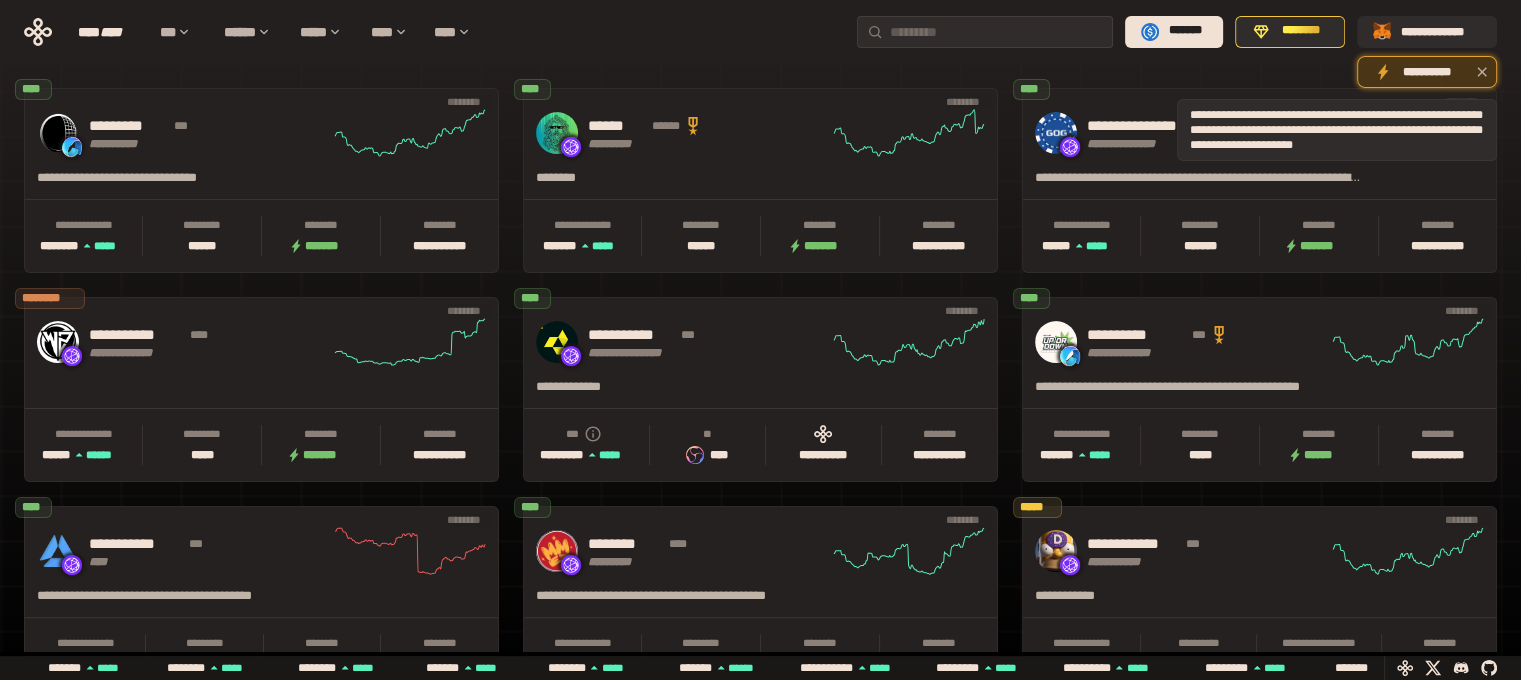click on "**********" at bounding box center [1427, 72] 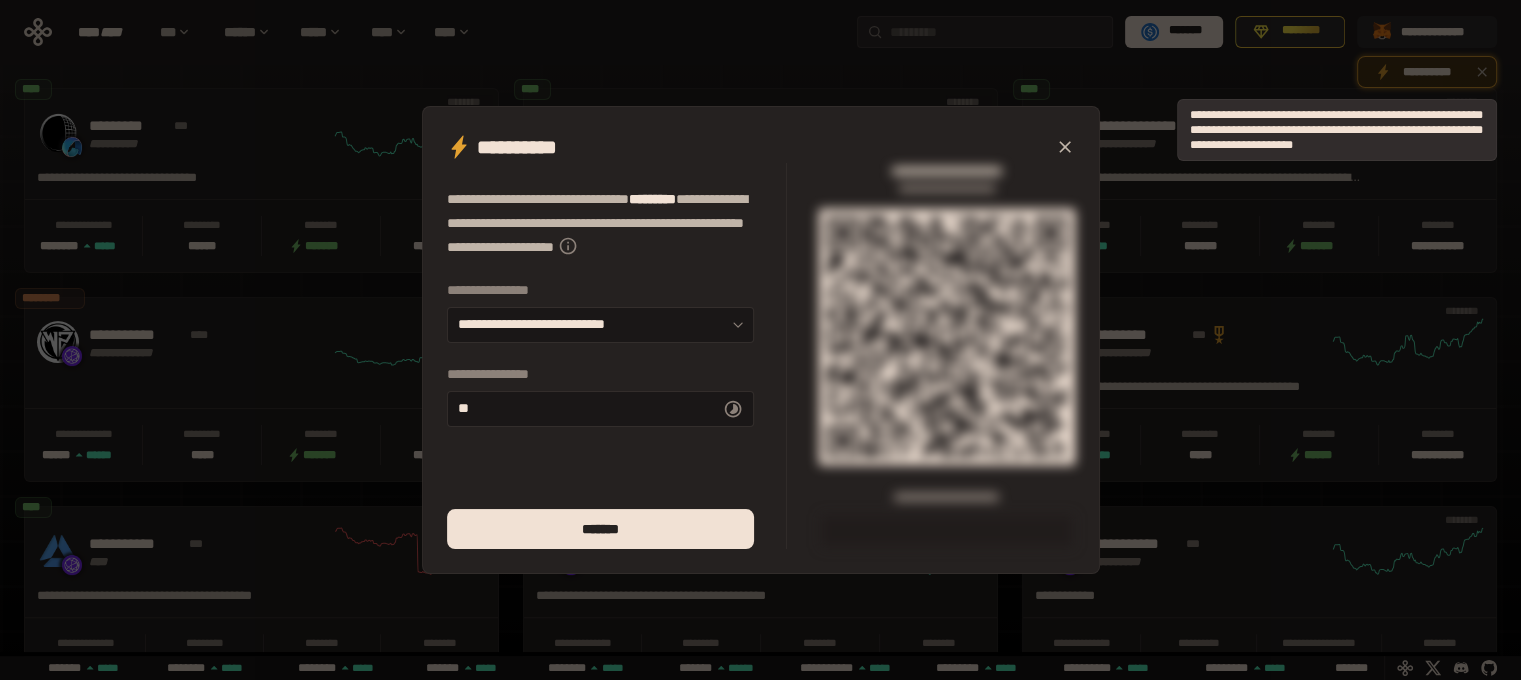 type on "******" 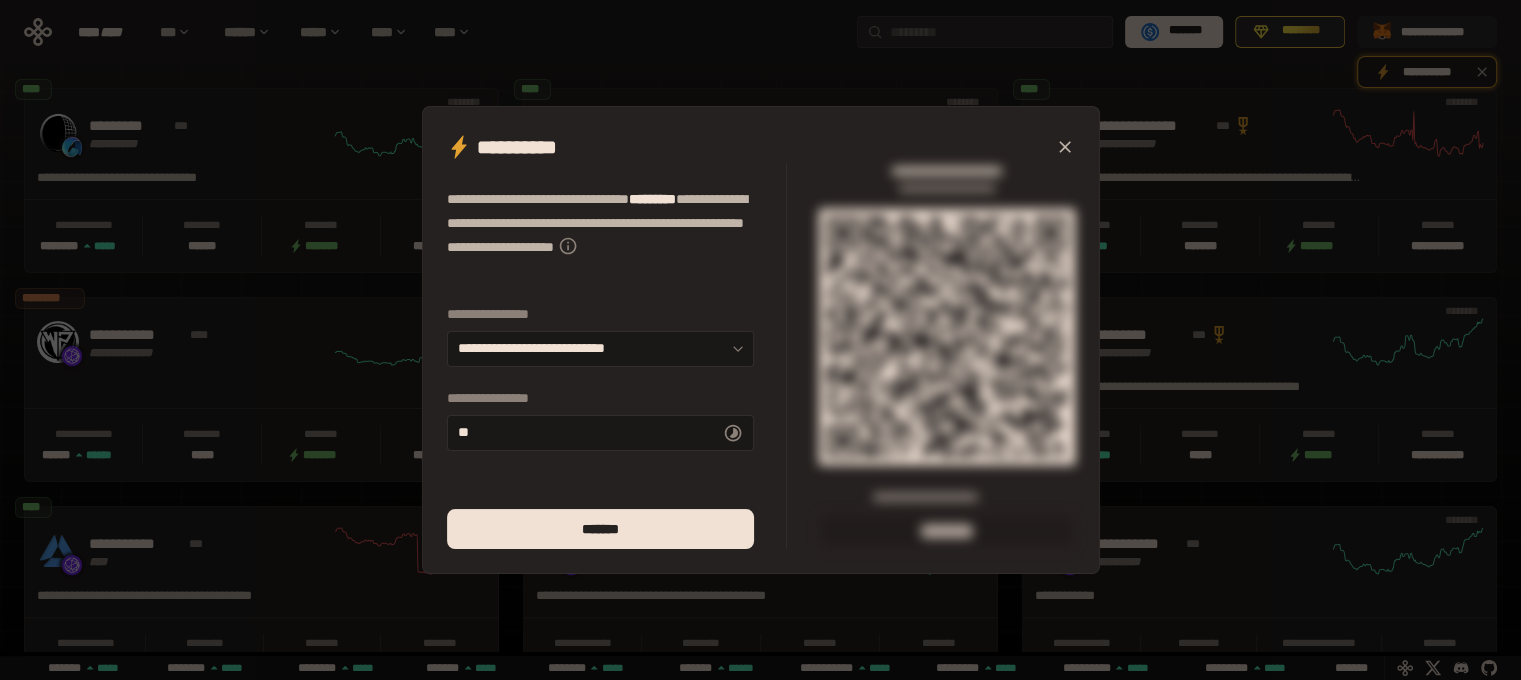 scroll, scrollTop: 0, scrollLeft: 436, axis: horizontal 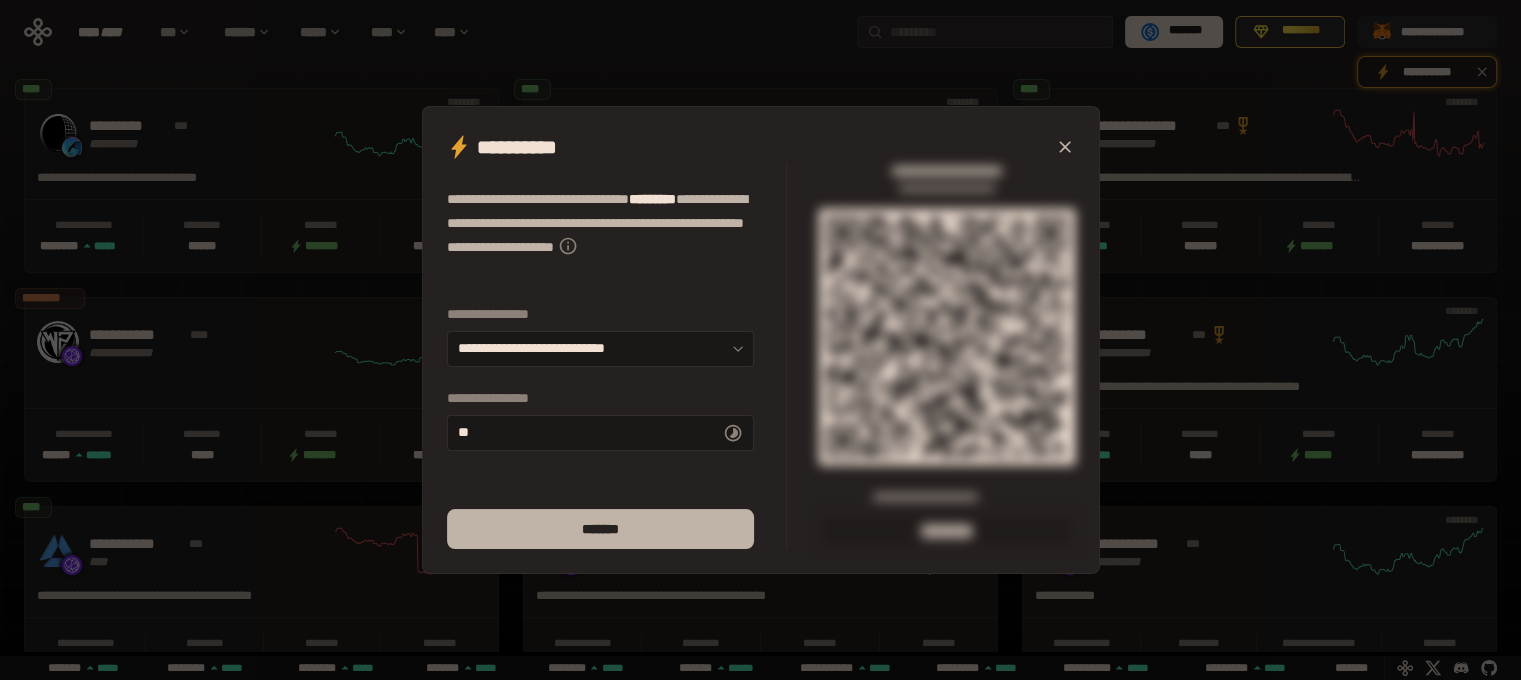 click on "*******" at bounding box center (600, 529) 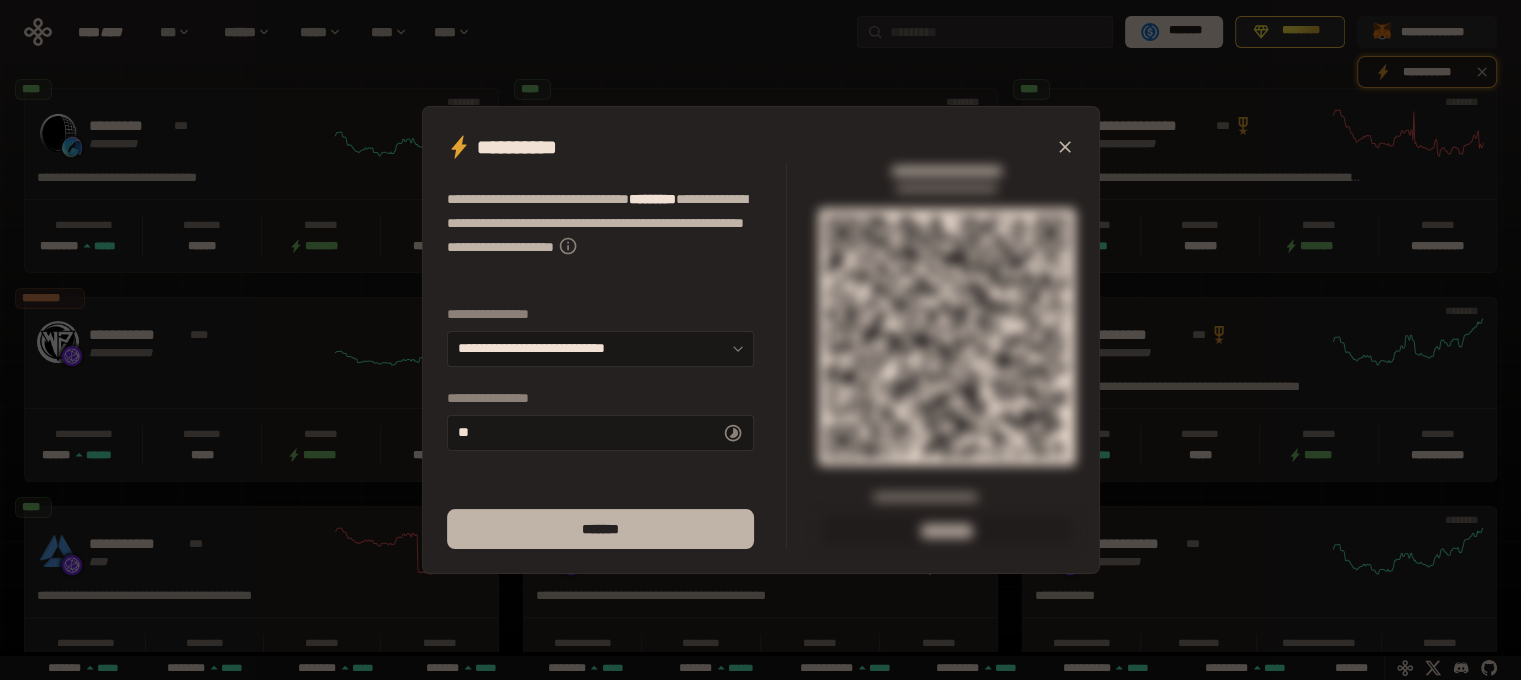 click on "*******" at bounding box center [600, 529] 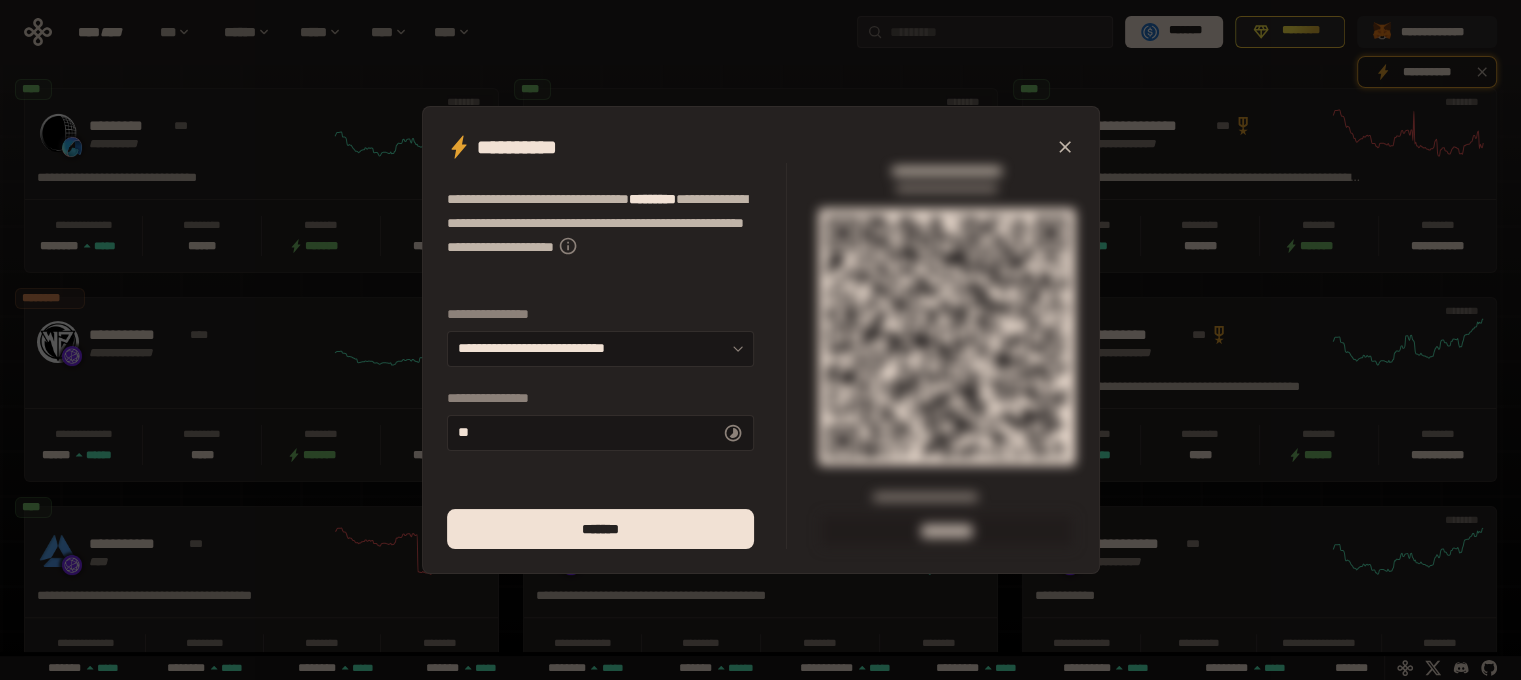 click on "**********" at bounding box center [617, 356] 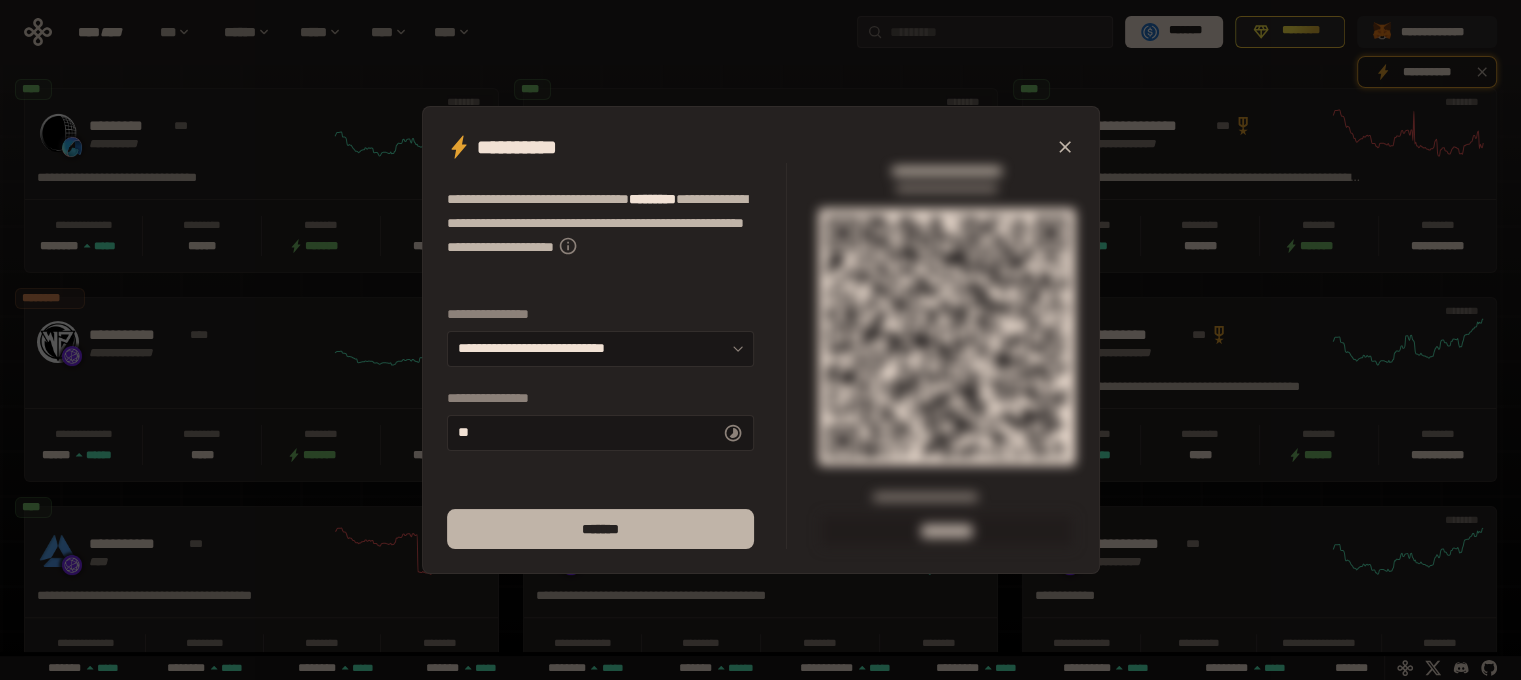 click on "*******" at bounding box center (600, 529) 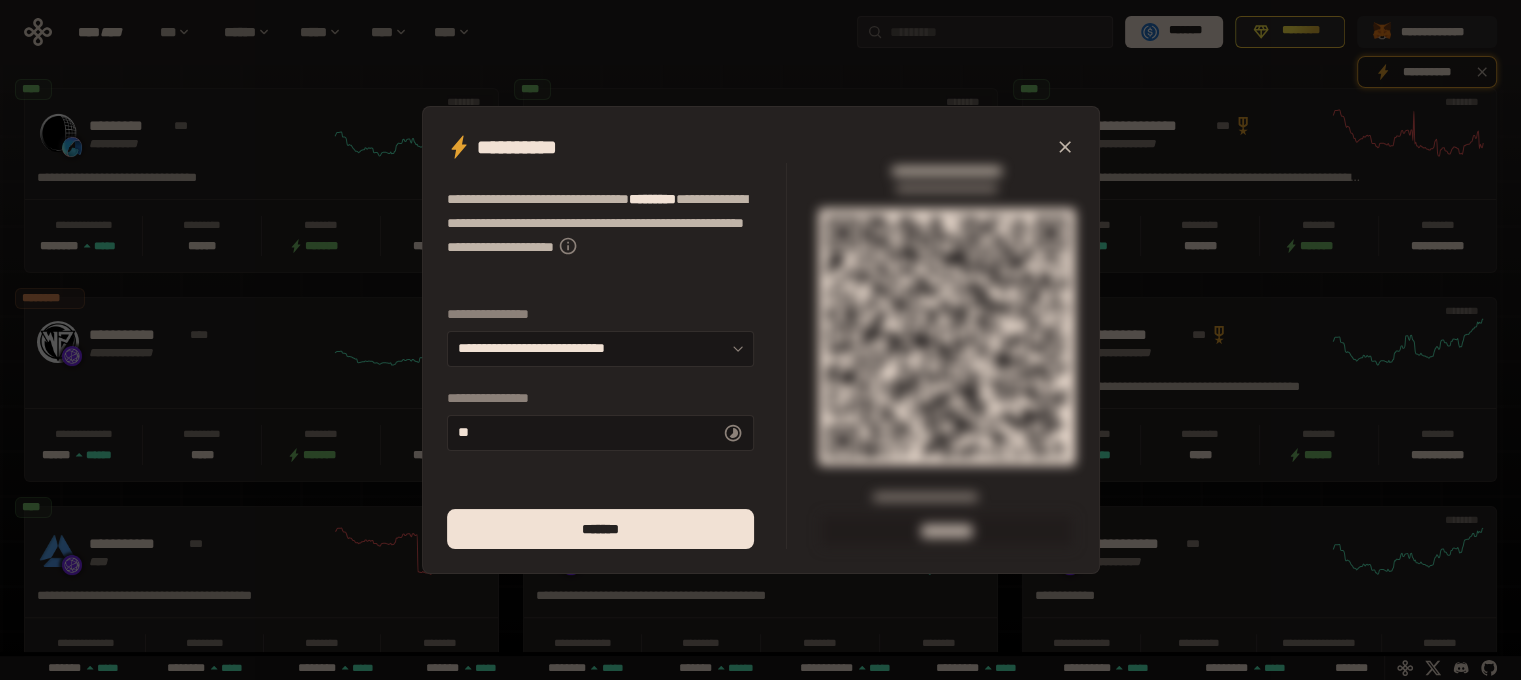 scroll, scrollTop: 0, scrollLeft: 436, axis: horizontal 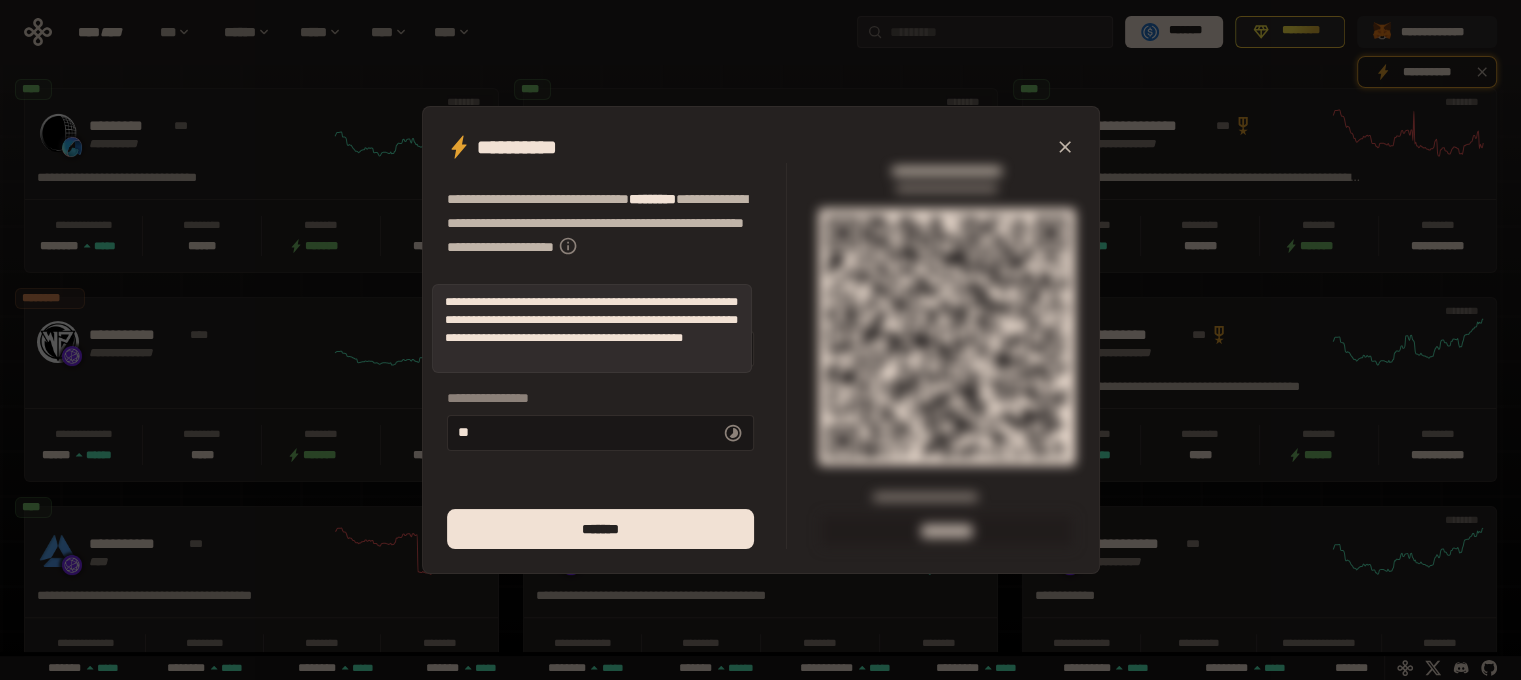 click 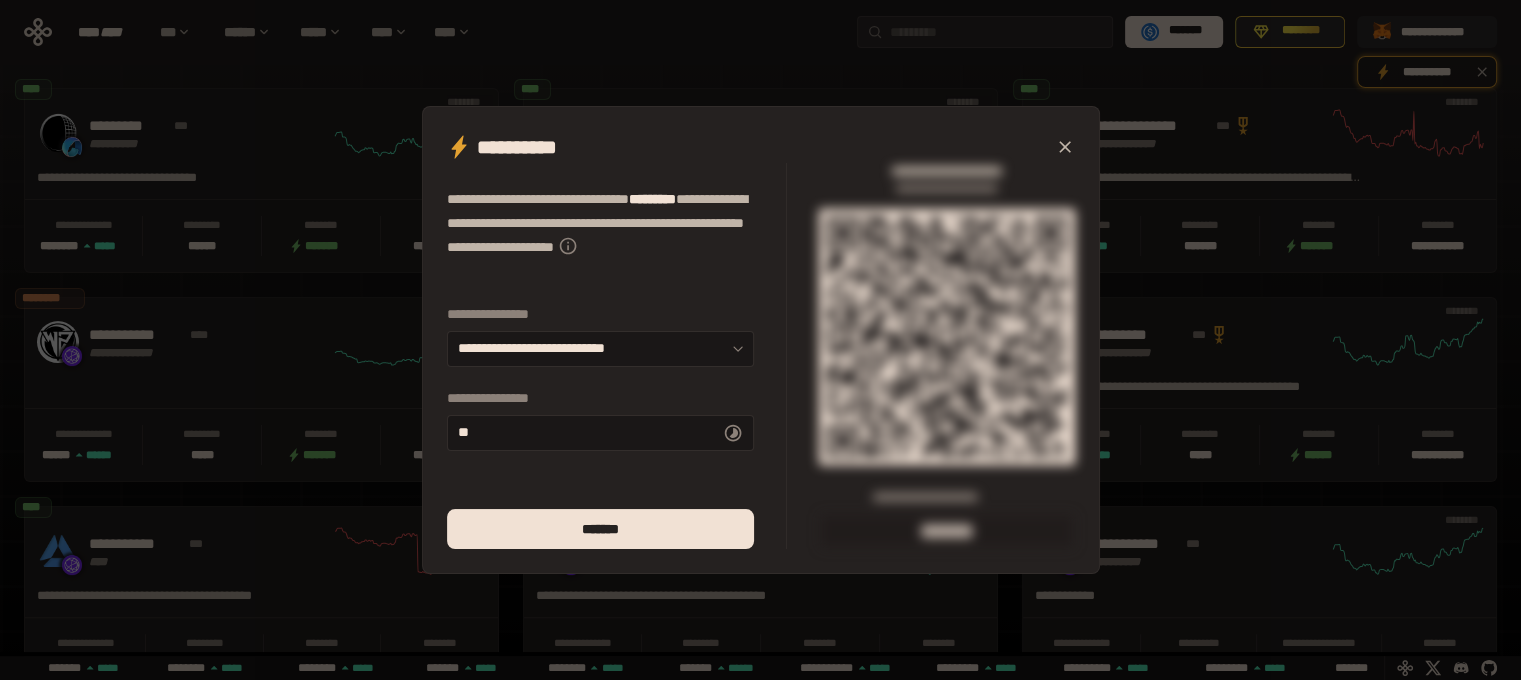 click on "**********" at bounding box center (600, 235) 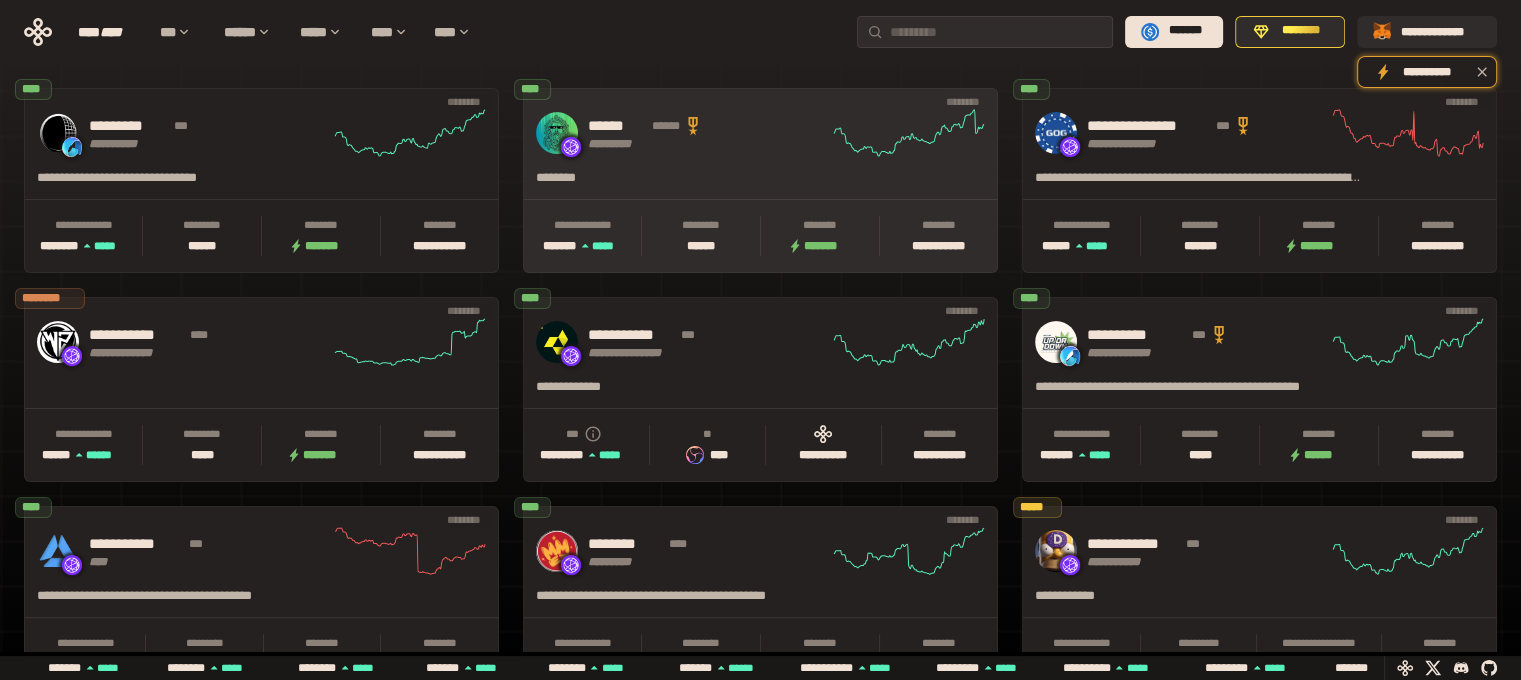 scroll, scrollTop: 0, scrollLeft: 856, axis: horizontal 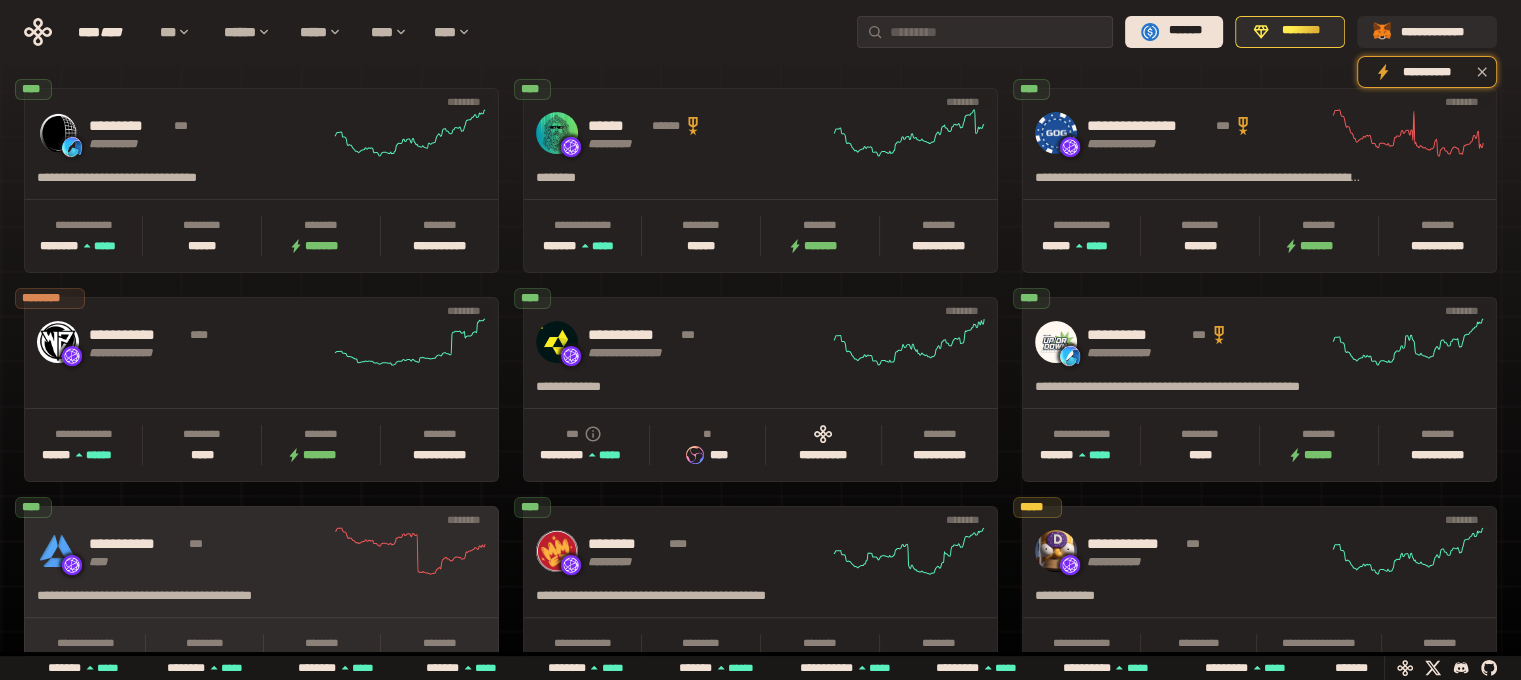 click on "**********" at bounding box center (261, 551) 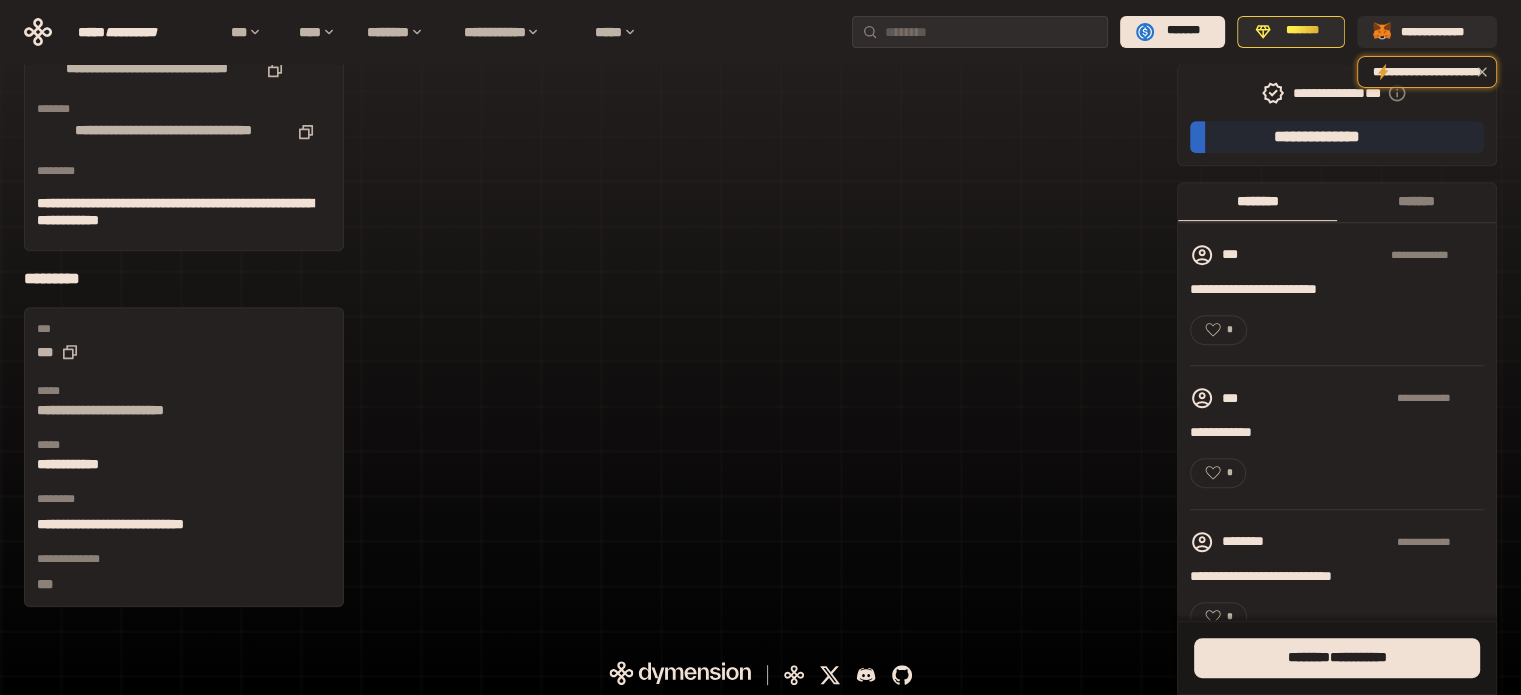 scroll, scrollTop: 852, scrollLeft: 0, axis: vertical 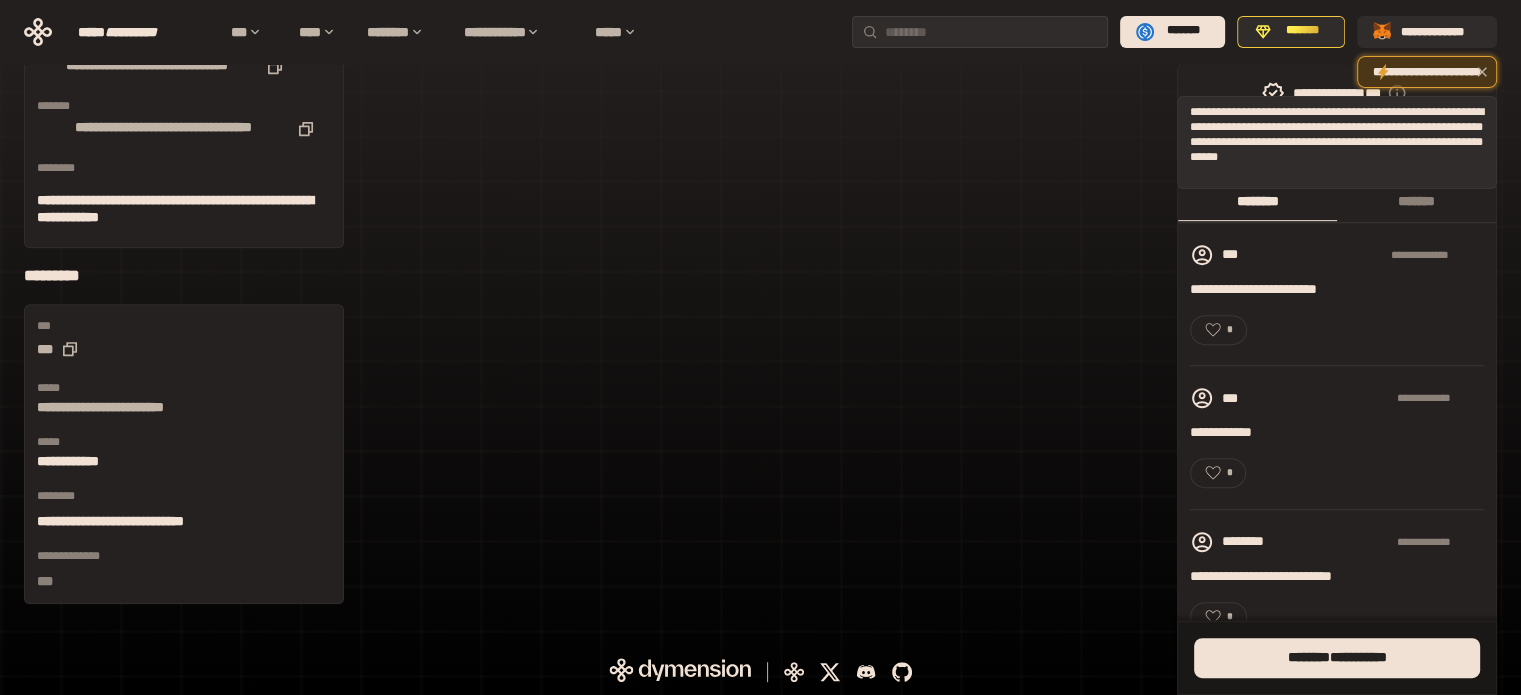 click on "**********" at bounding box center (1427, 72) 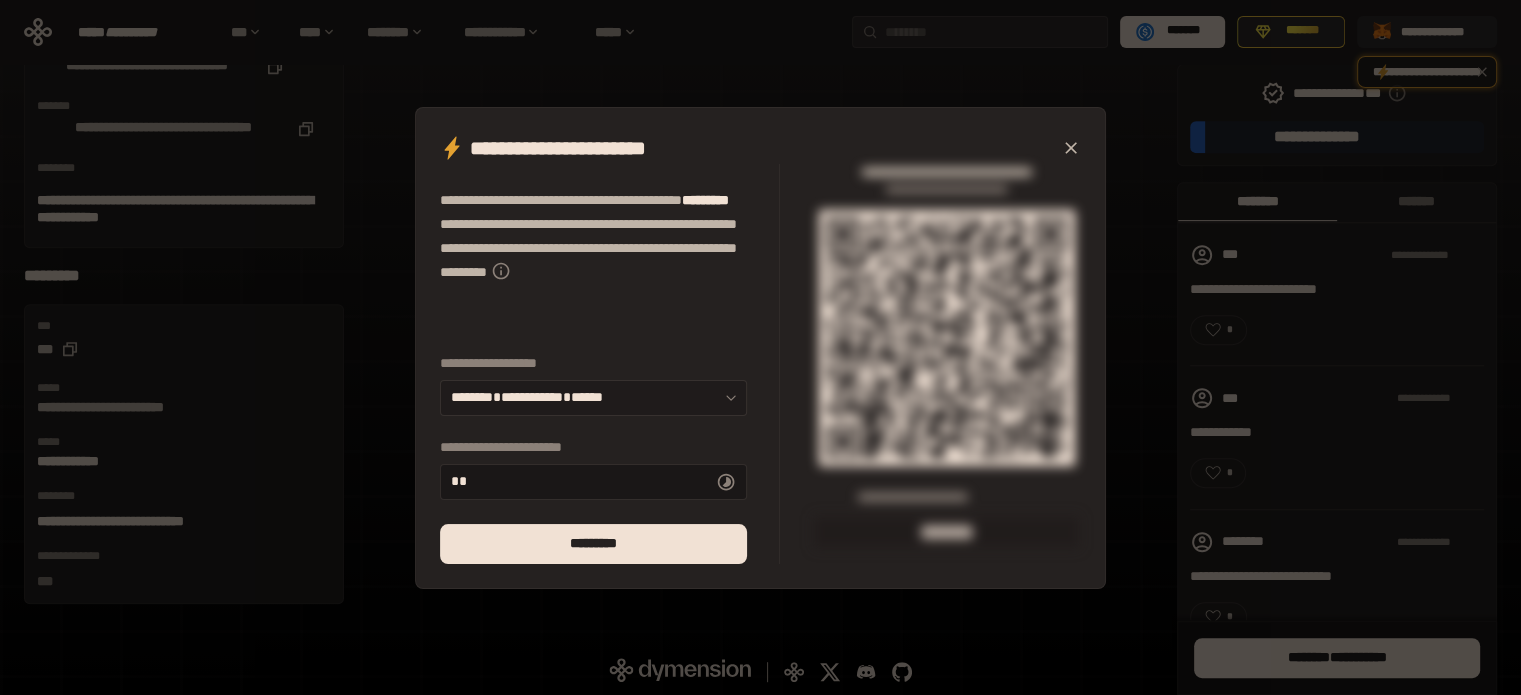 click on "**********" at bounding box center [593, 398] 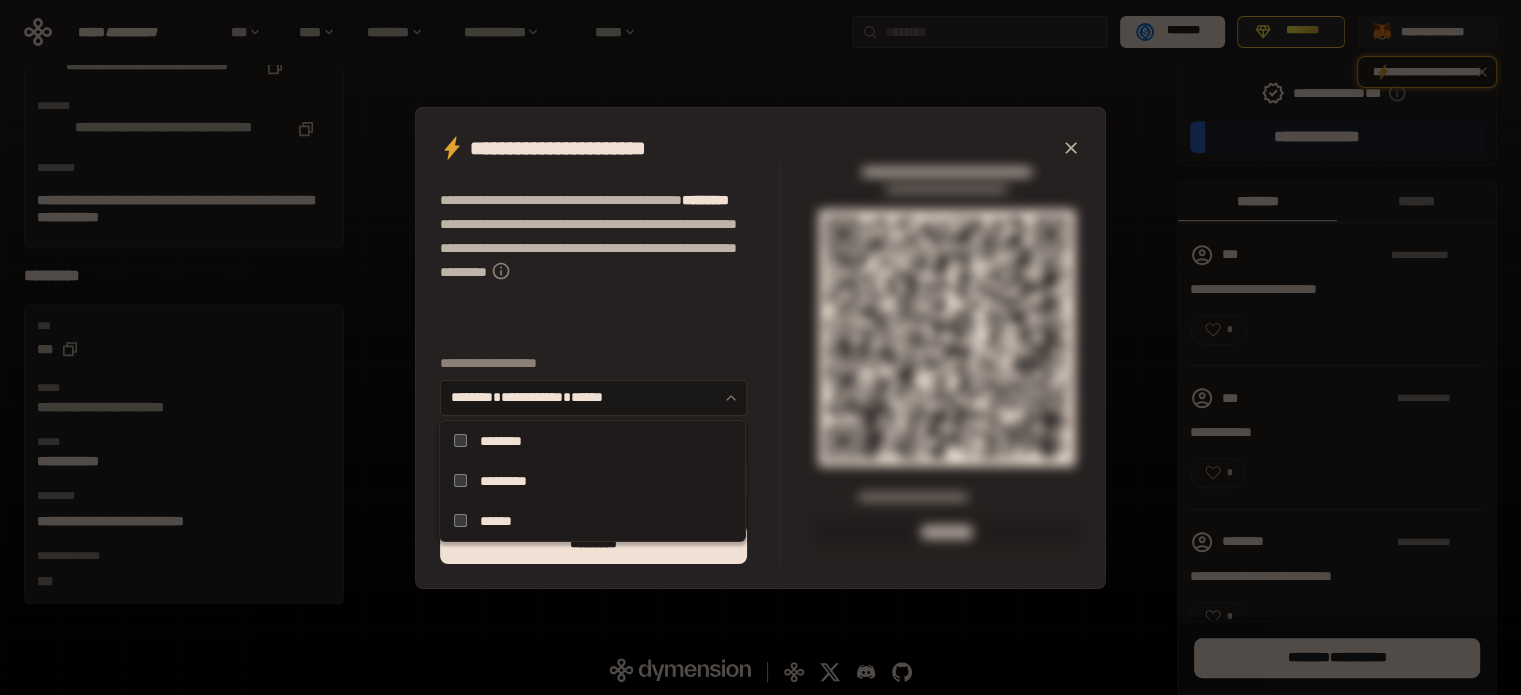click on "********" at bounding box center (500, 441) 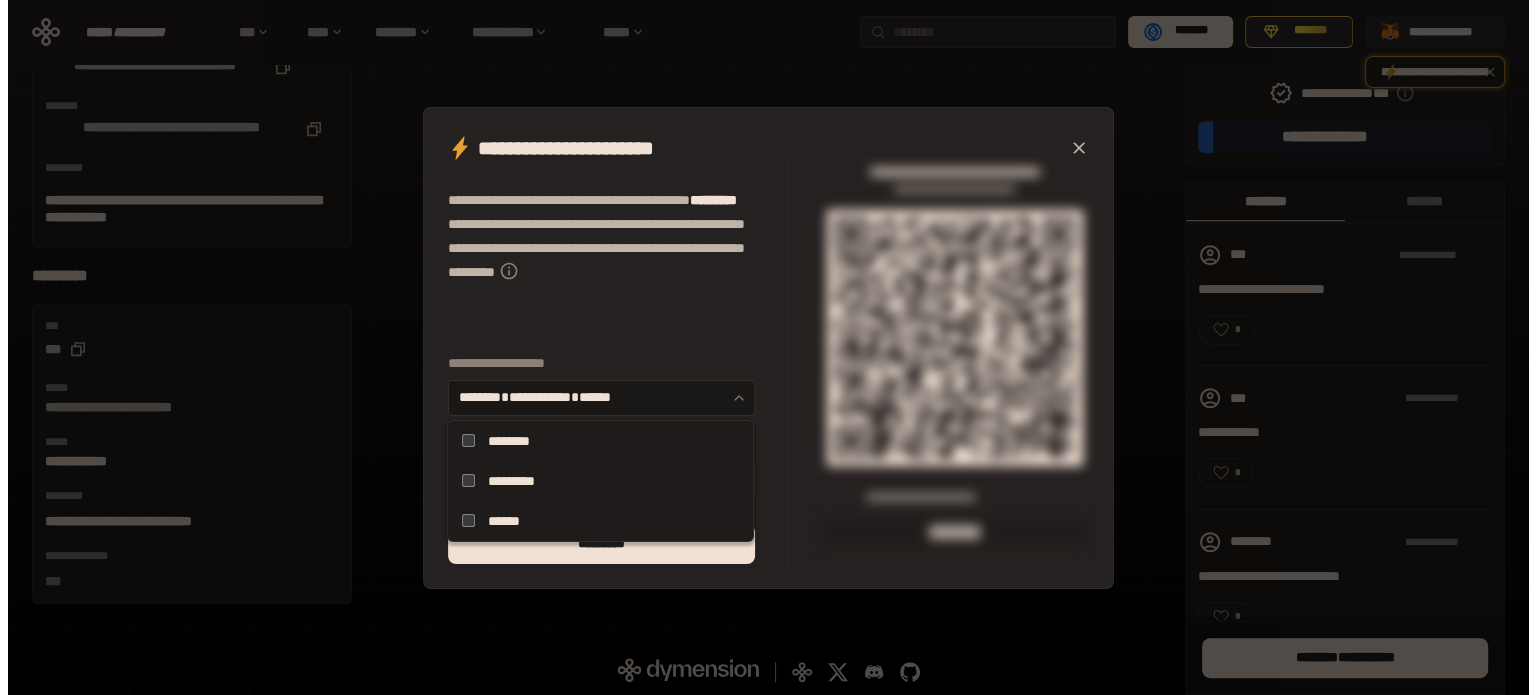 scroll, scrollTop: 0, scrollLeft: 0, axis: both 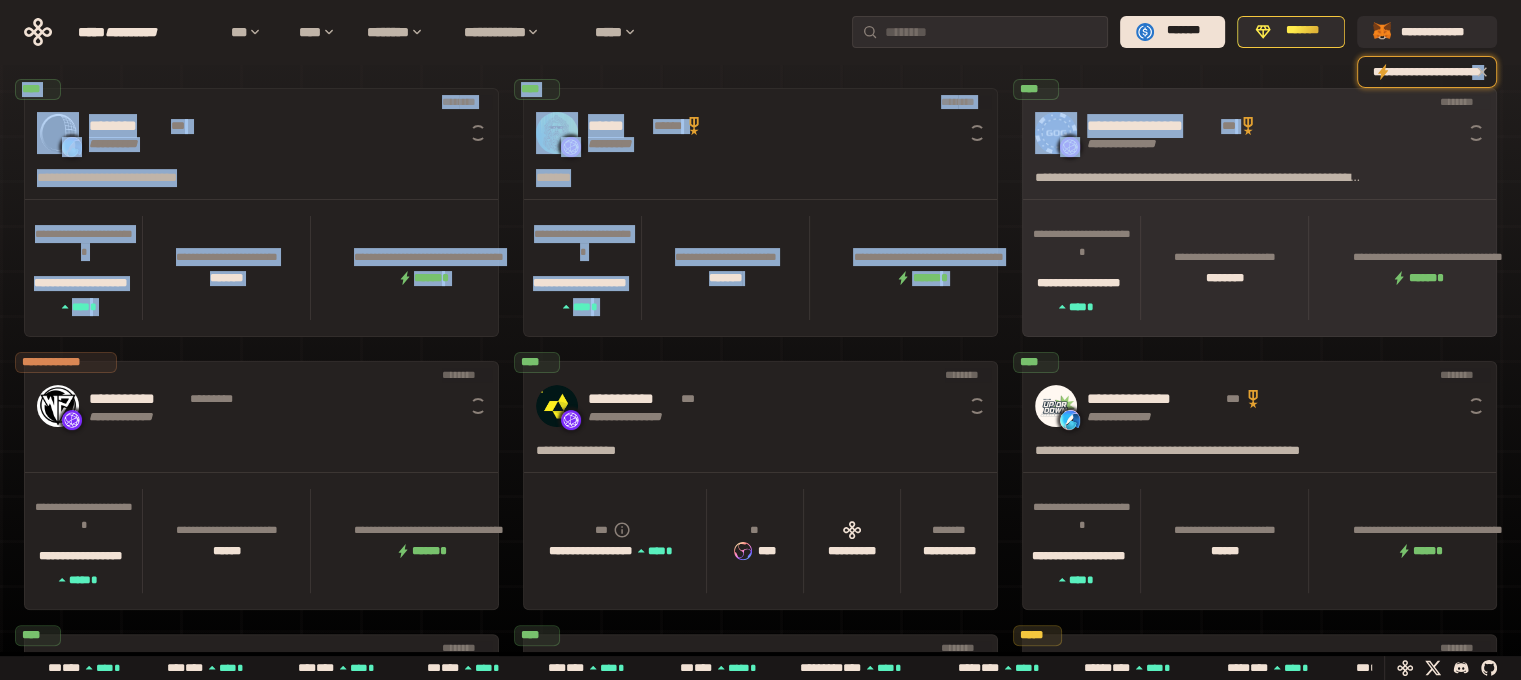 click on "**********" at bounding box center [760, -60] 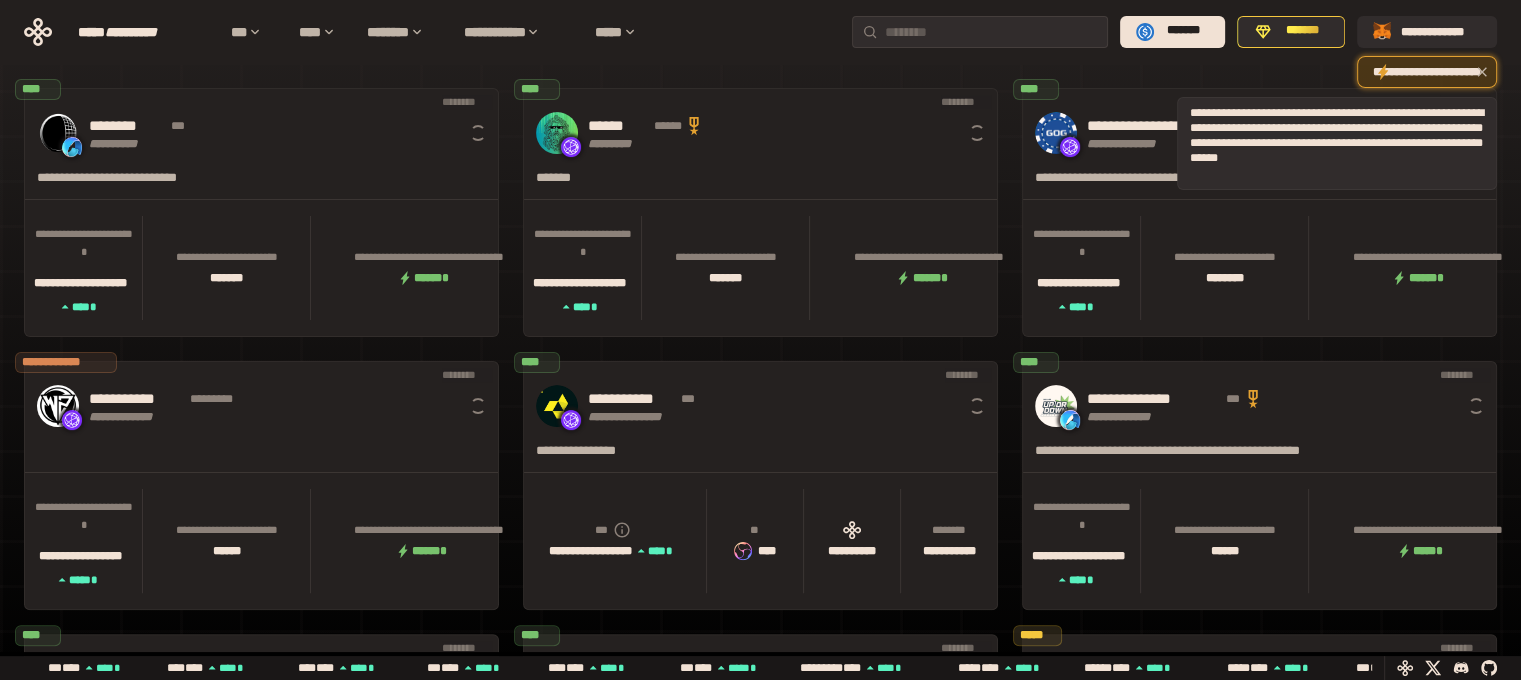 click on "**********" at bounding box center (1427, 72) 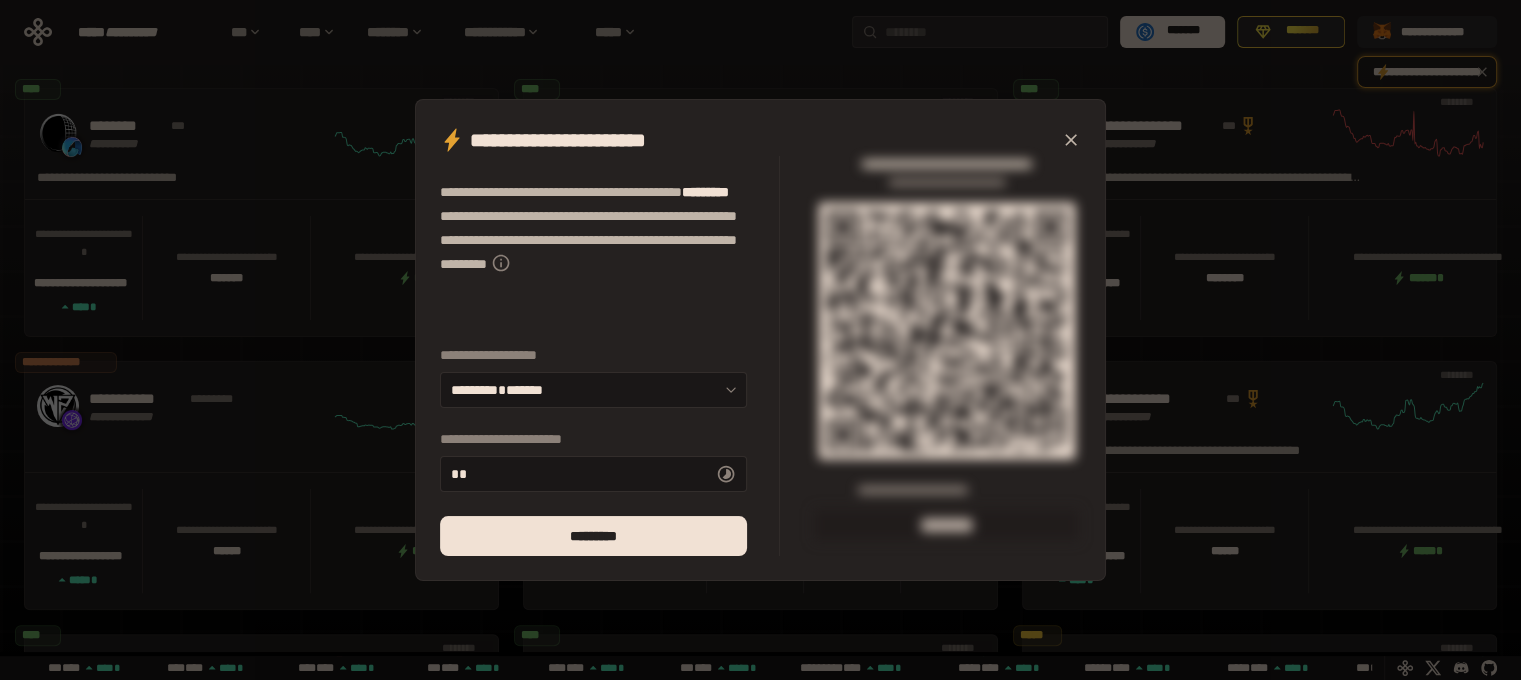 scroll, scrollTop: 0, scrollLeft: 856, axis: horizontal 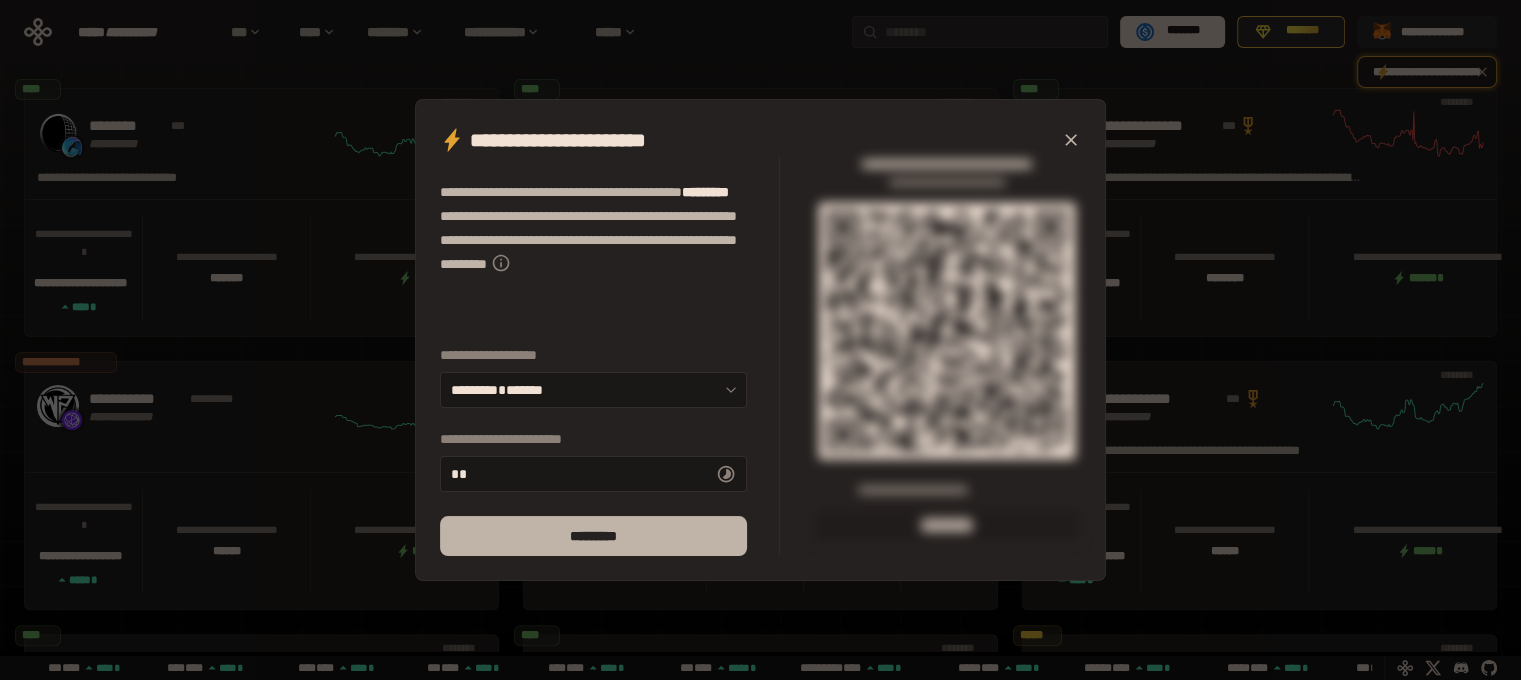 click on "*********" at bounding box center [593, 536] 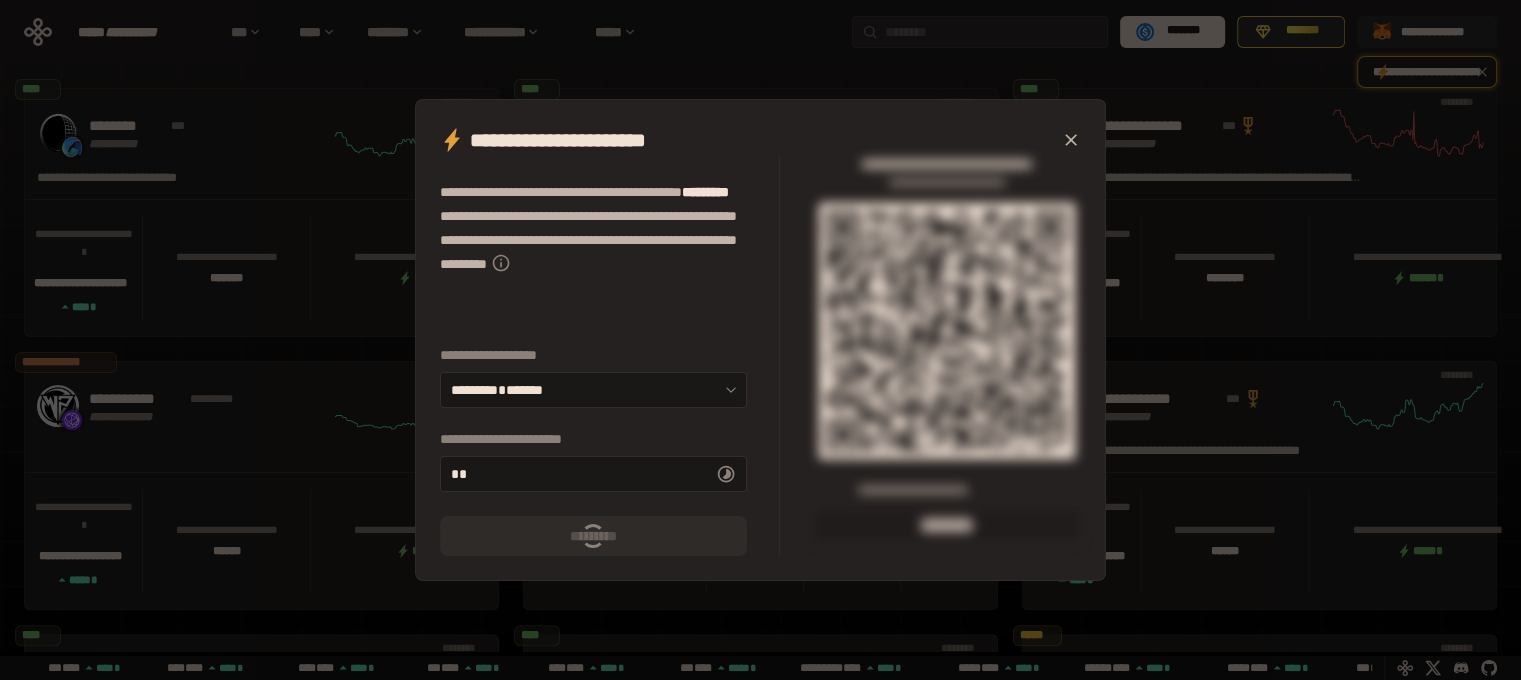 scroll, scrollTop: 0, scrollLeft: 436, axis: horizontal 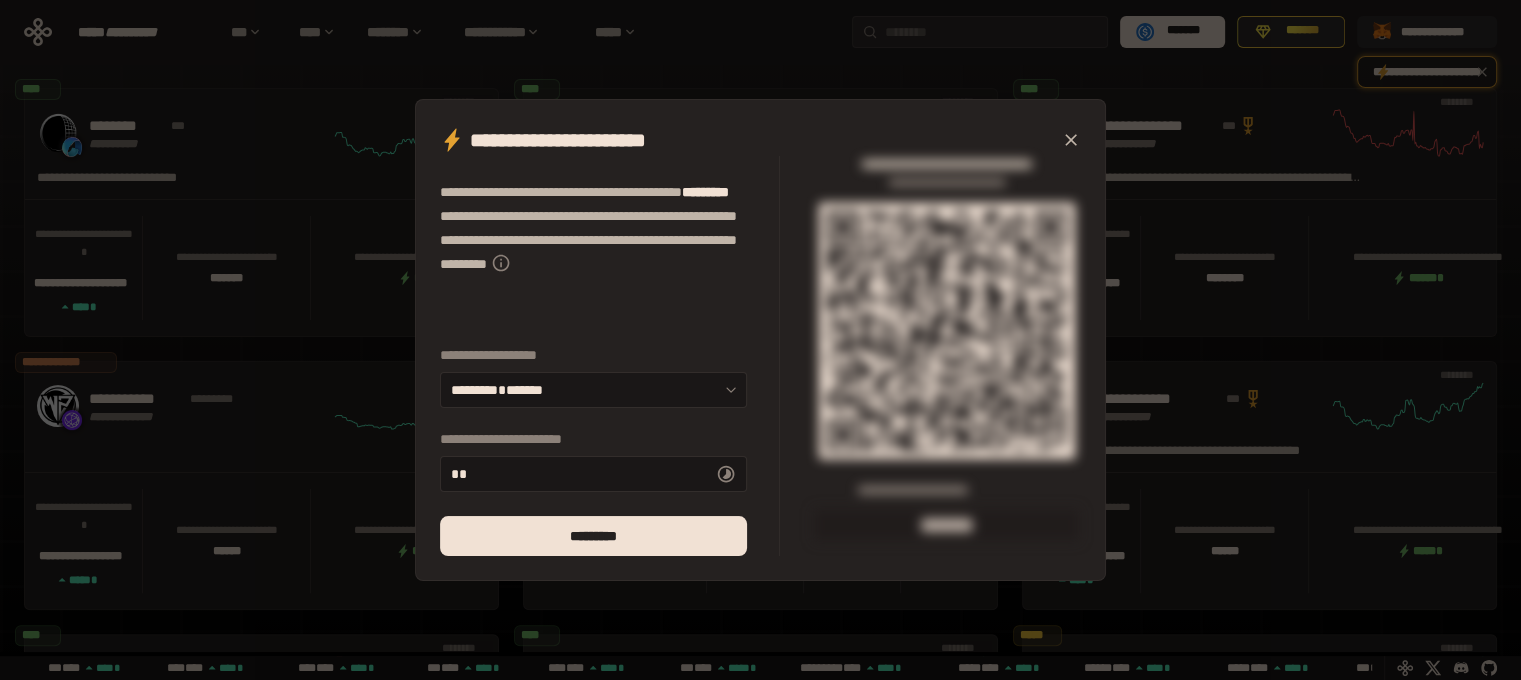 click on "**********" at bounding box center (760, 340) 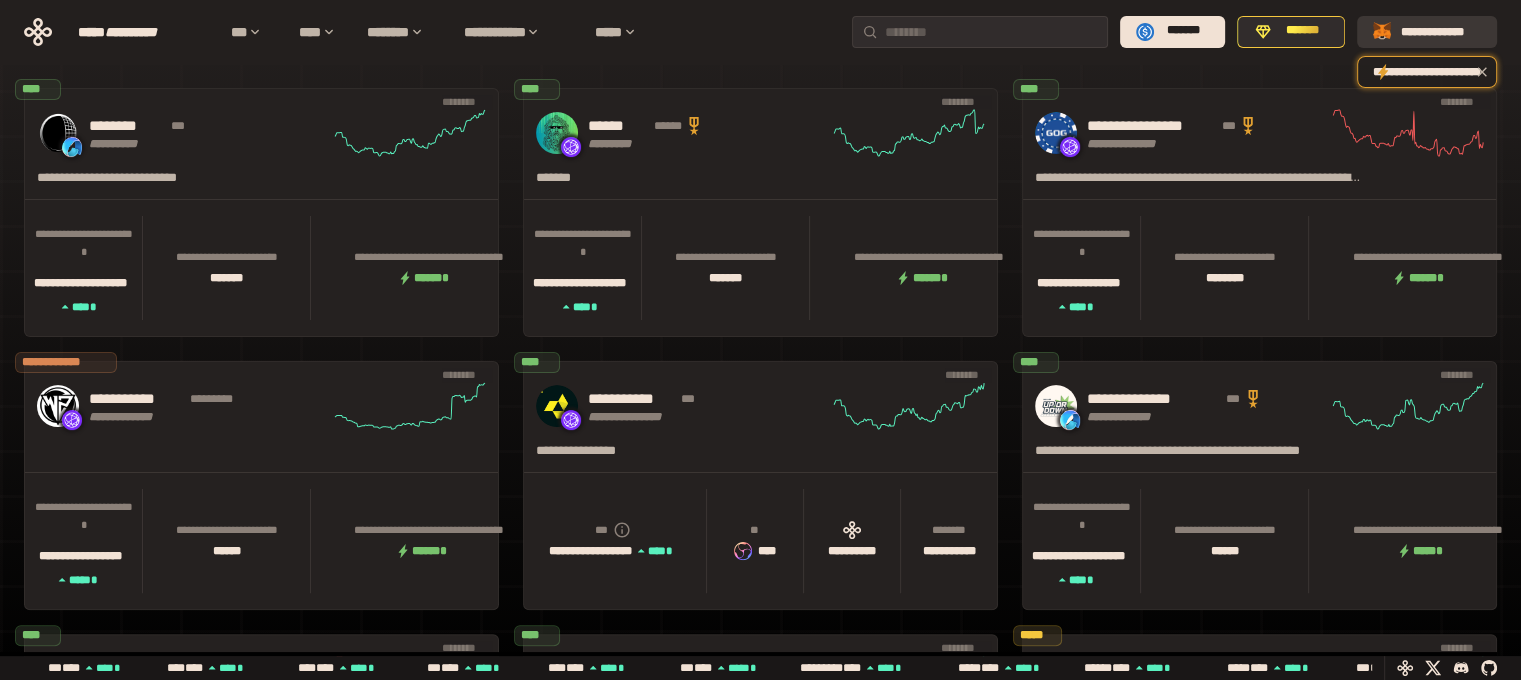 click on "**********" at bounding box center [1432, 32] 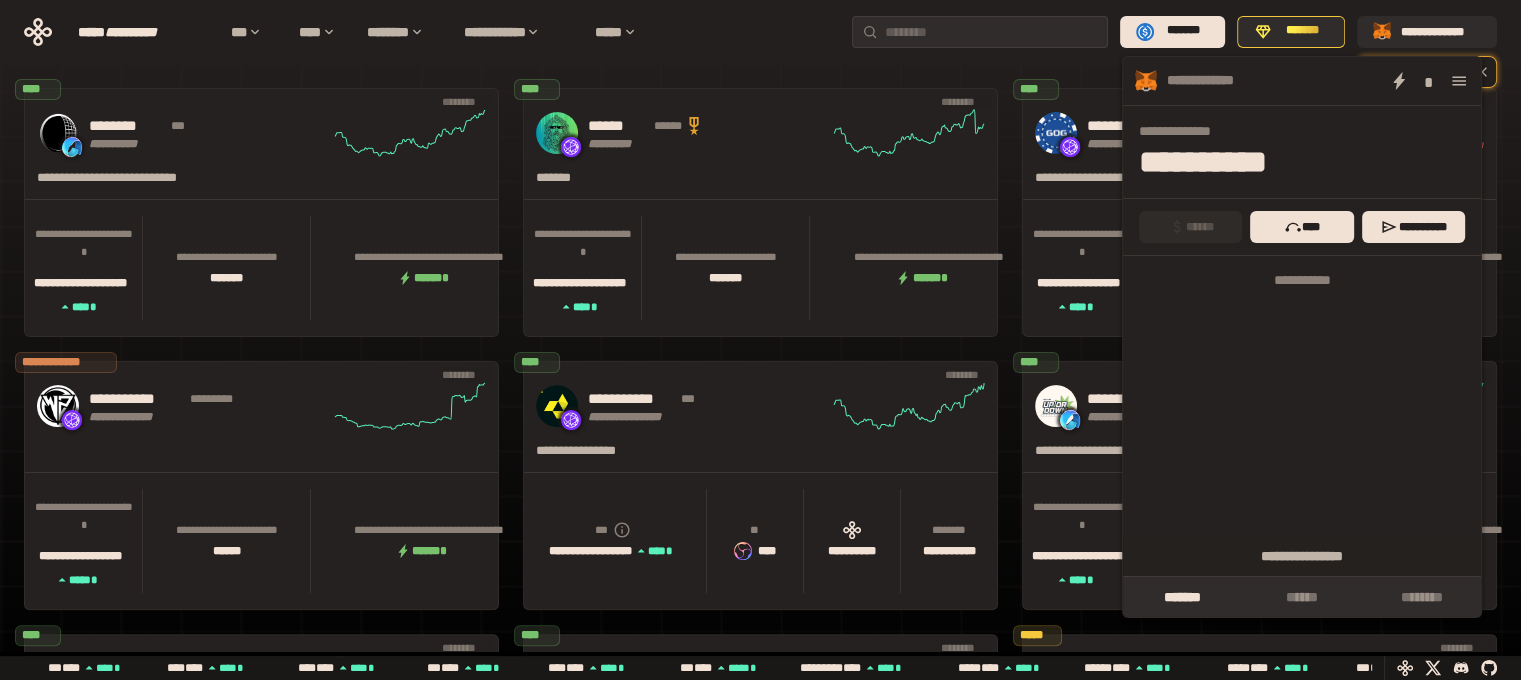 scroll, scrollTop: 0, scrollLeft: 16, axis: horizontal 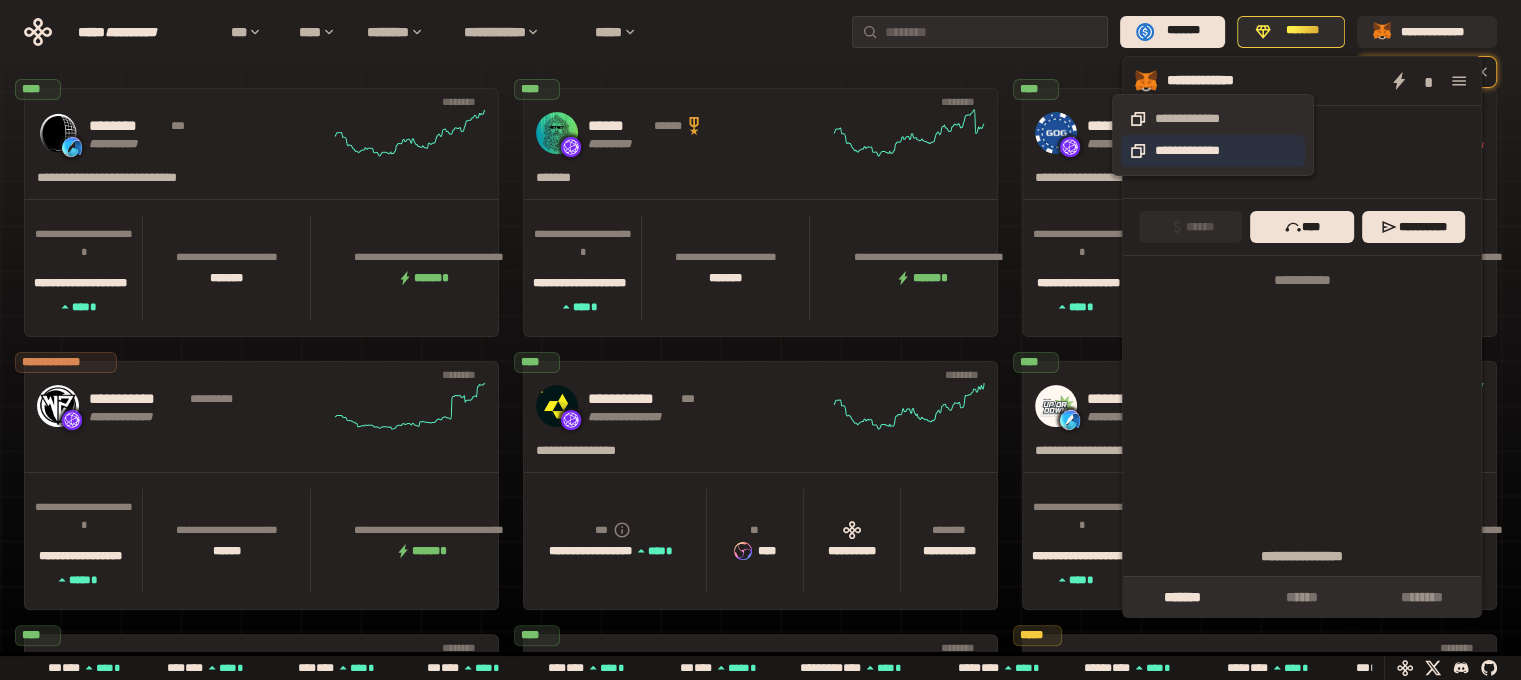 click on "**********" at bounding box center (1213, 151) 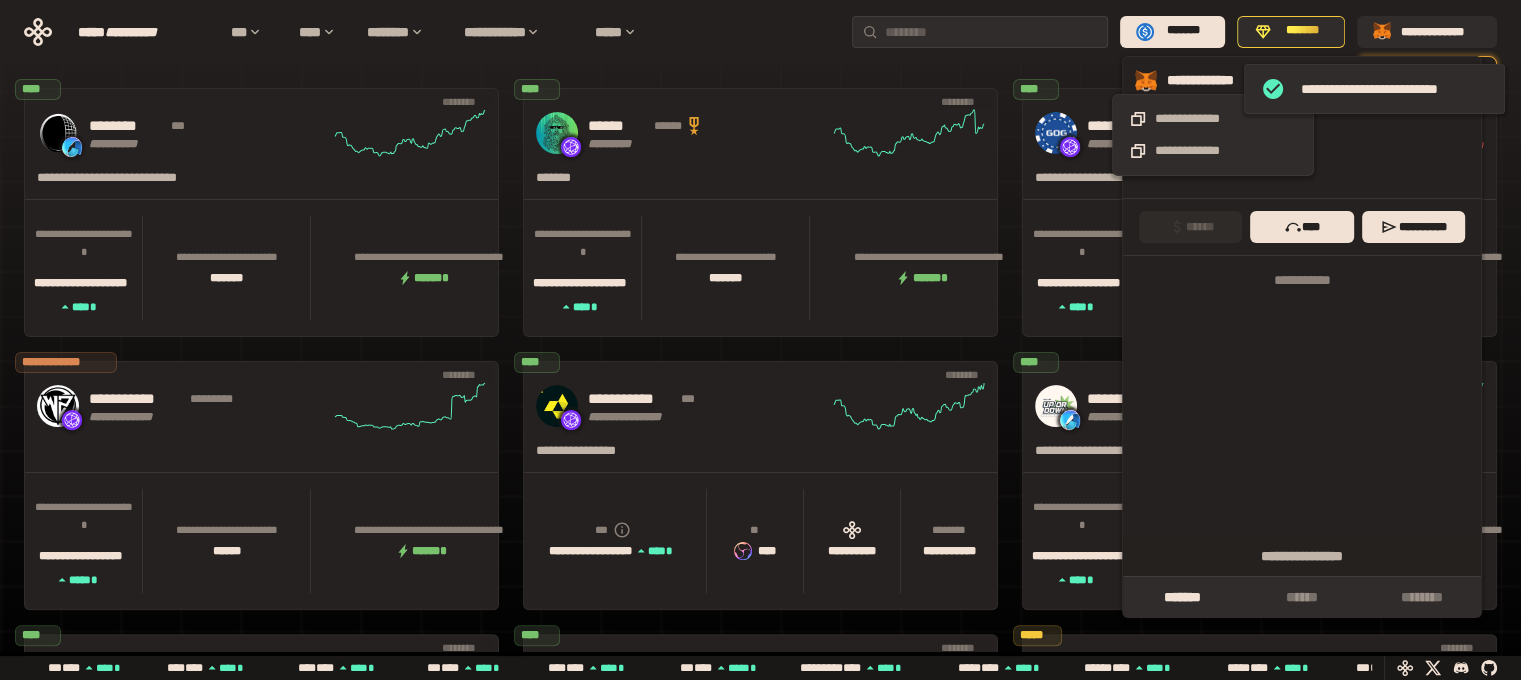 click on "**********" at bounding box center (1200, 80) 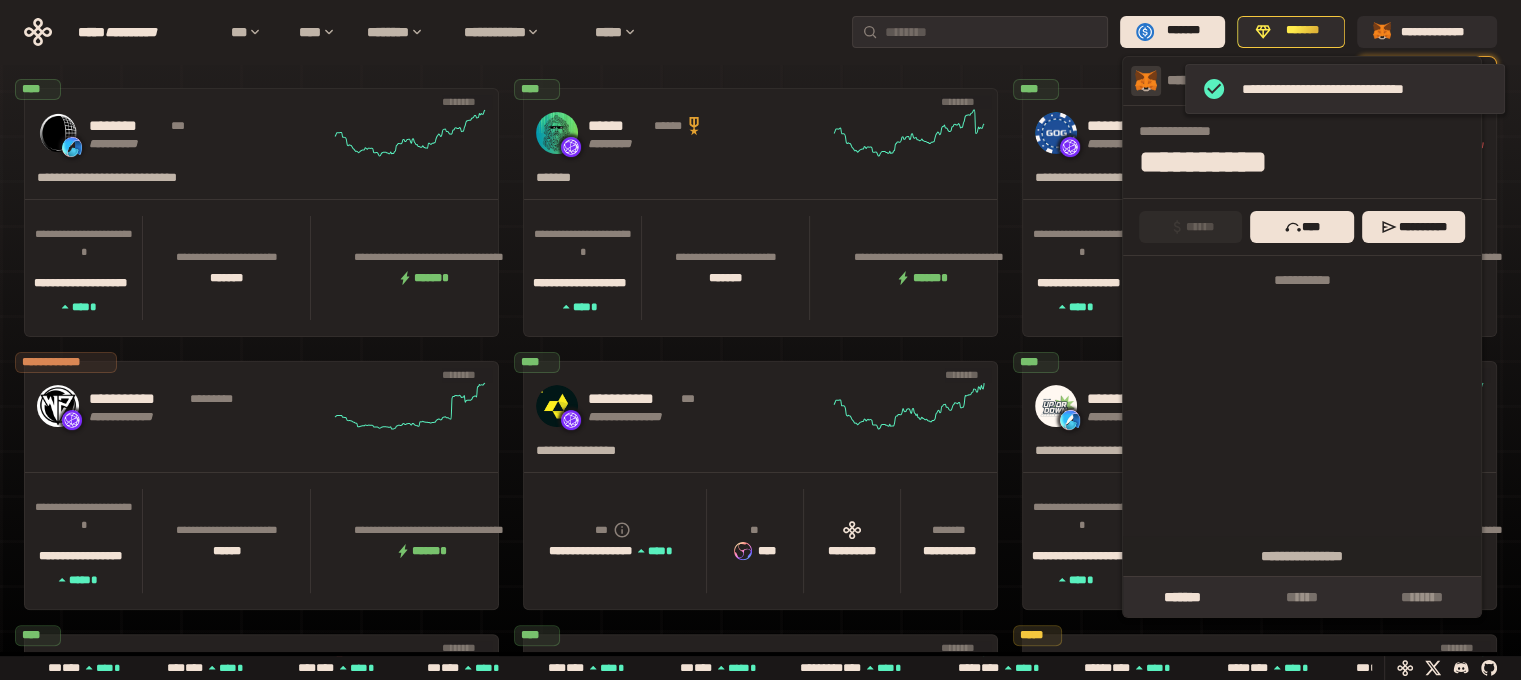 click 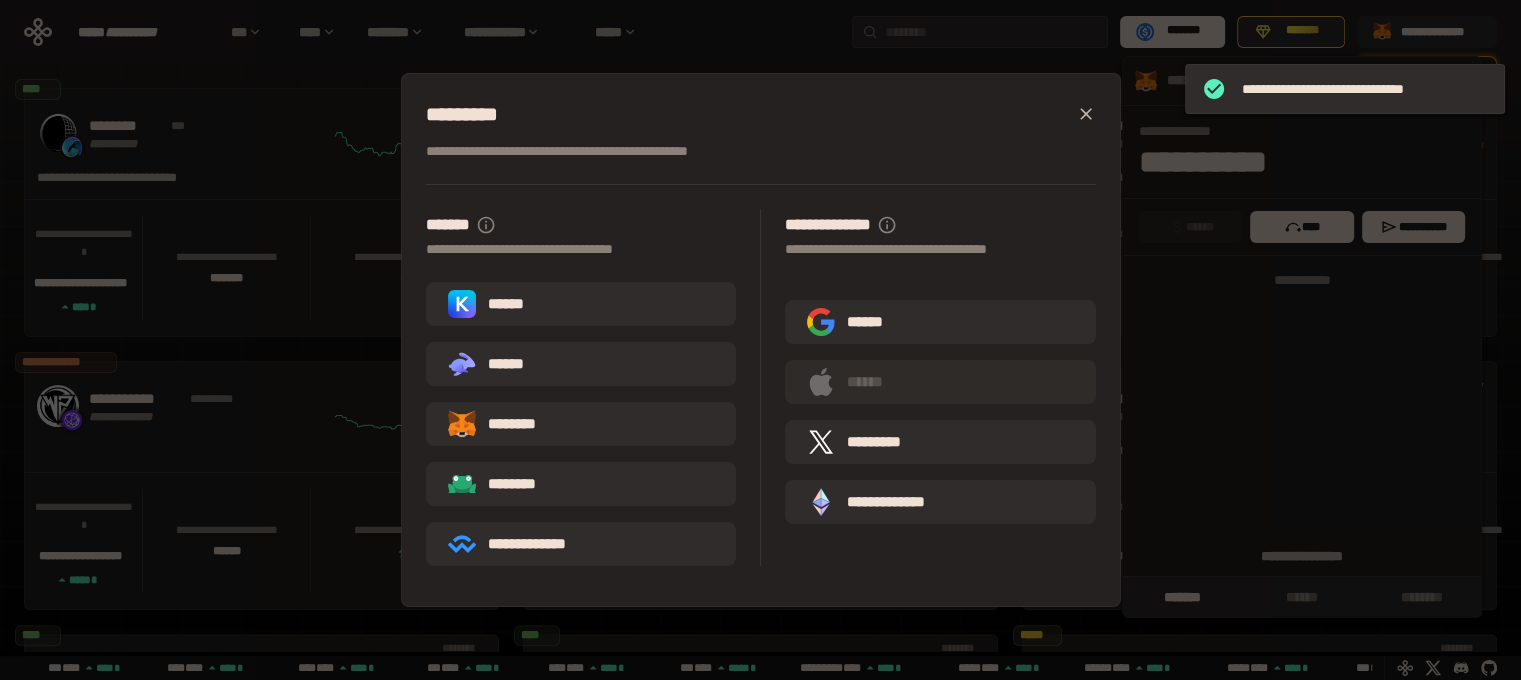 scroll, scrollTop: 0, scrollLeft: 856, axis: horizontal 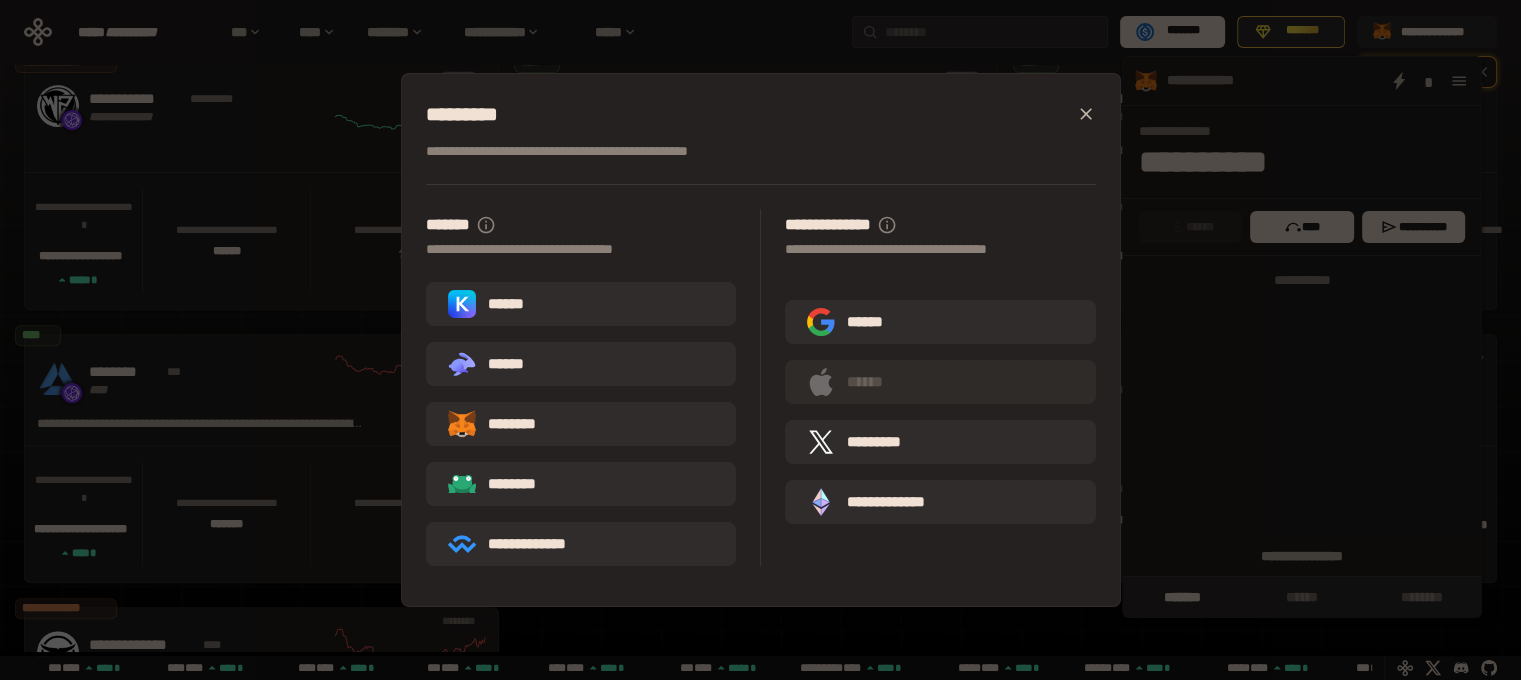 click on "**********" at bounding box center [760, 340] 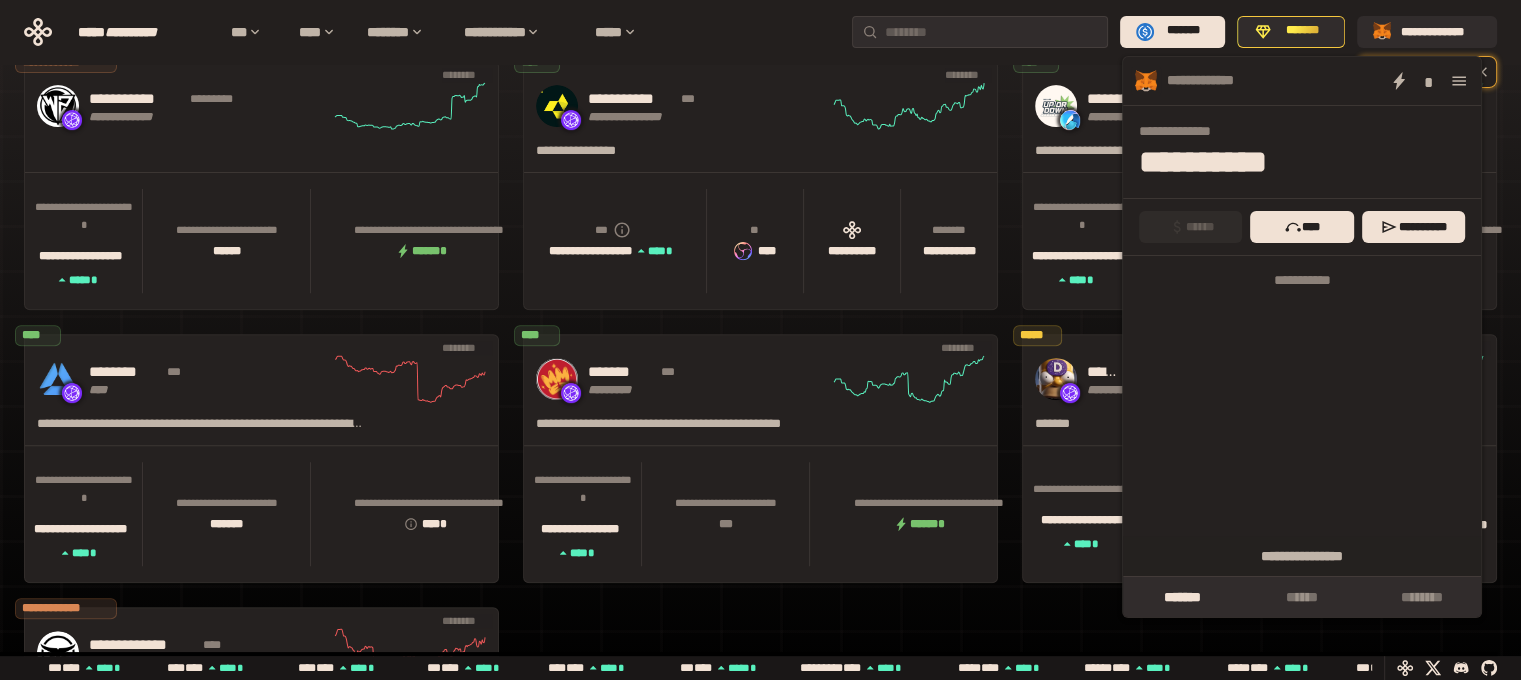 scroll, scrollTop: 0, scrollLeft: 436, axis: horizontal 